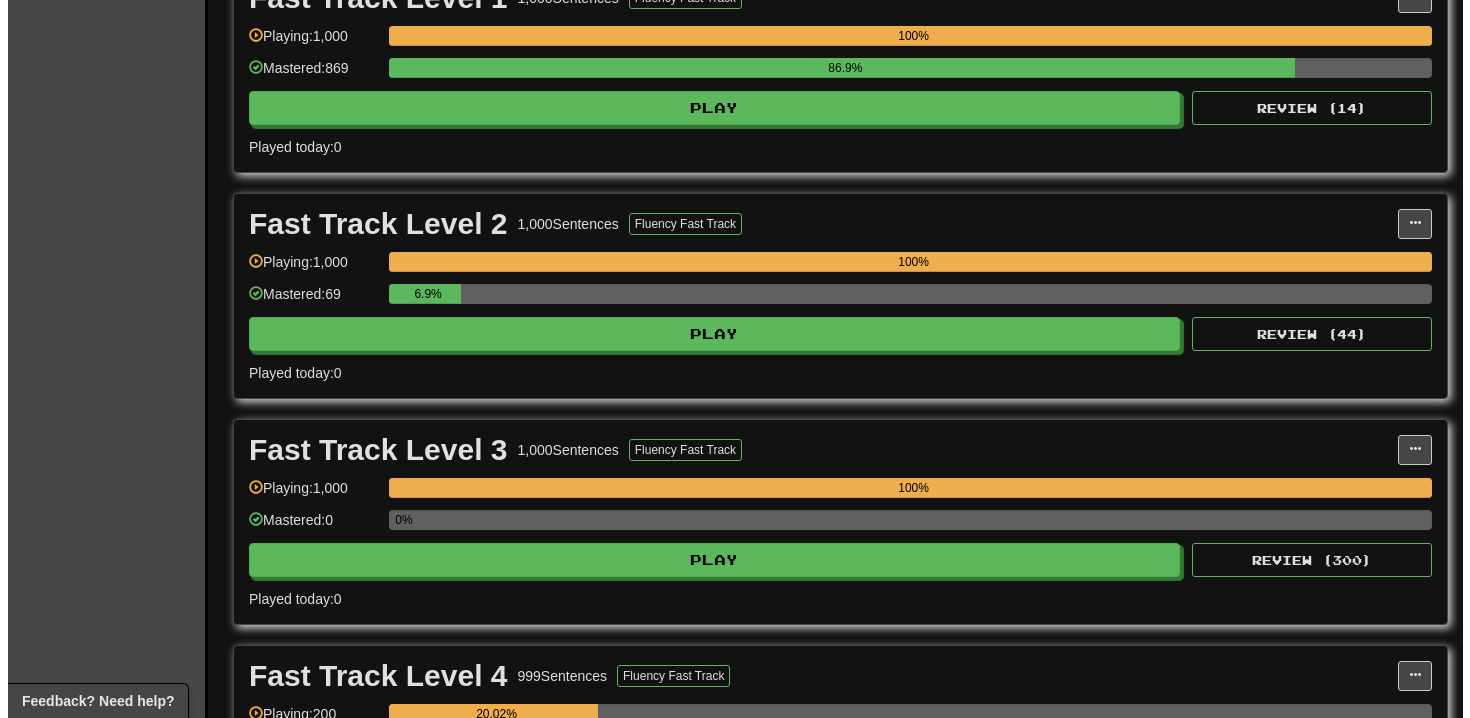 scroll, scrollTop: 470, scrollLeft: 0, axis: vertical 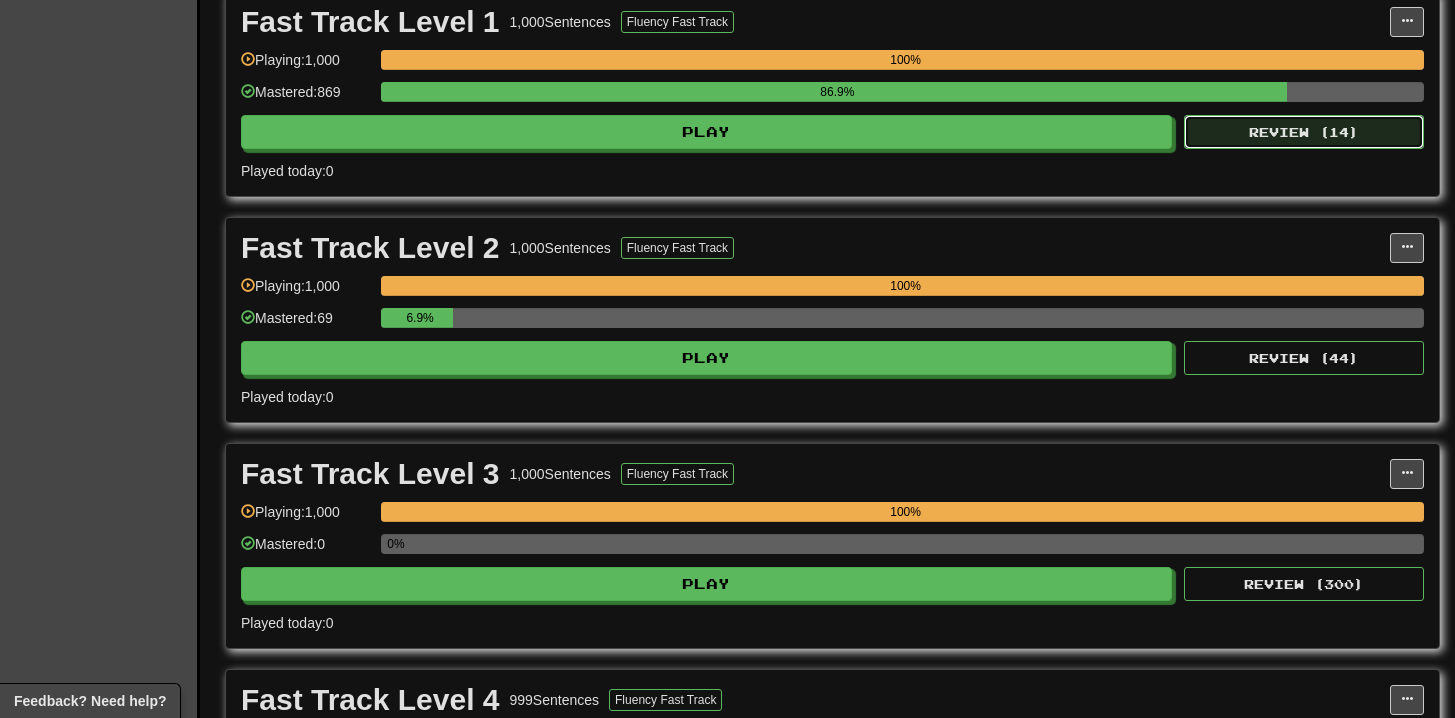 click on "Review ( 14 )" at bounding box center (1304, 132) 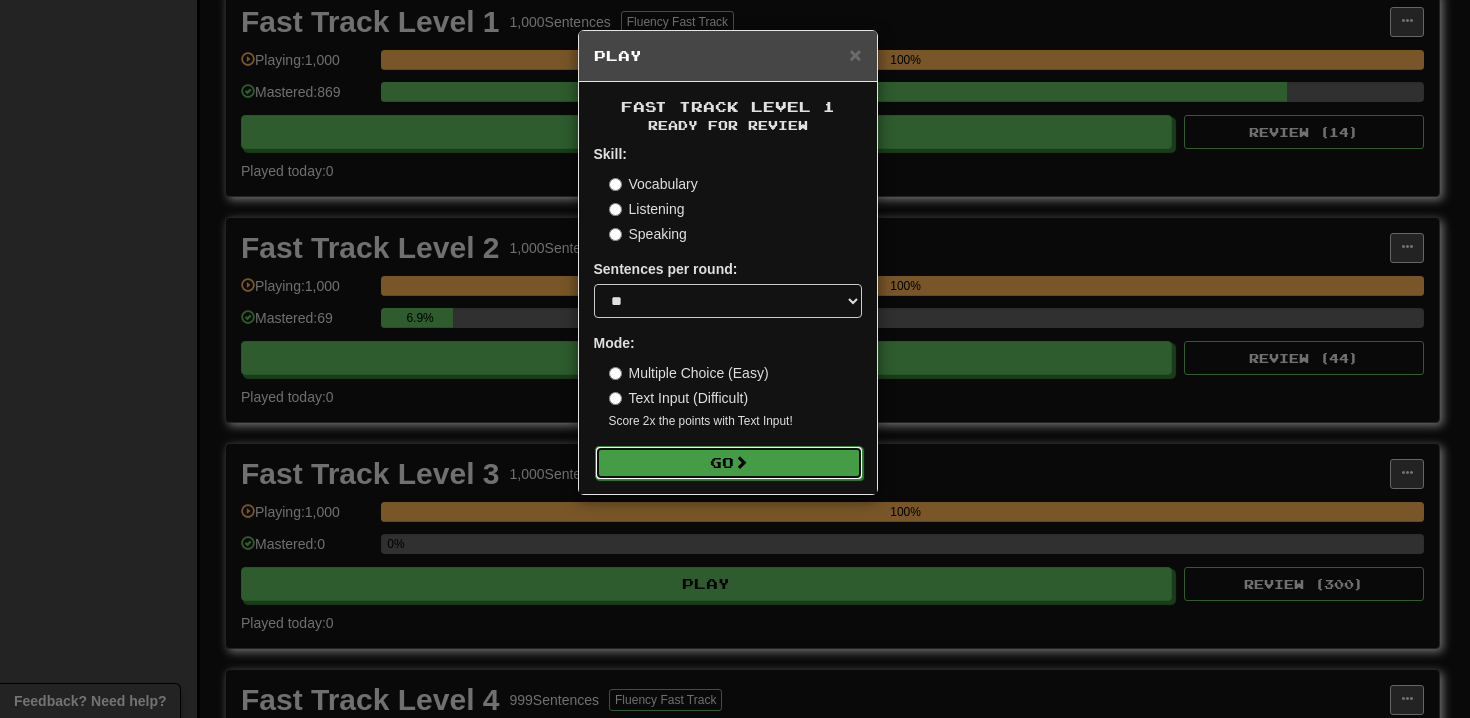 click on "Go" at bounding box center (729, 463) 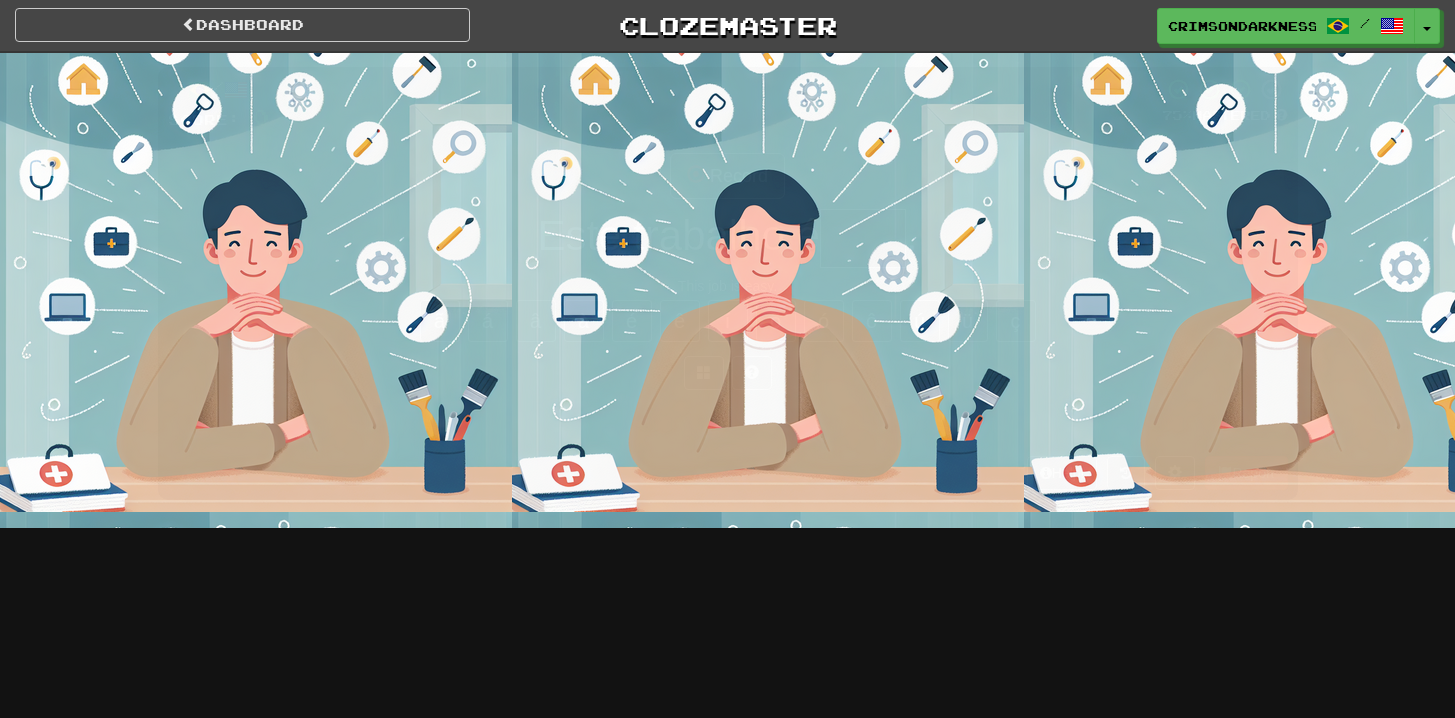 scroll, scrollTop: 0, scrollLeft: 0, axis: both 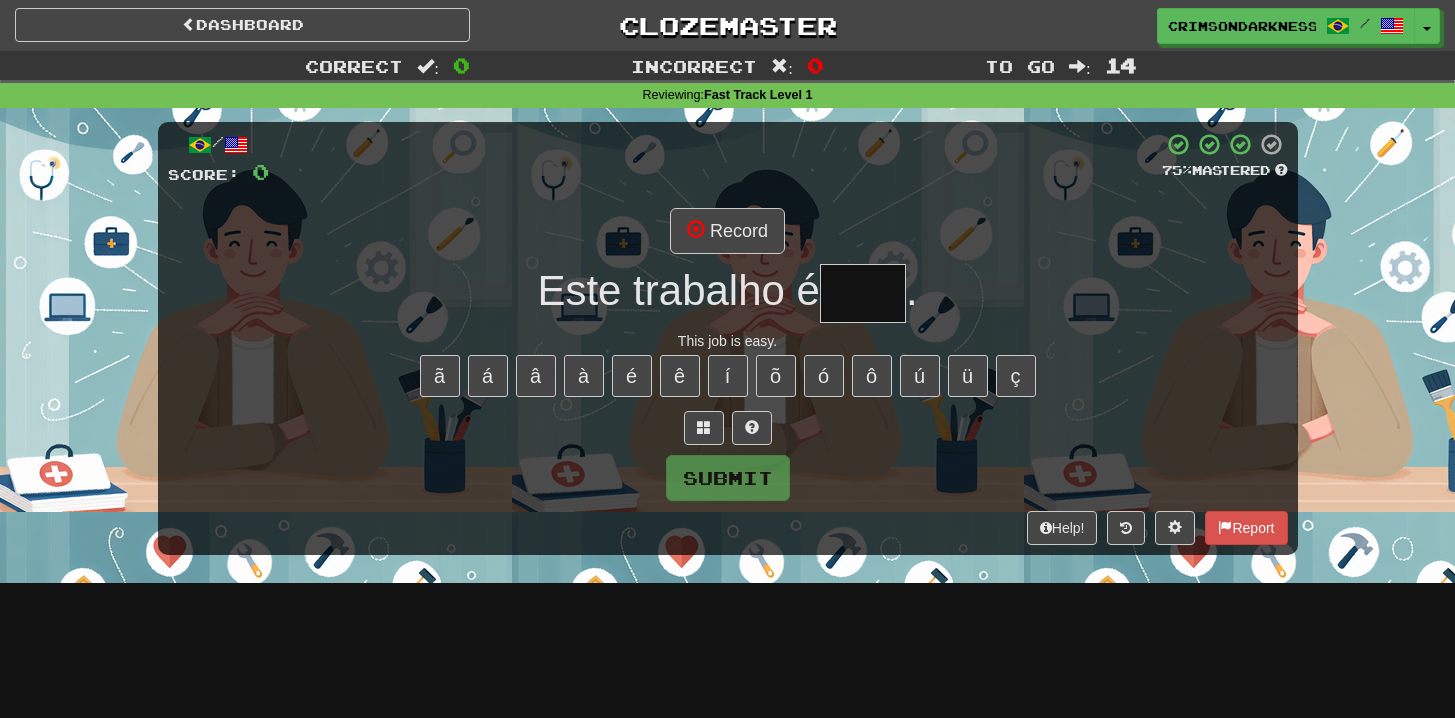 type on "*" 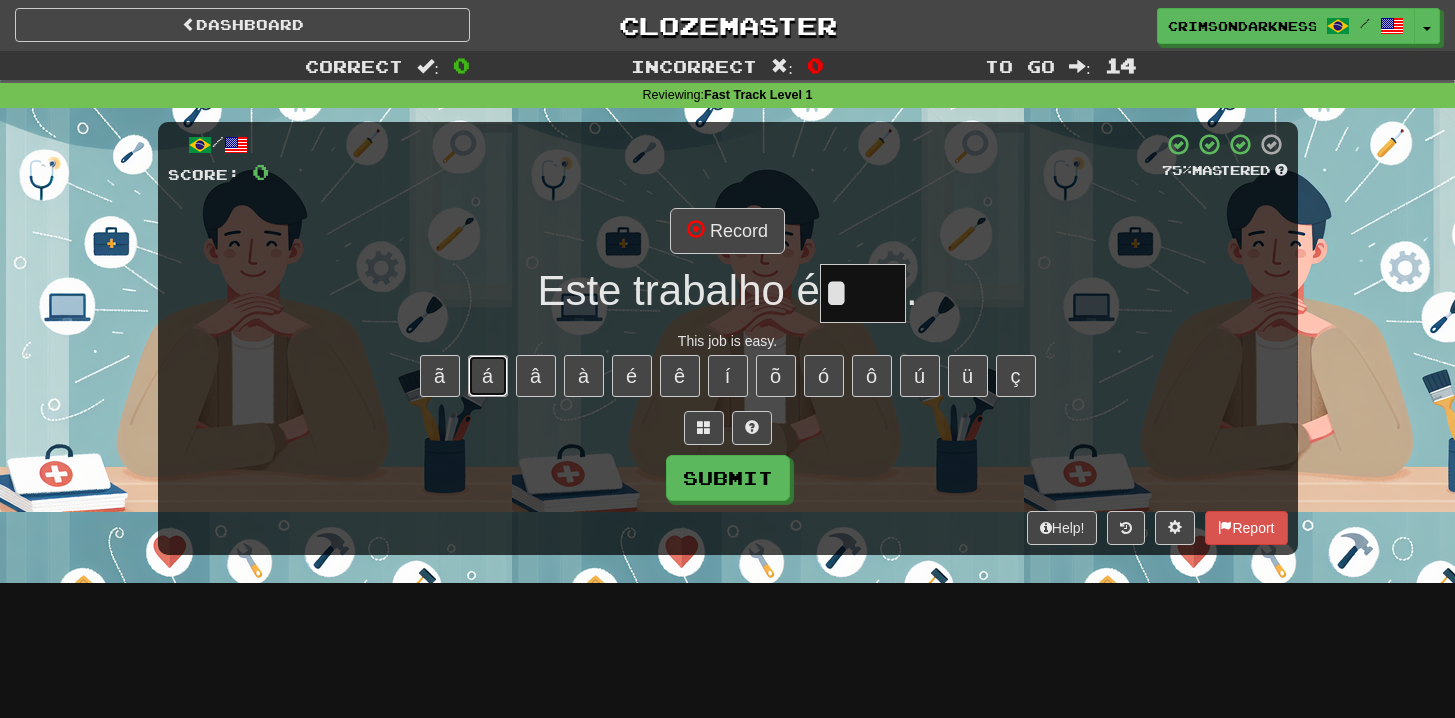 click on "á" at bounding box center [488, 376] 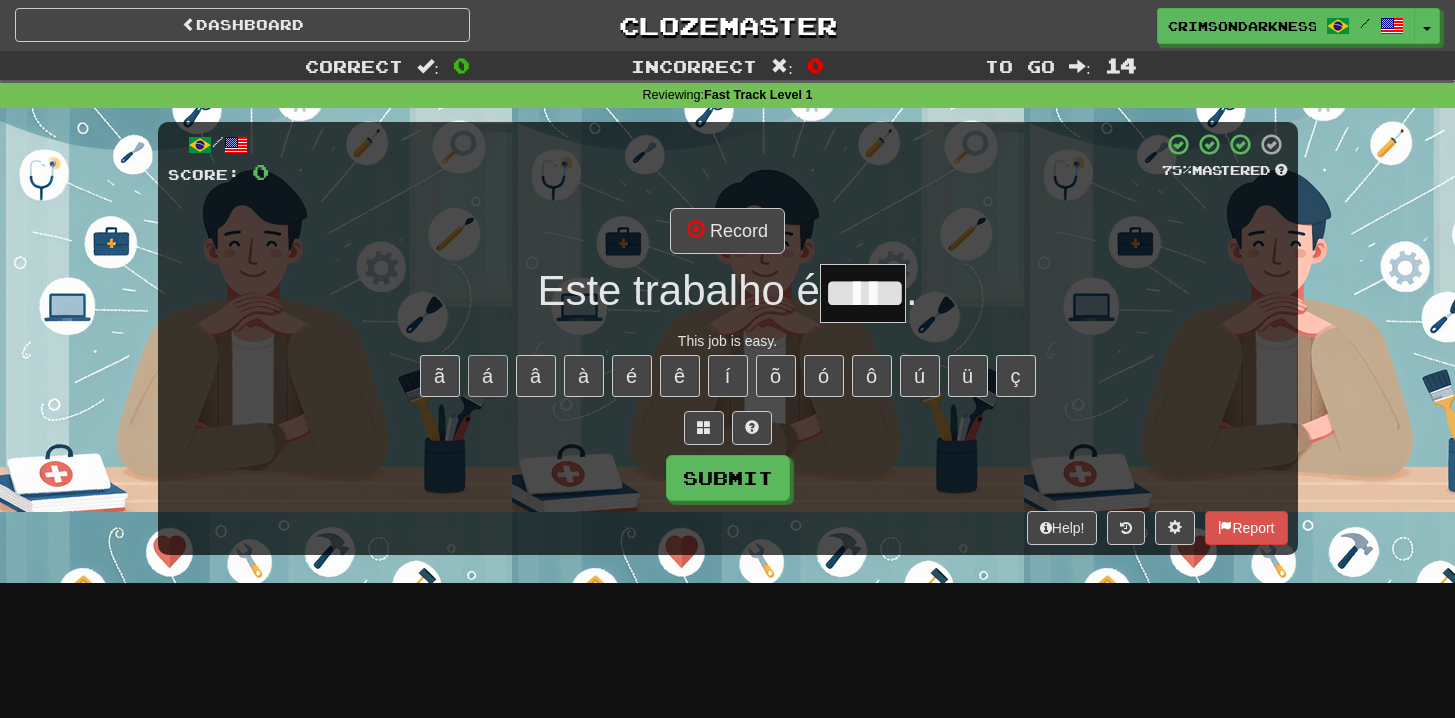 type on "*****" 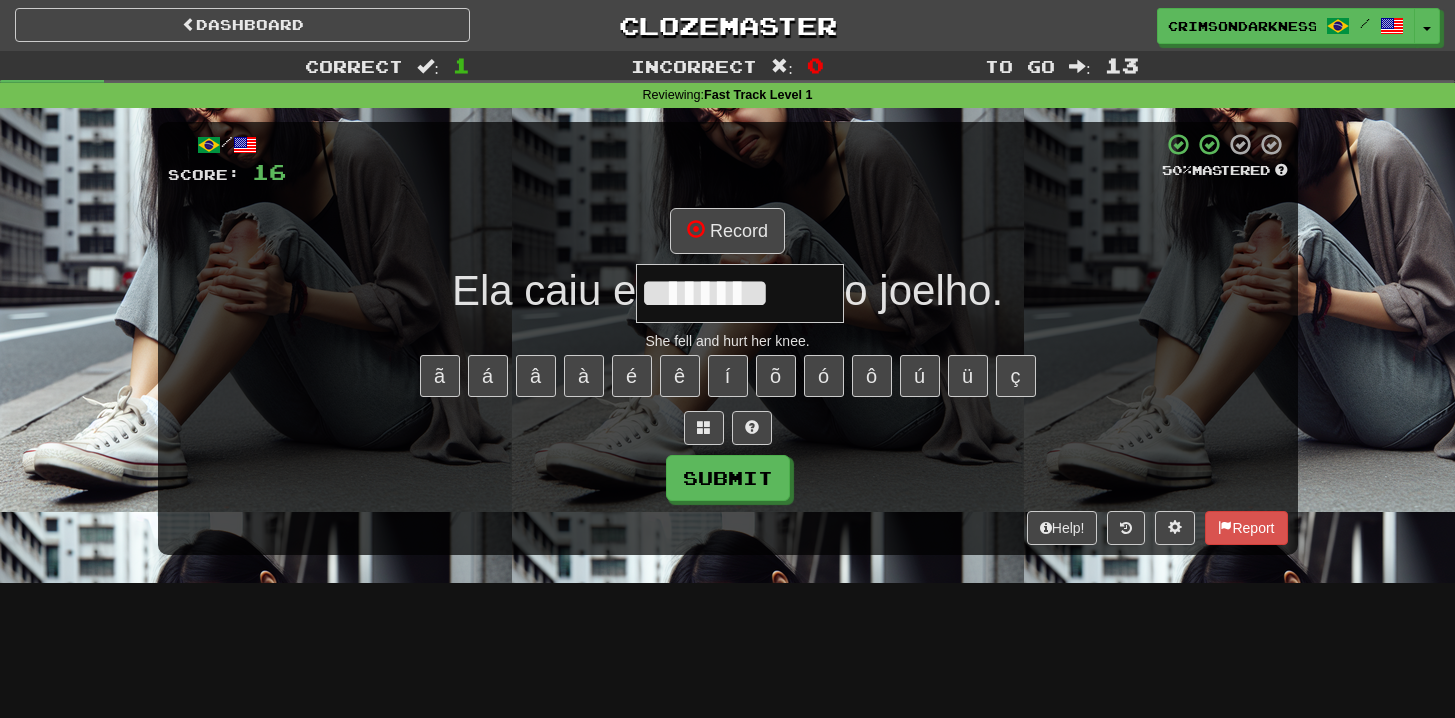 type on "********" 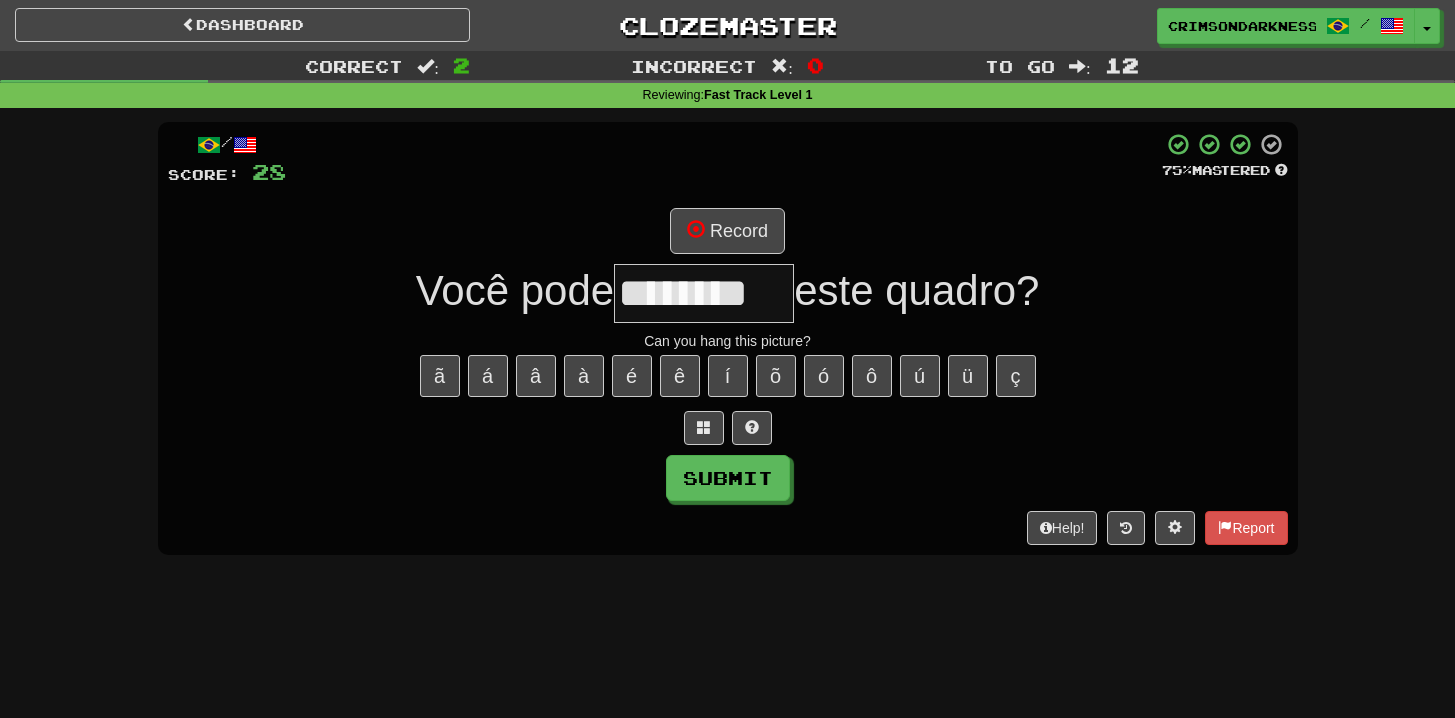 type on "********" 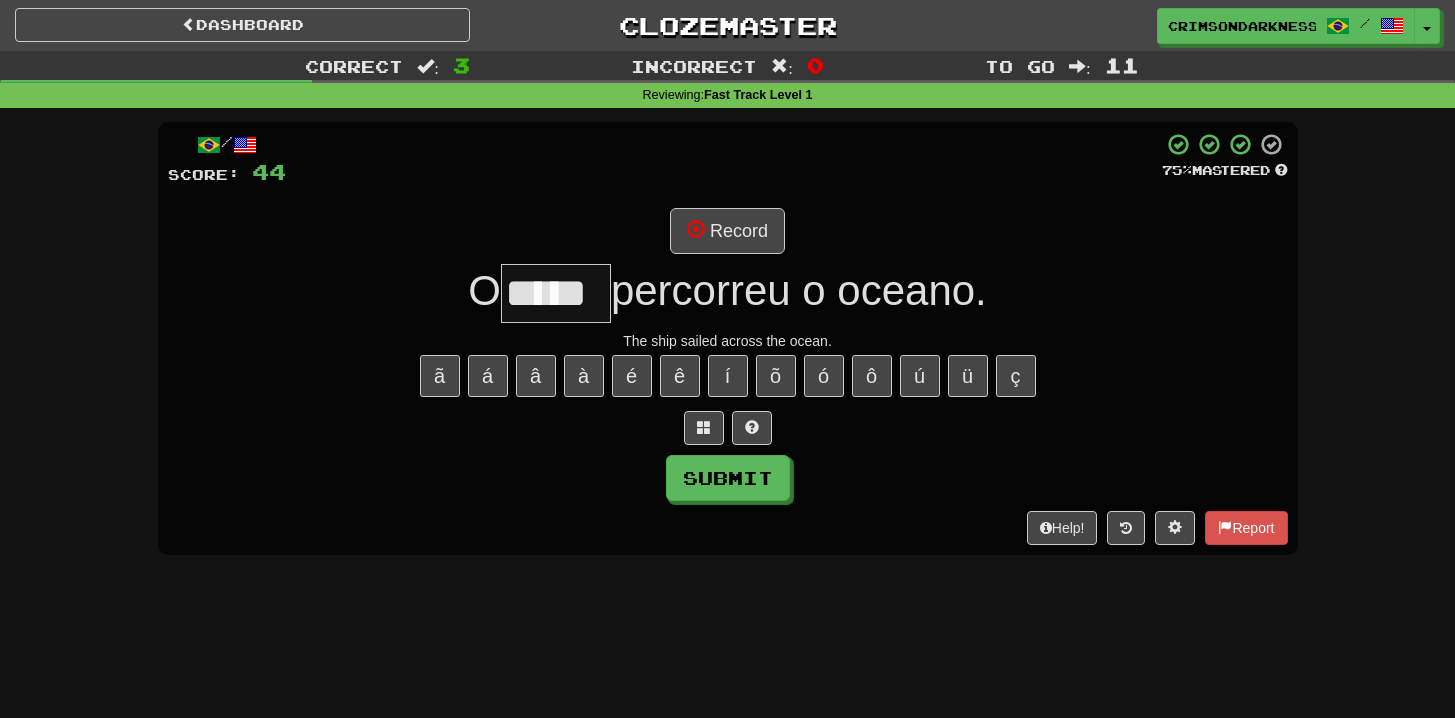 type on "*****" 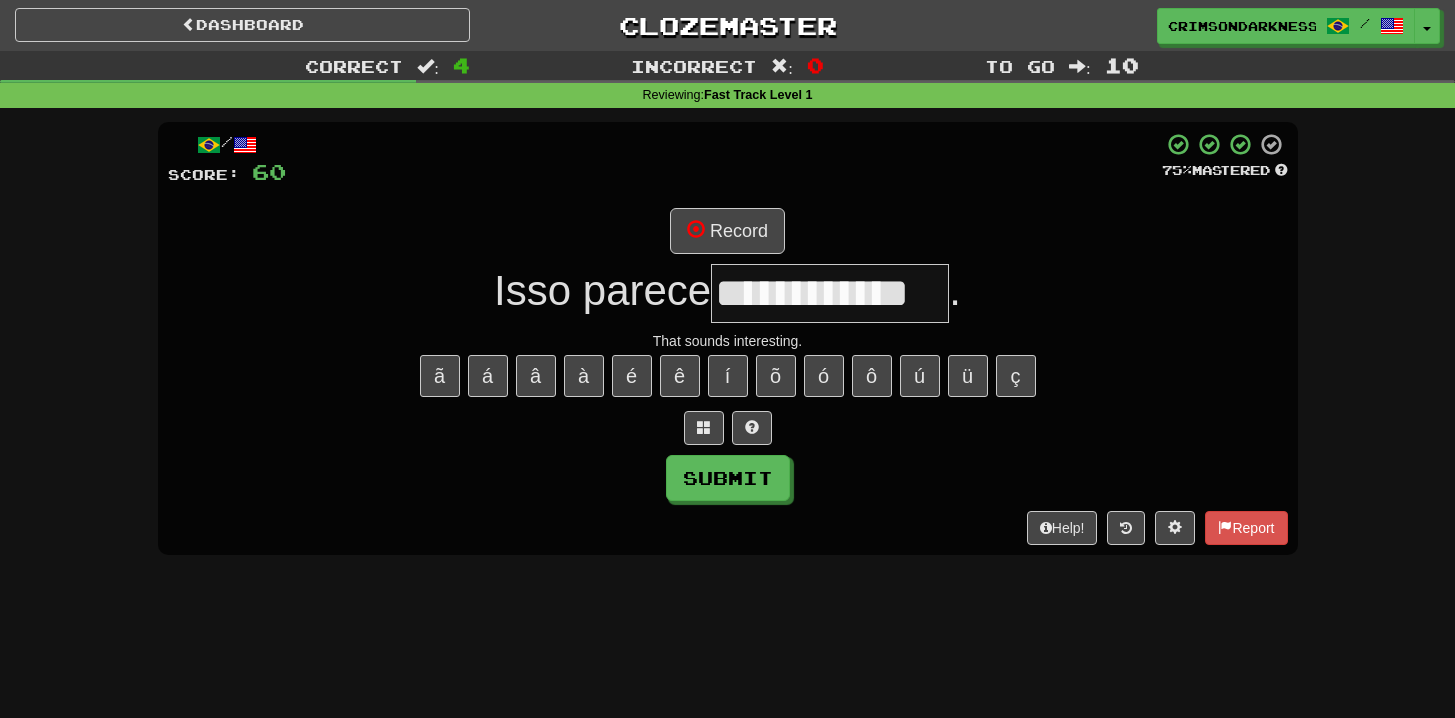 type on "**********" 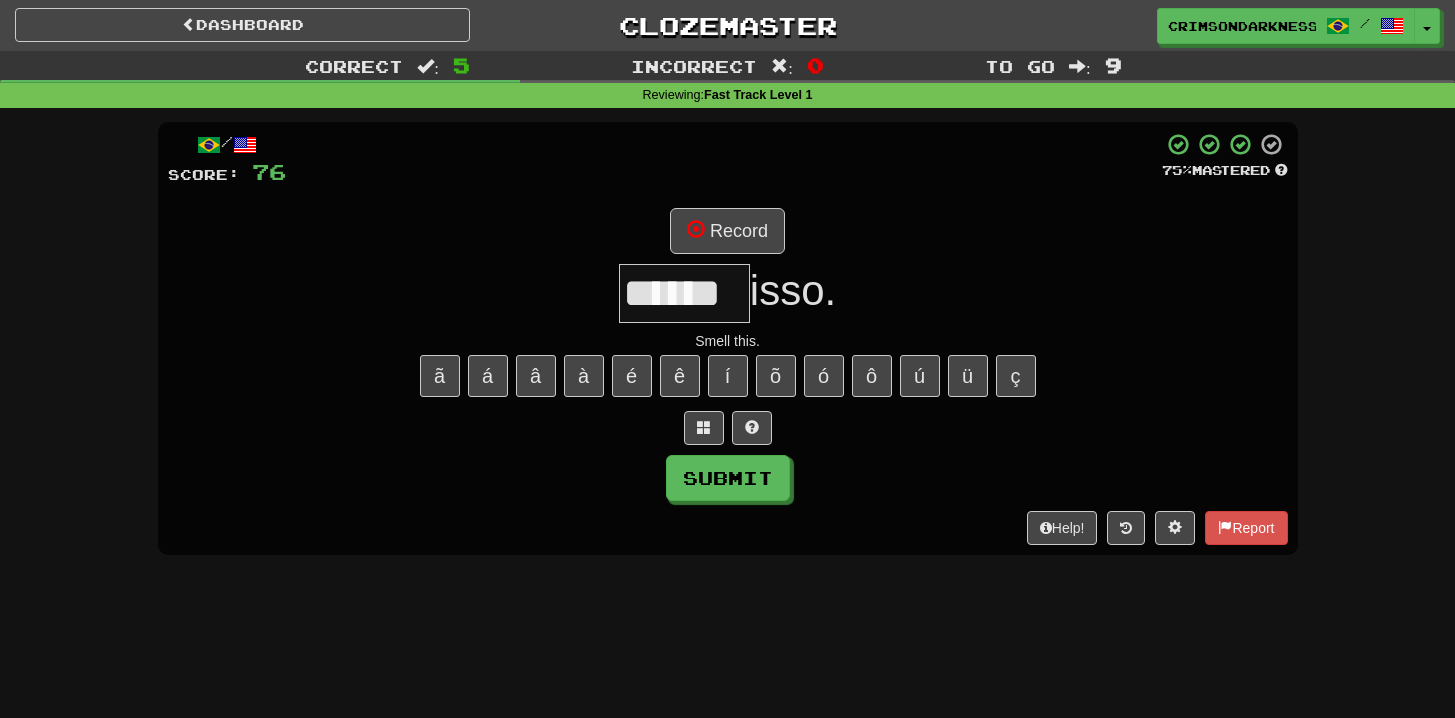 type on "******" 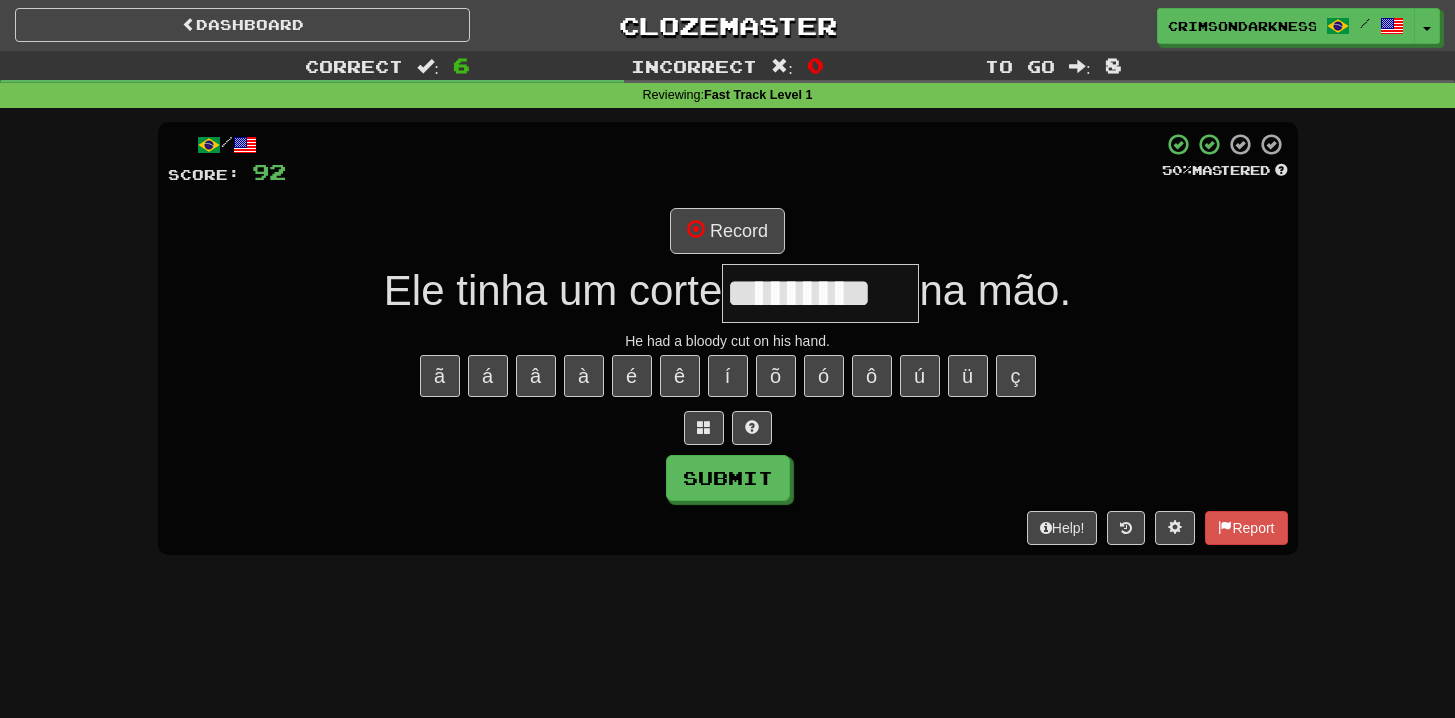type on "*********" 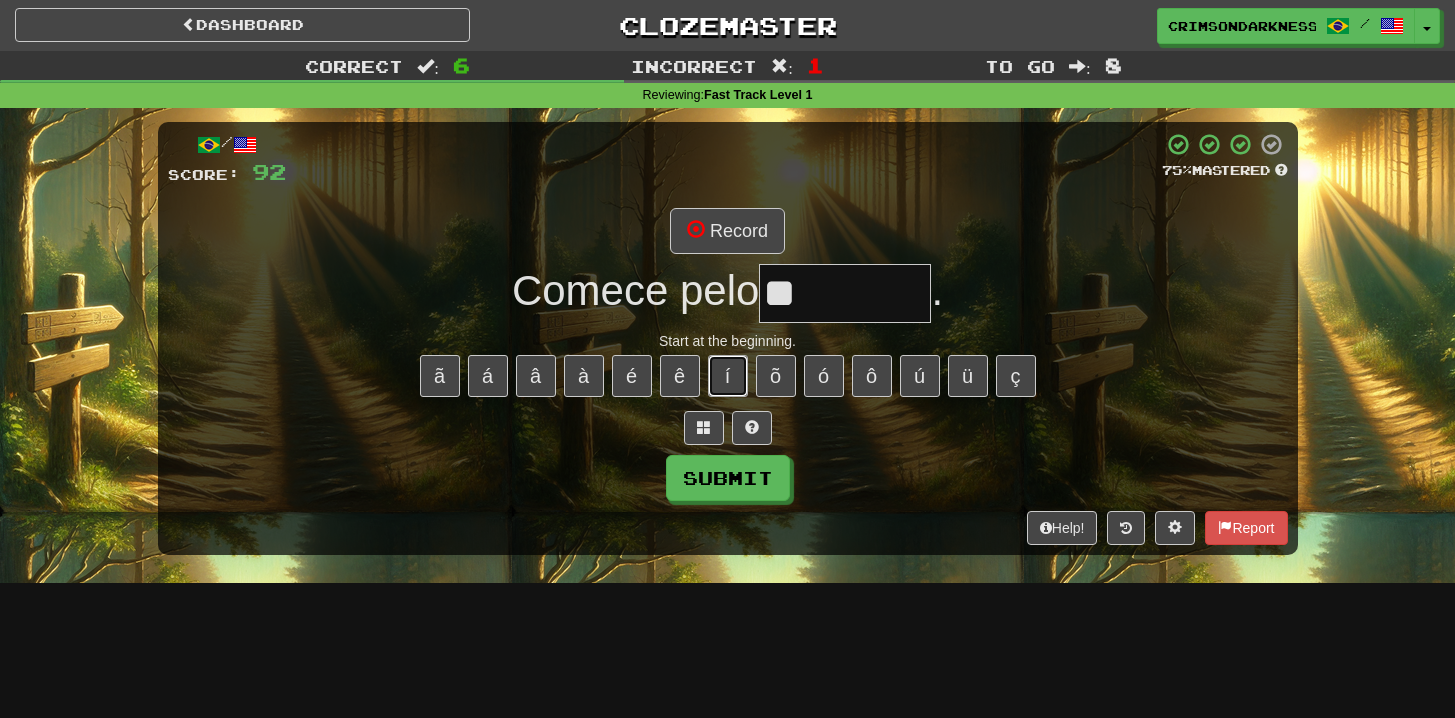 click on "í" at bounding box center [728, 376] 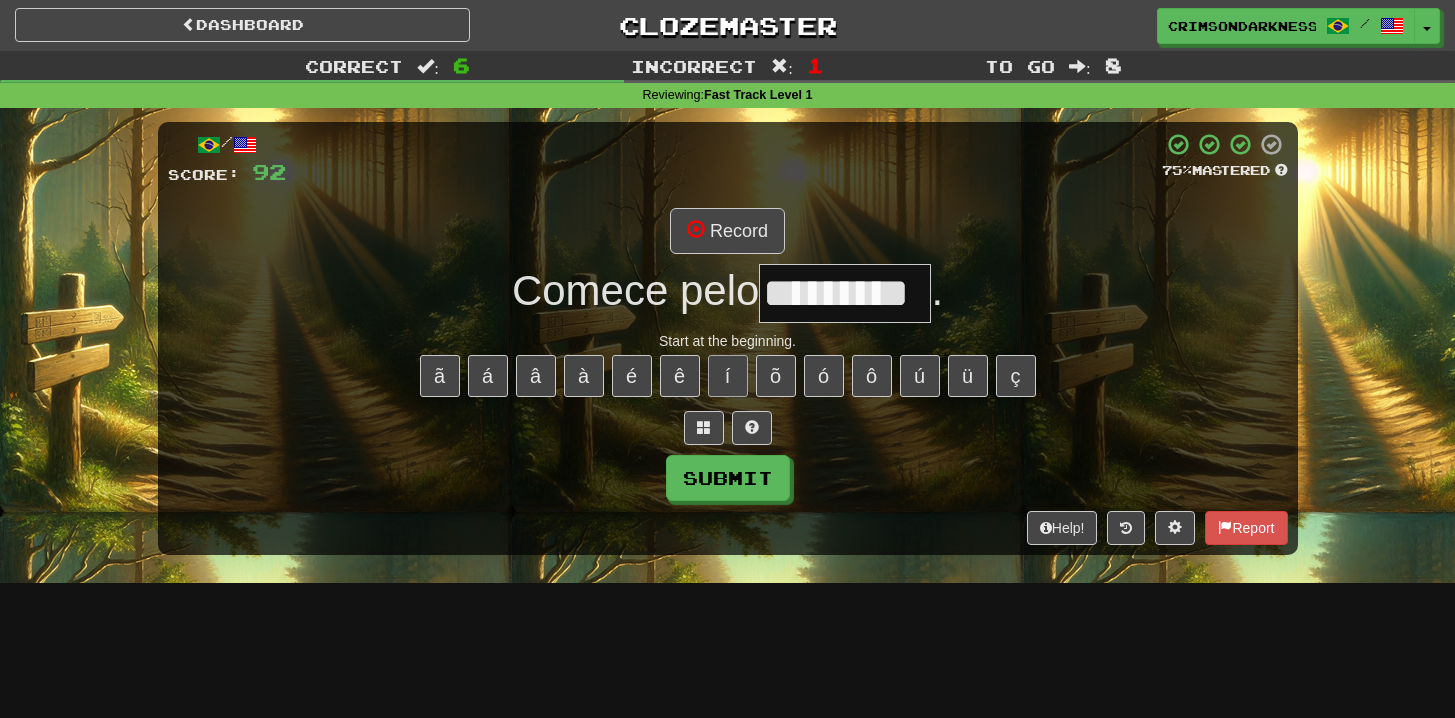 type on "*********" 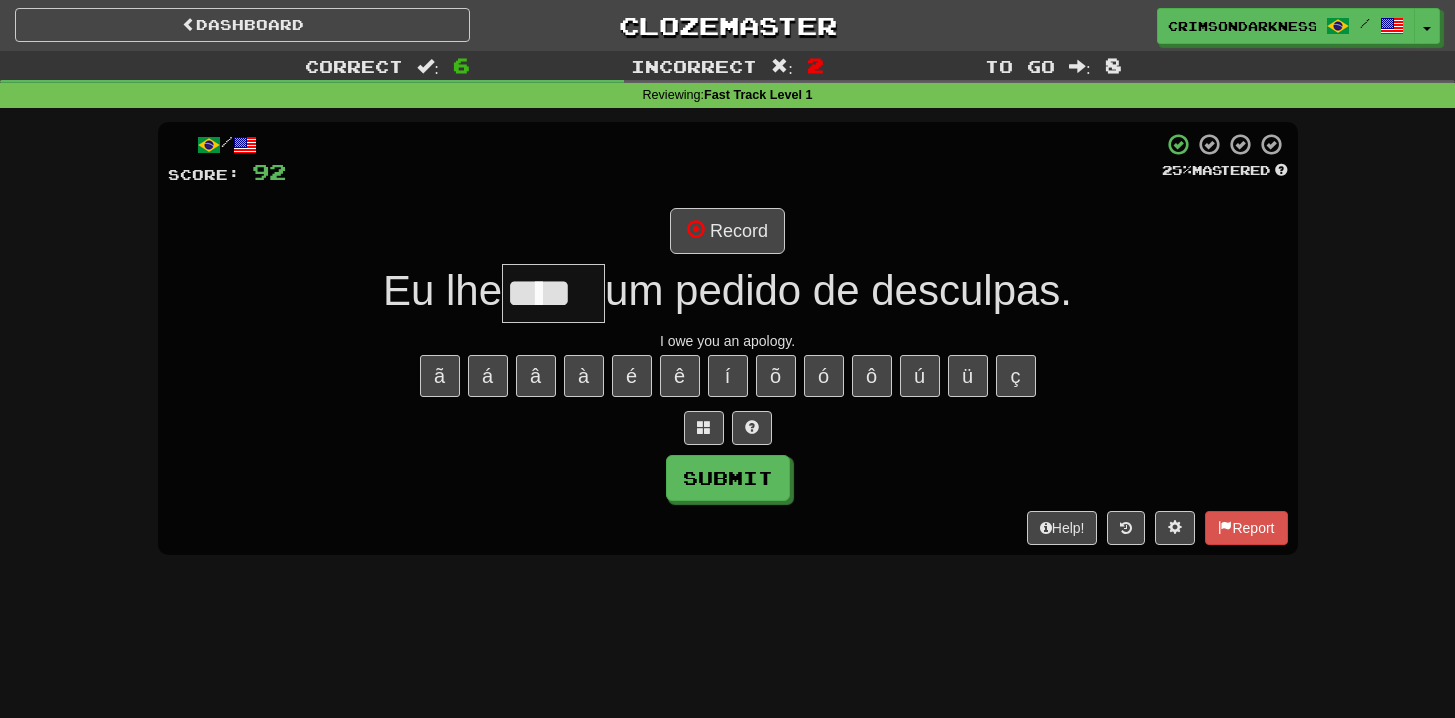 type on "****" 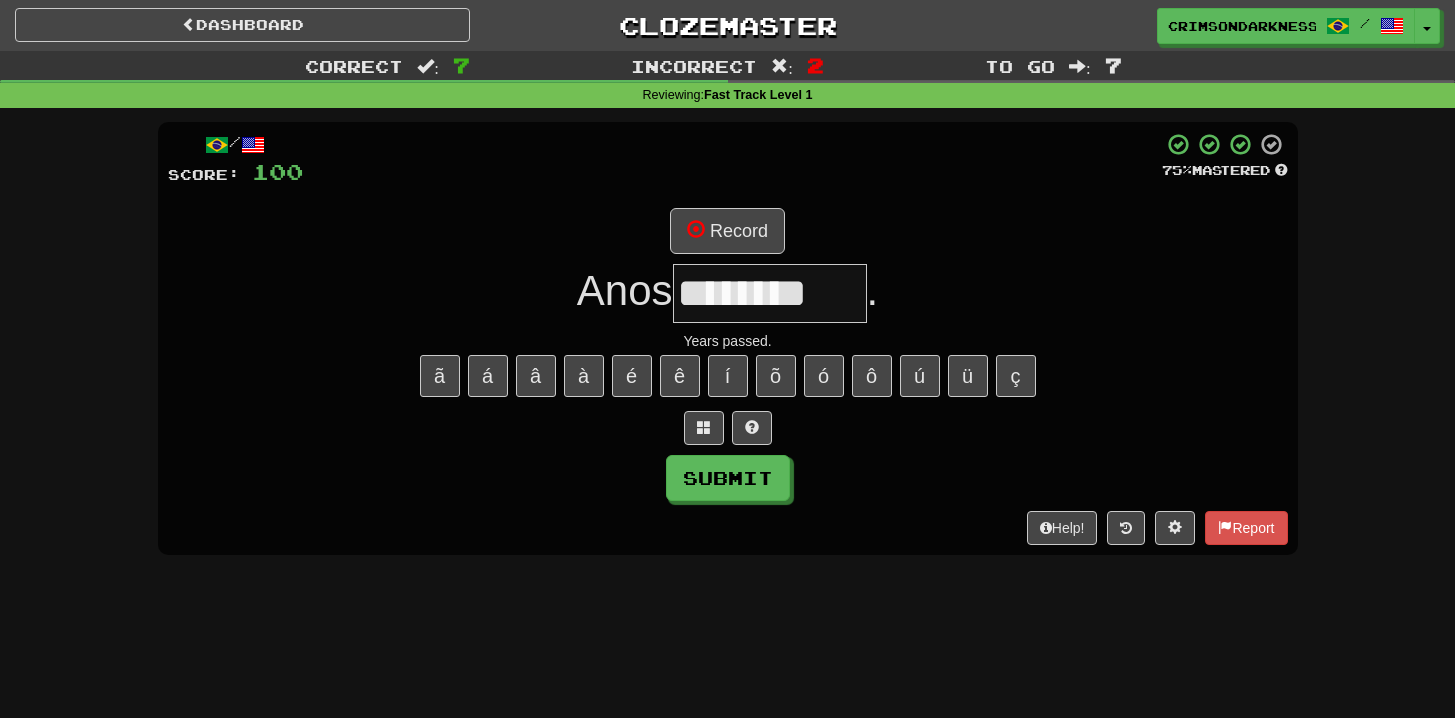 type on "********" 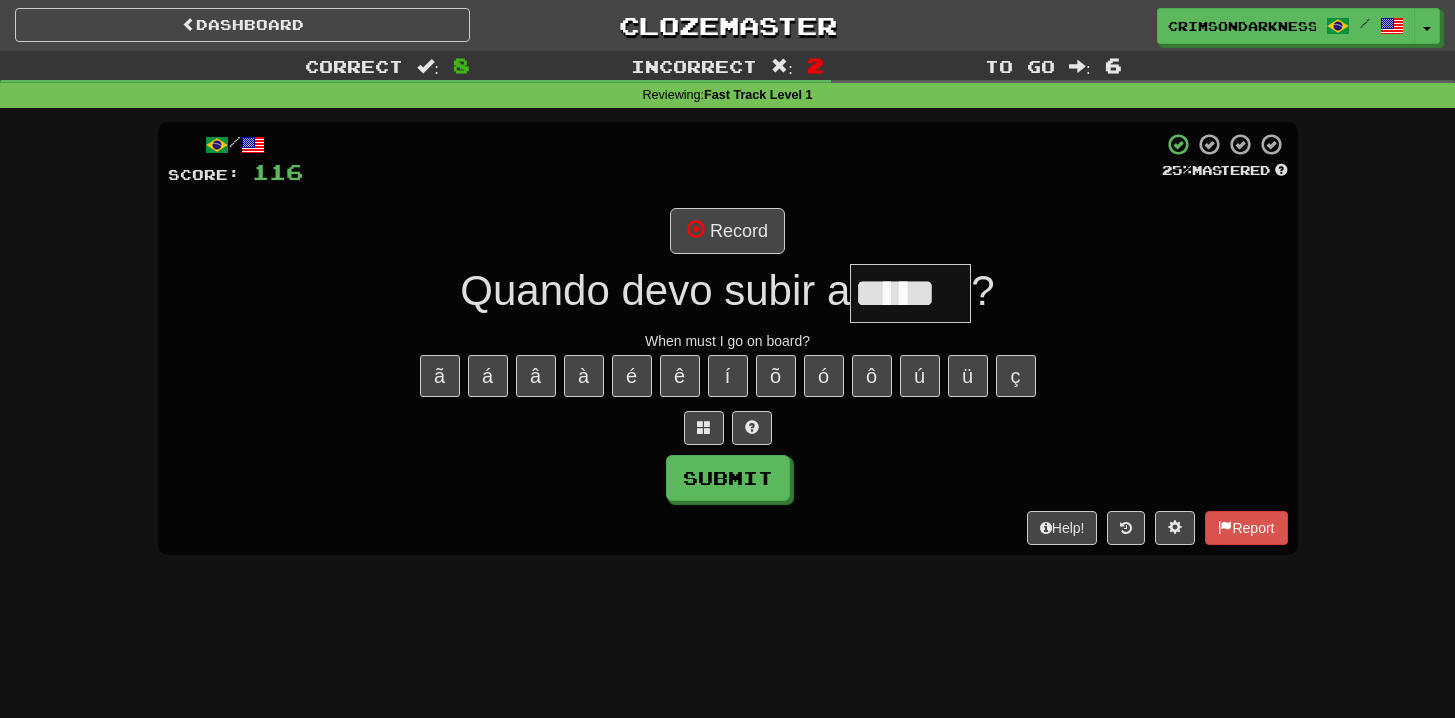 type on "*****" 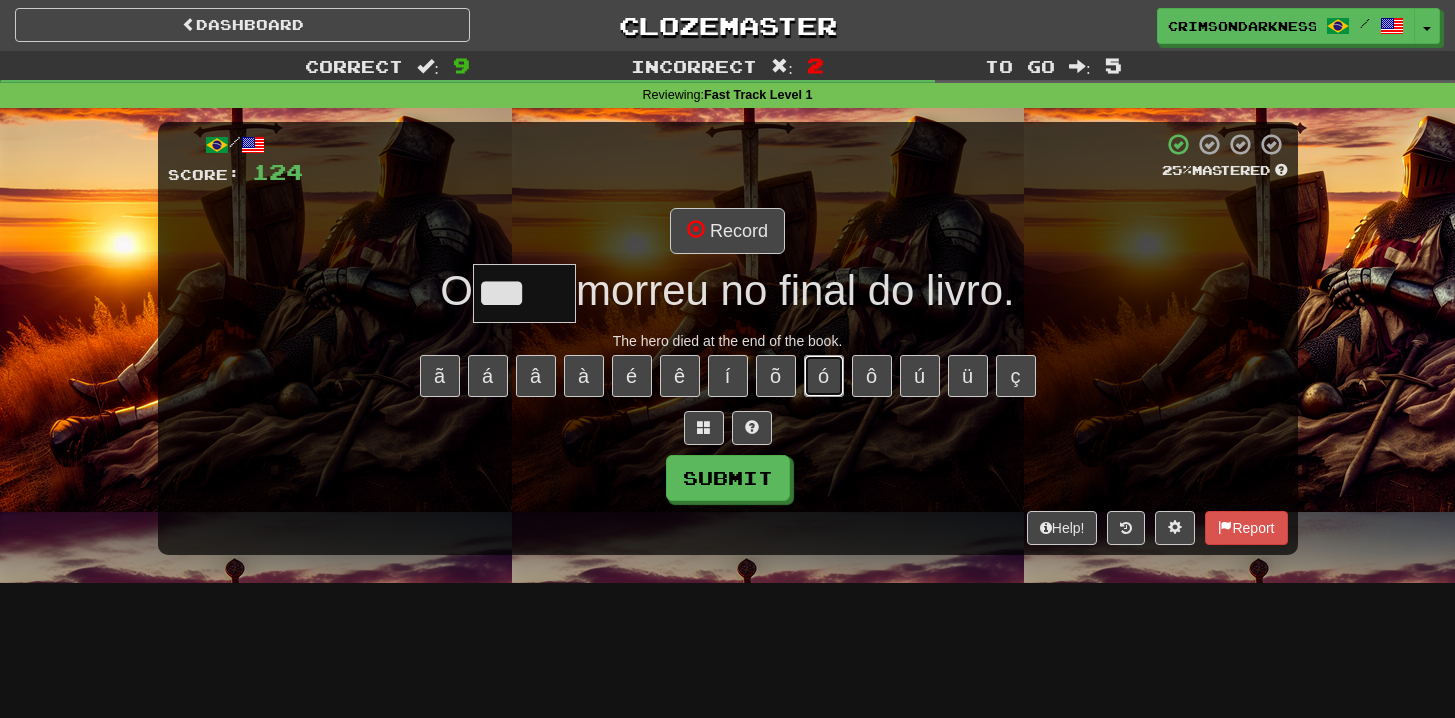 click on "ó" at bounding box center (824, 376) 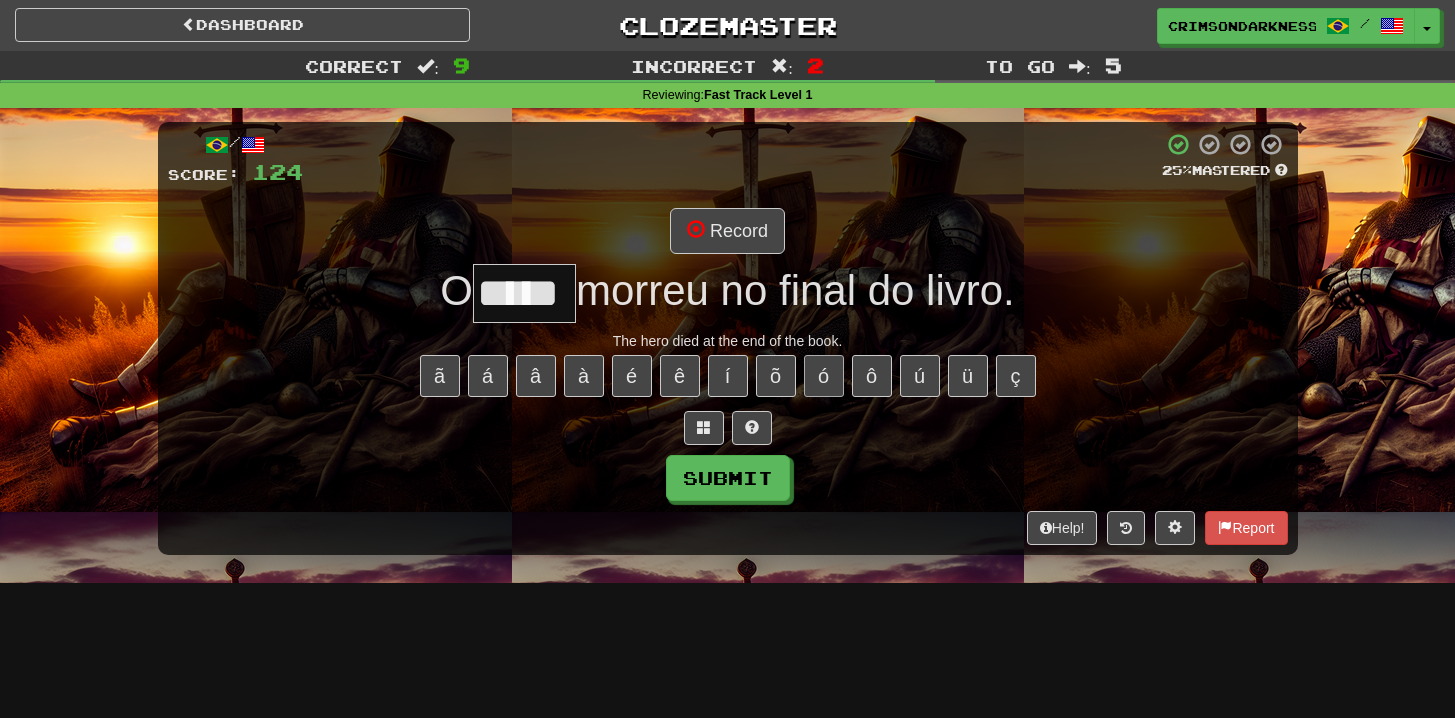 type on "*****" 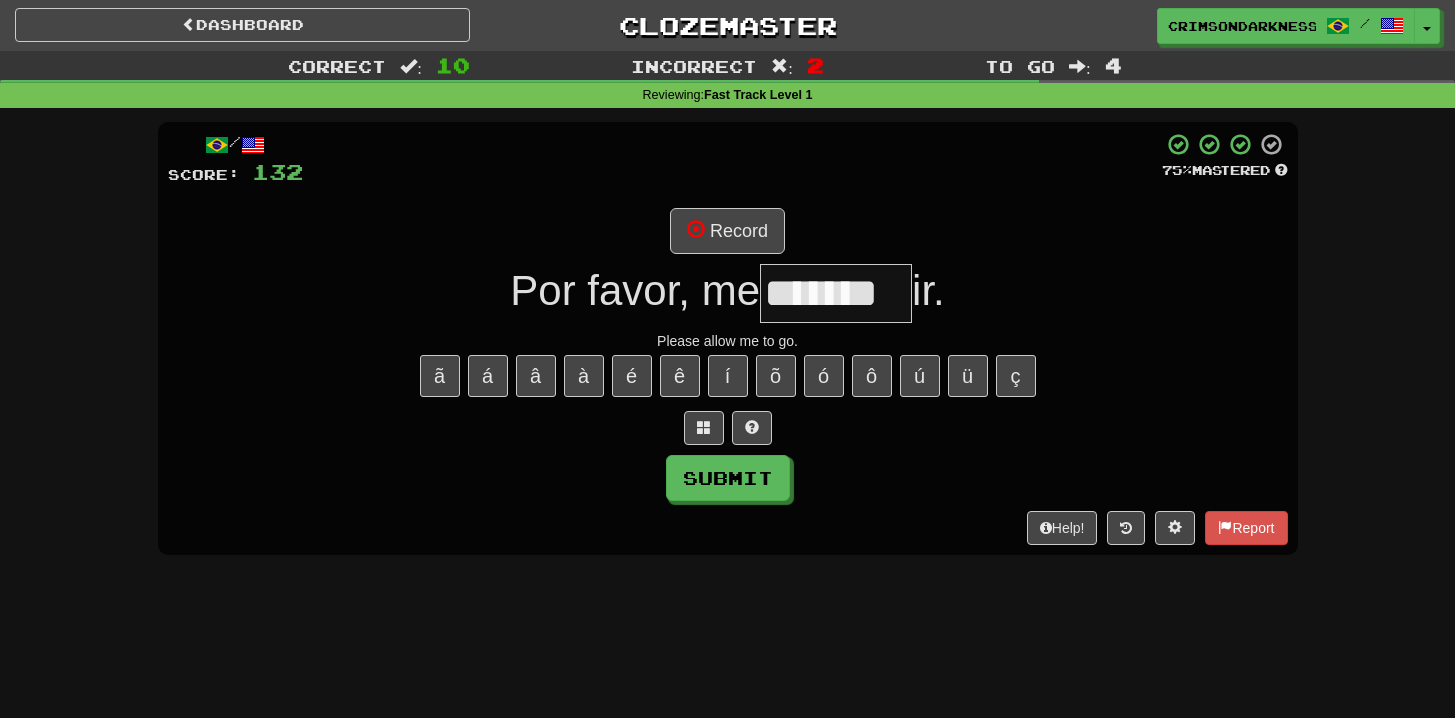 type on "*******" 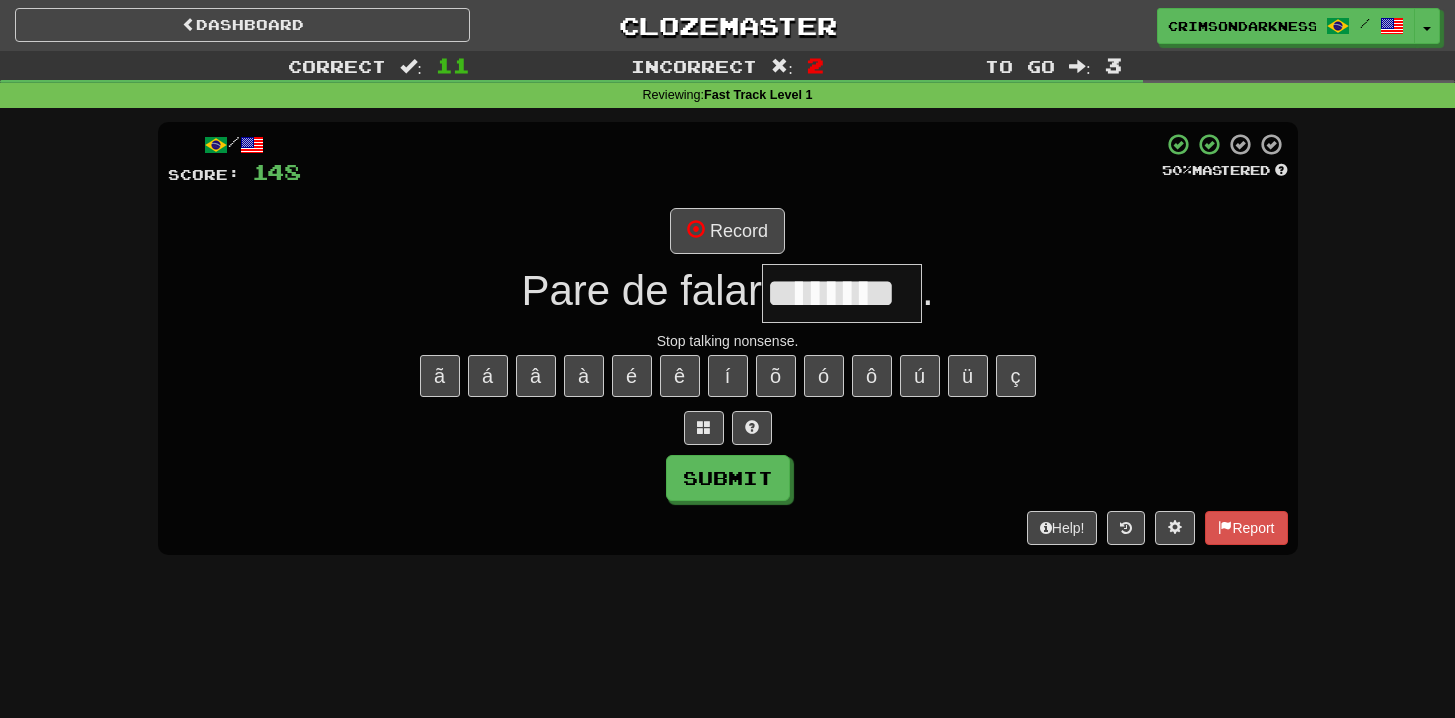 type on "********" 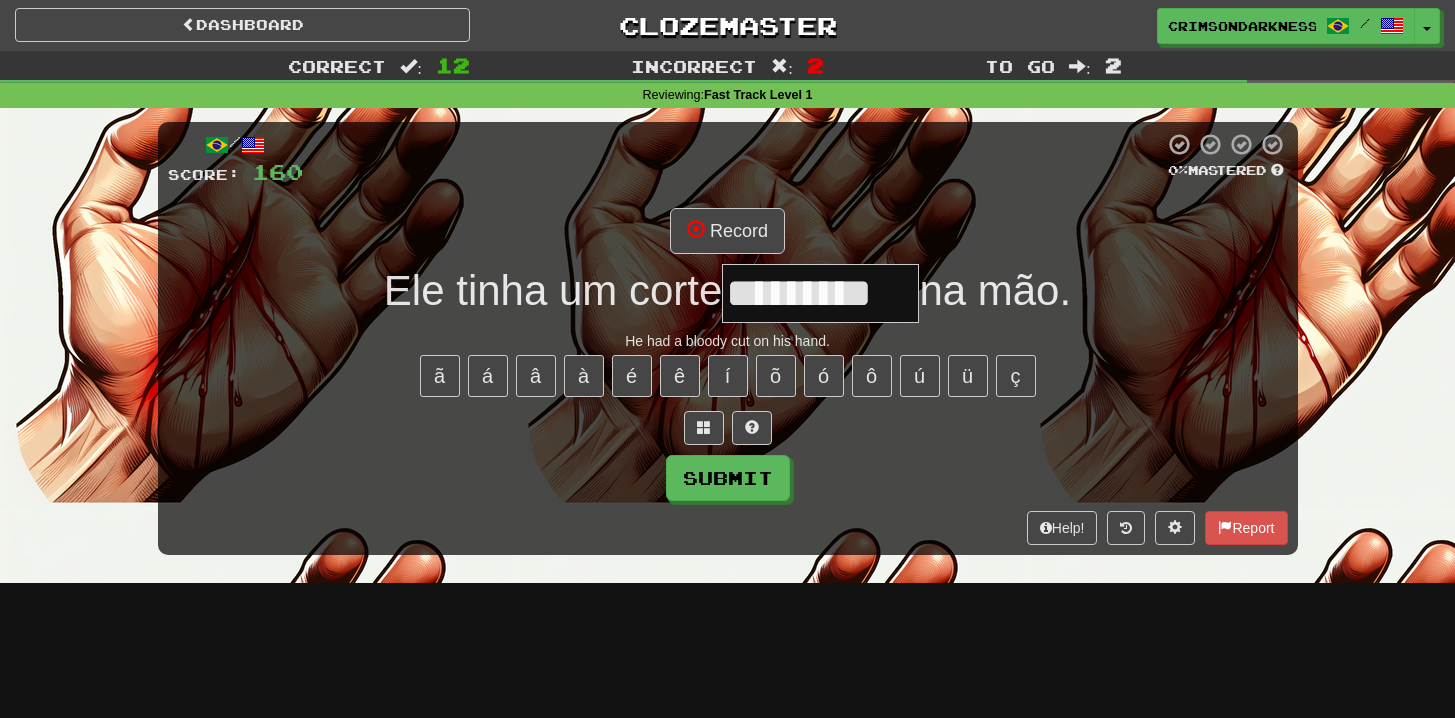 type on "*********" 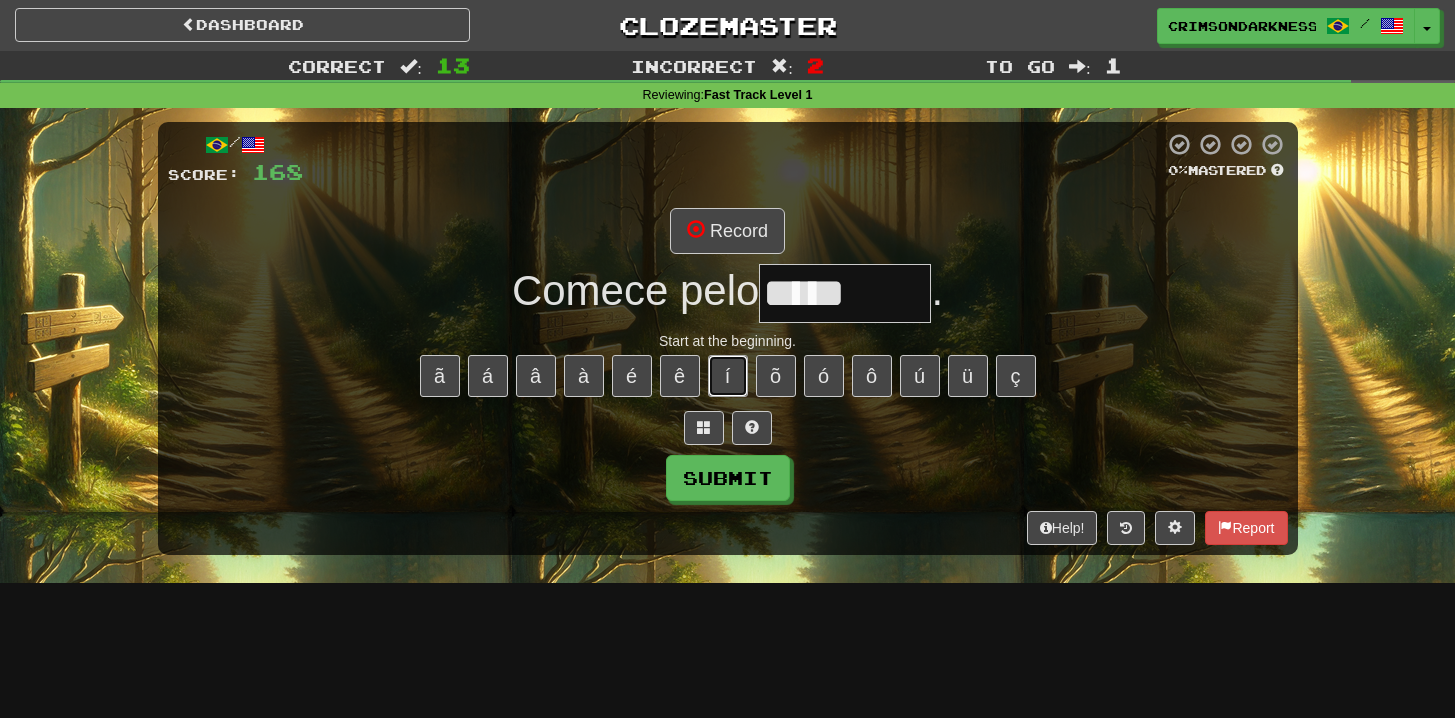 click on "í" at bounding box center (728, 376) 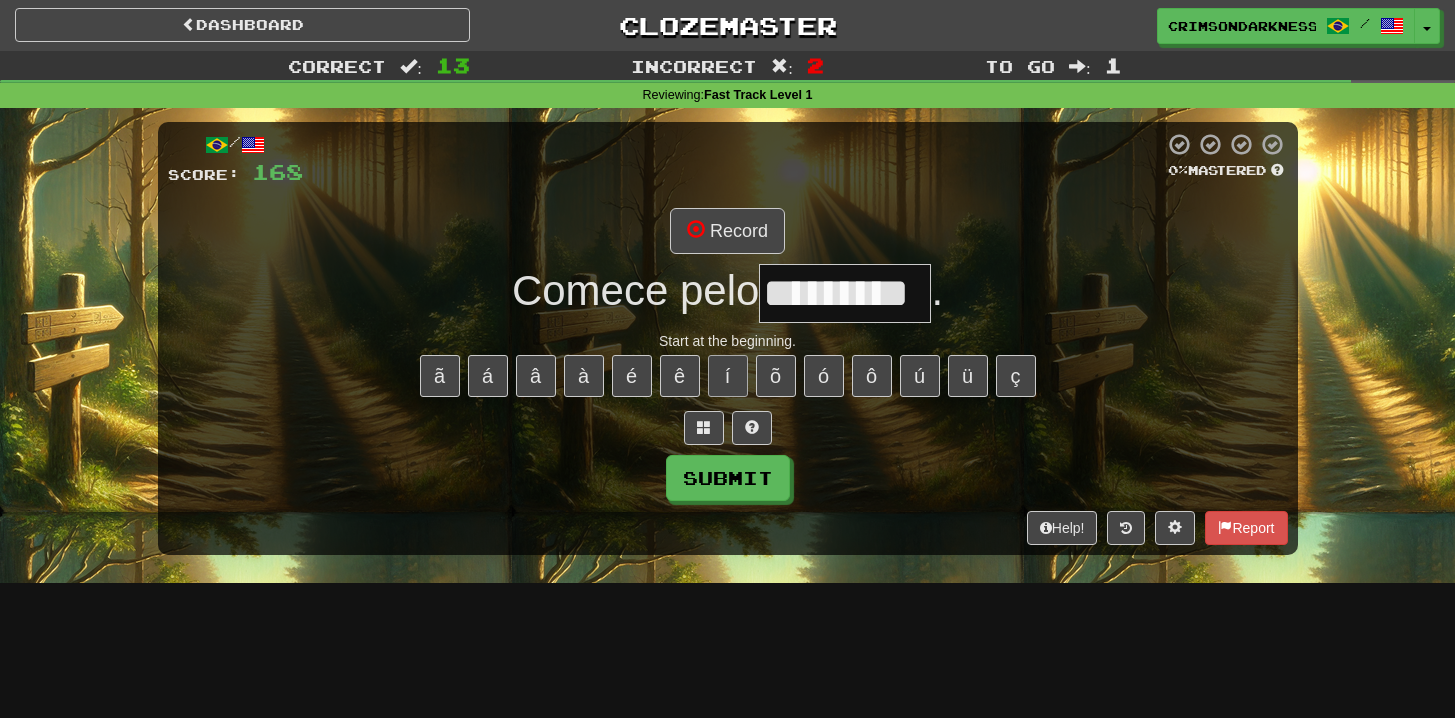 type on "*********" 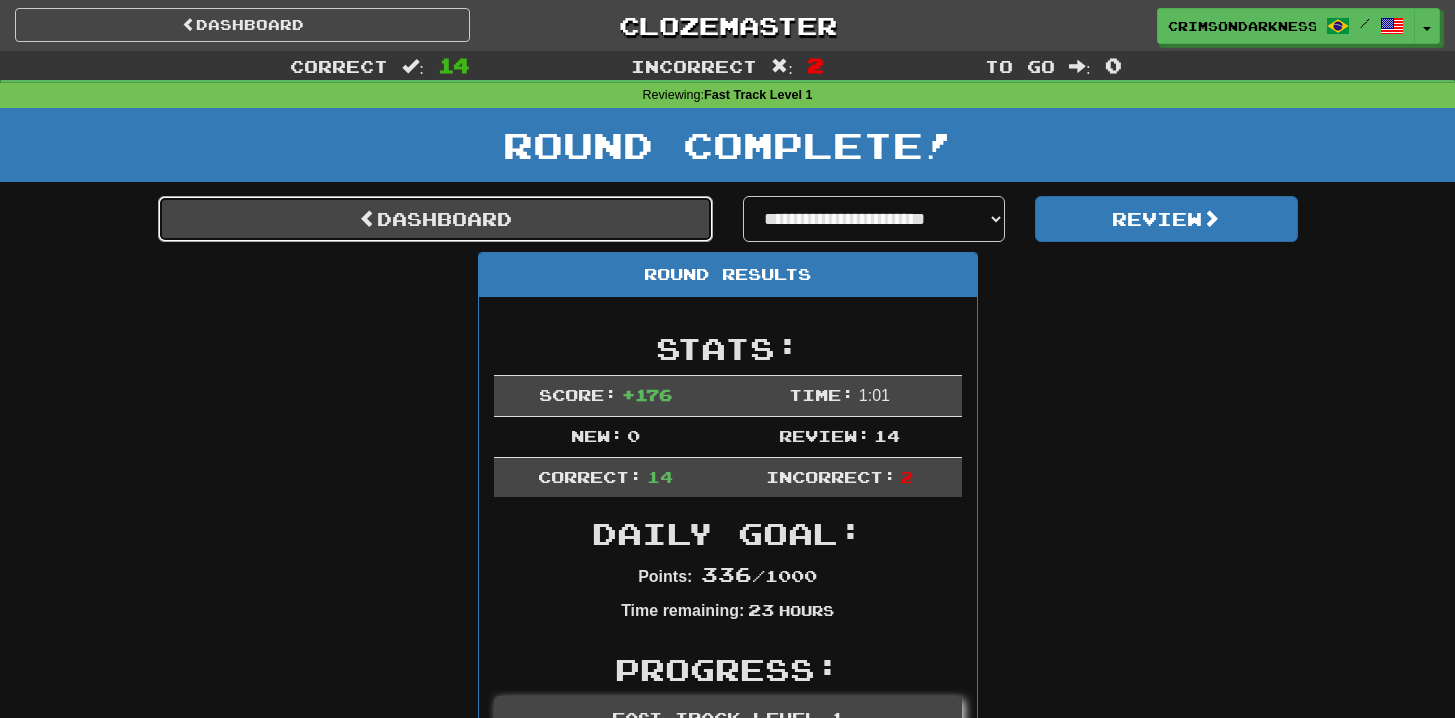 click on "Dashboard" at bounding box center (435, 219) 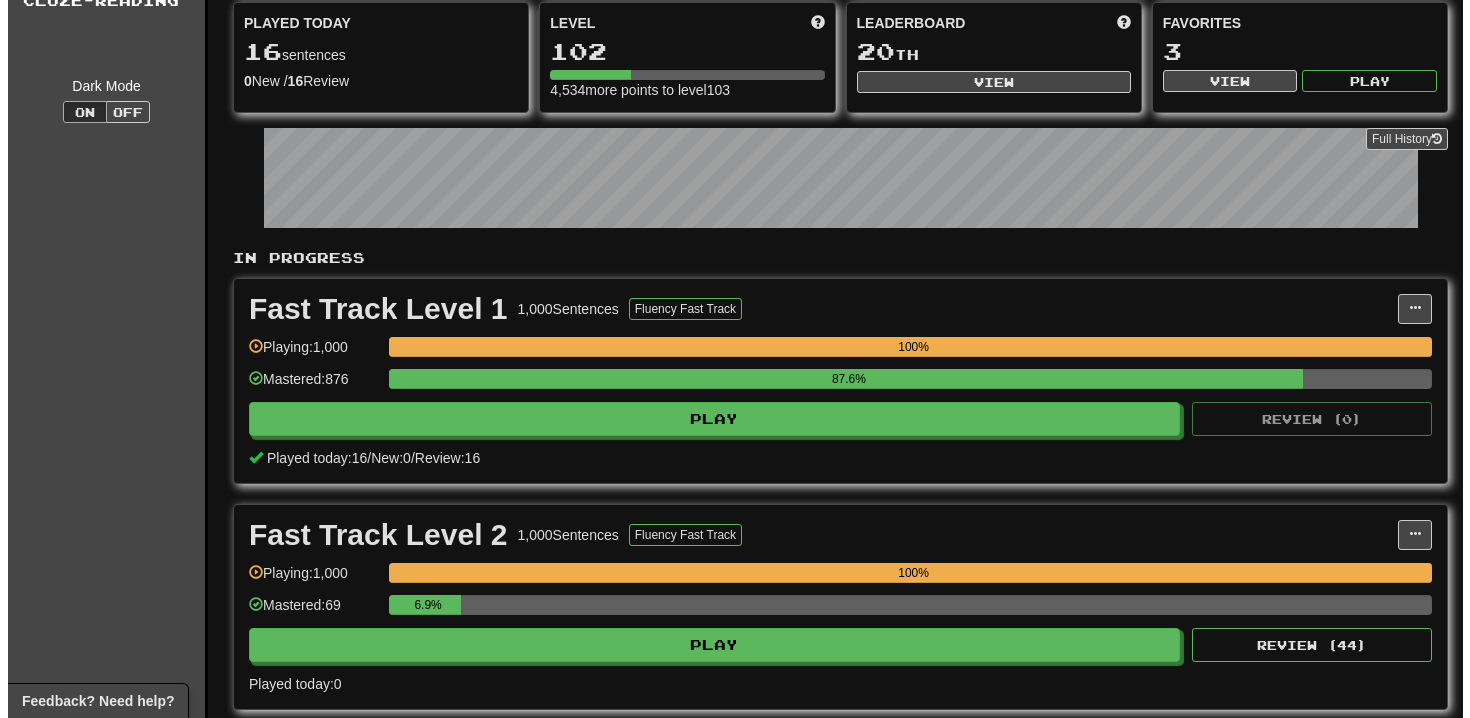 scroll, scrollTop: 251, scrollLeft: 0, axis: vertical 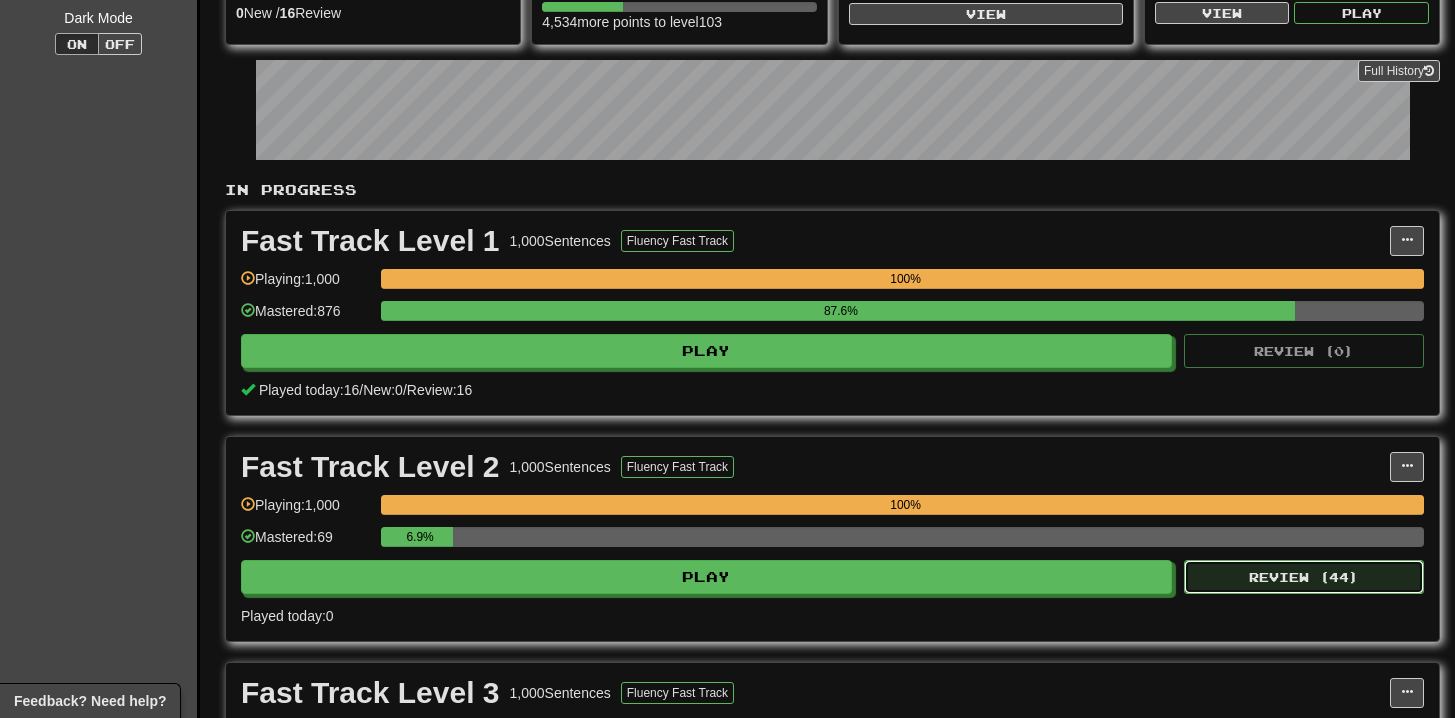 click on "Review ( 44 )" at bounding box center [1304, 577] 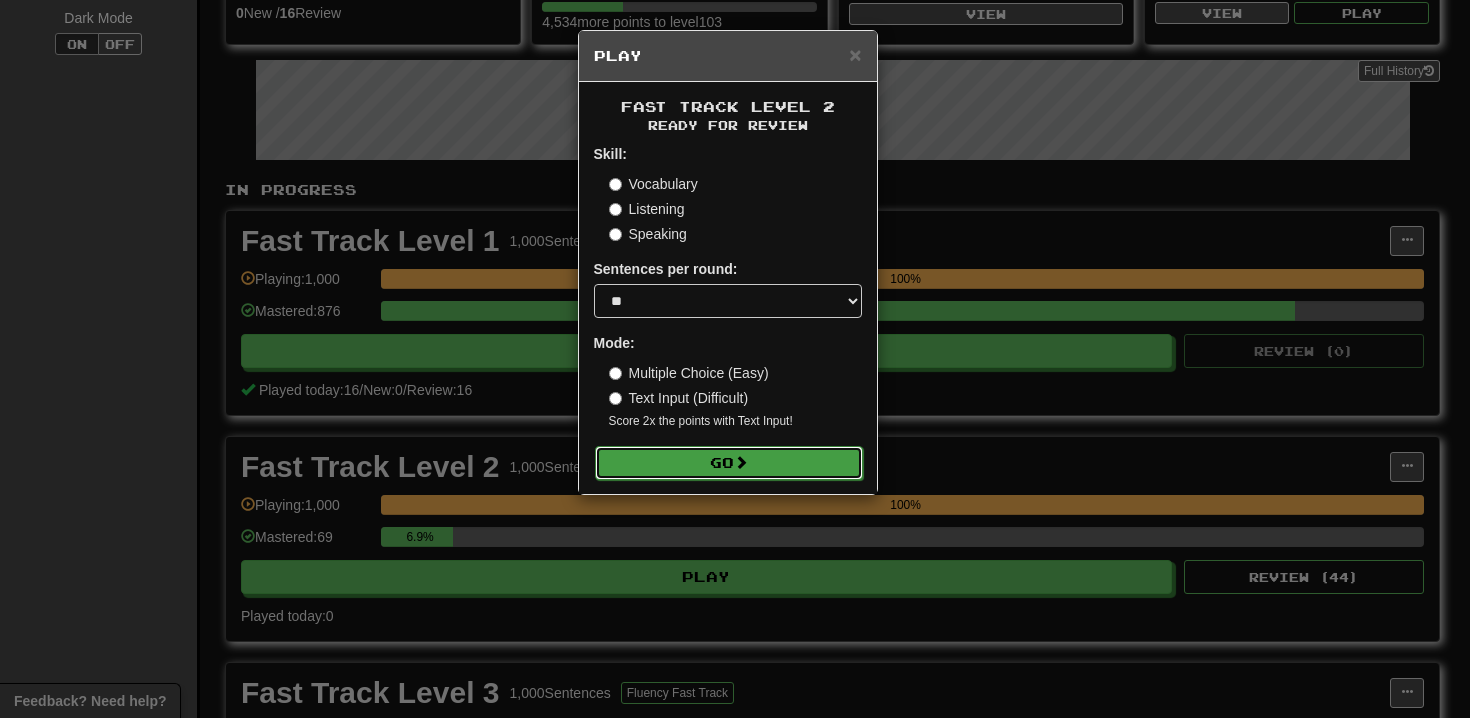 click on "Go" at bounding box center [729, 463] 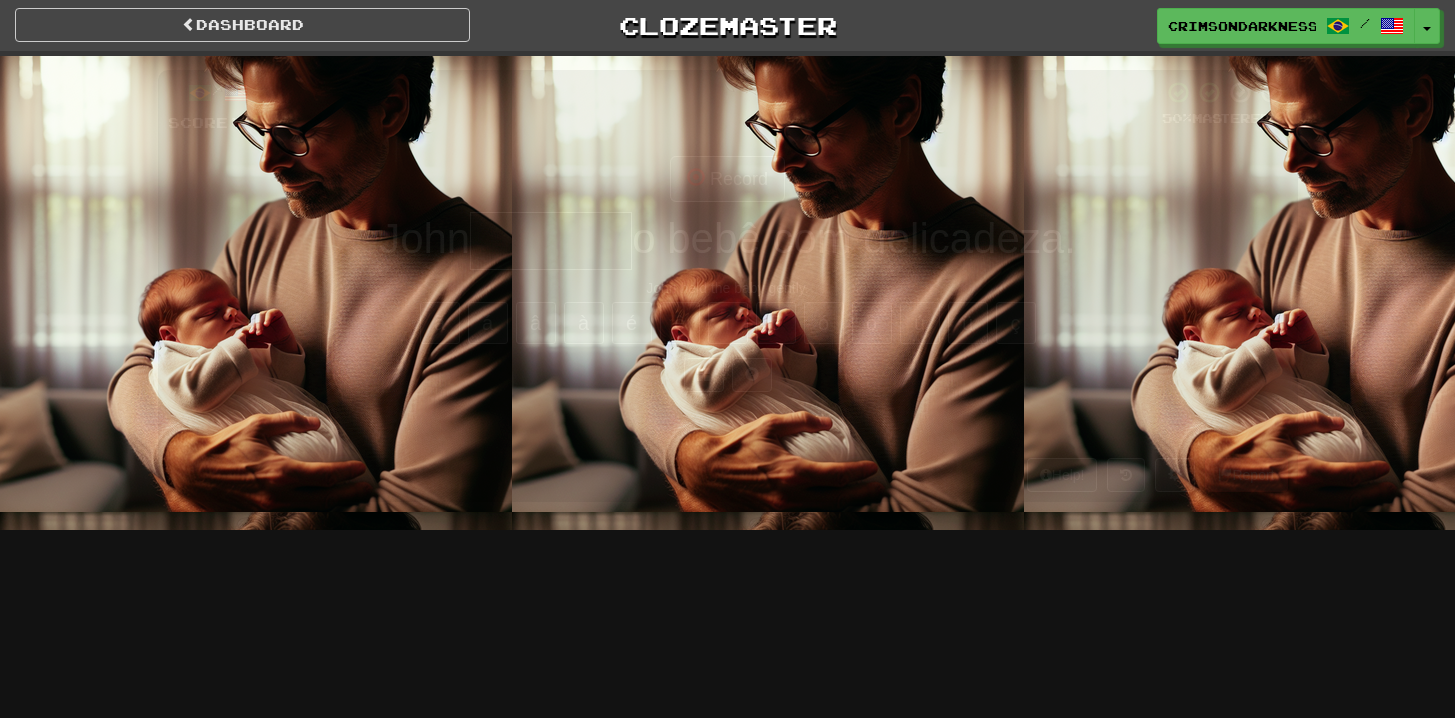scroll, scrollTop: 0, scrollLeft: 0, axis: both 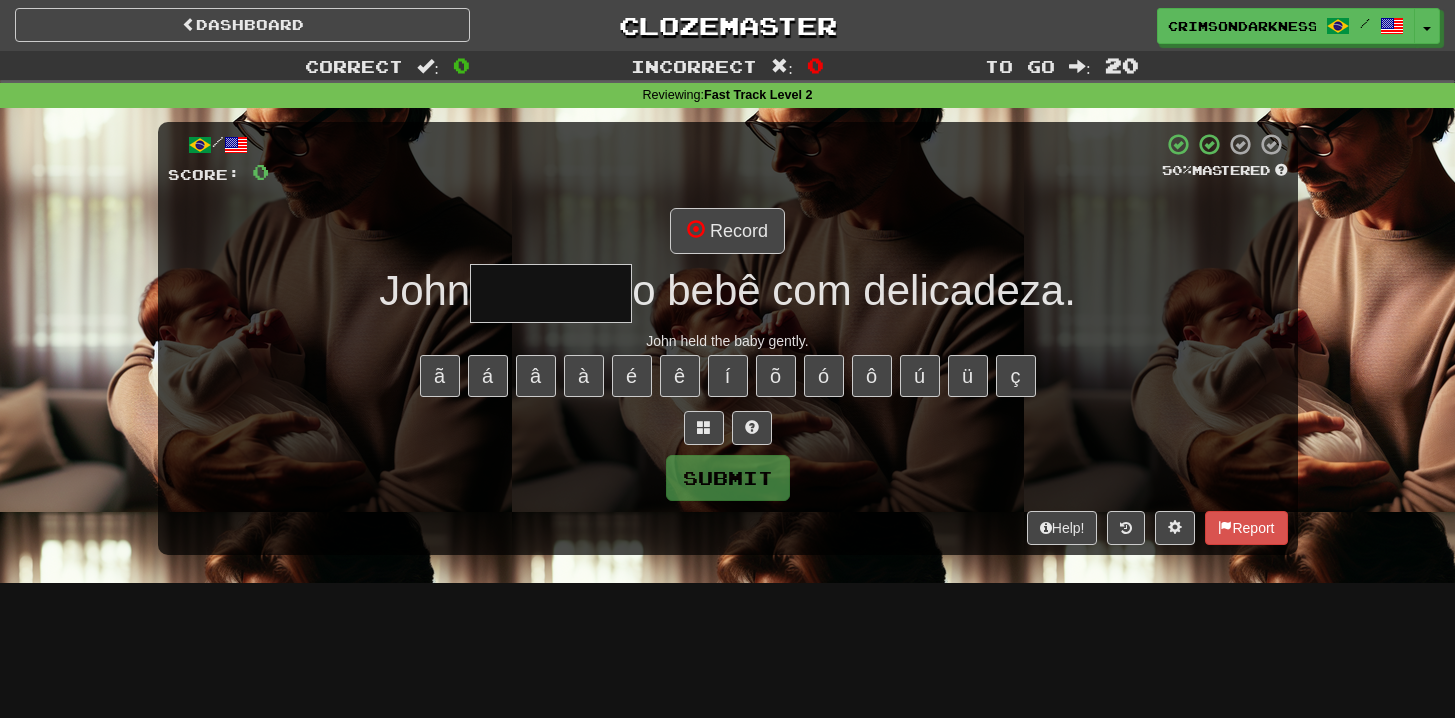 type on "*" 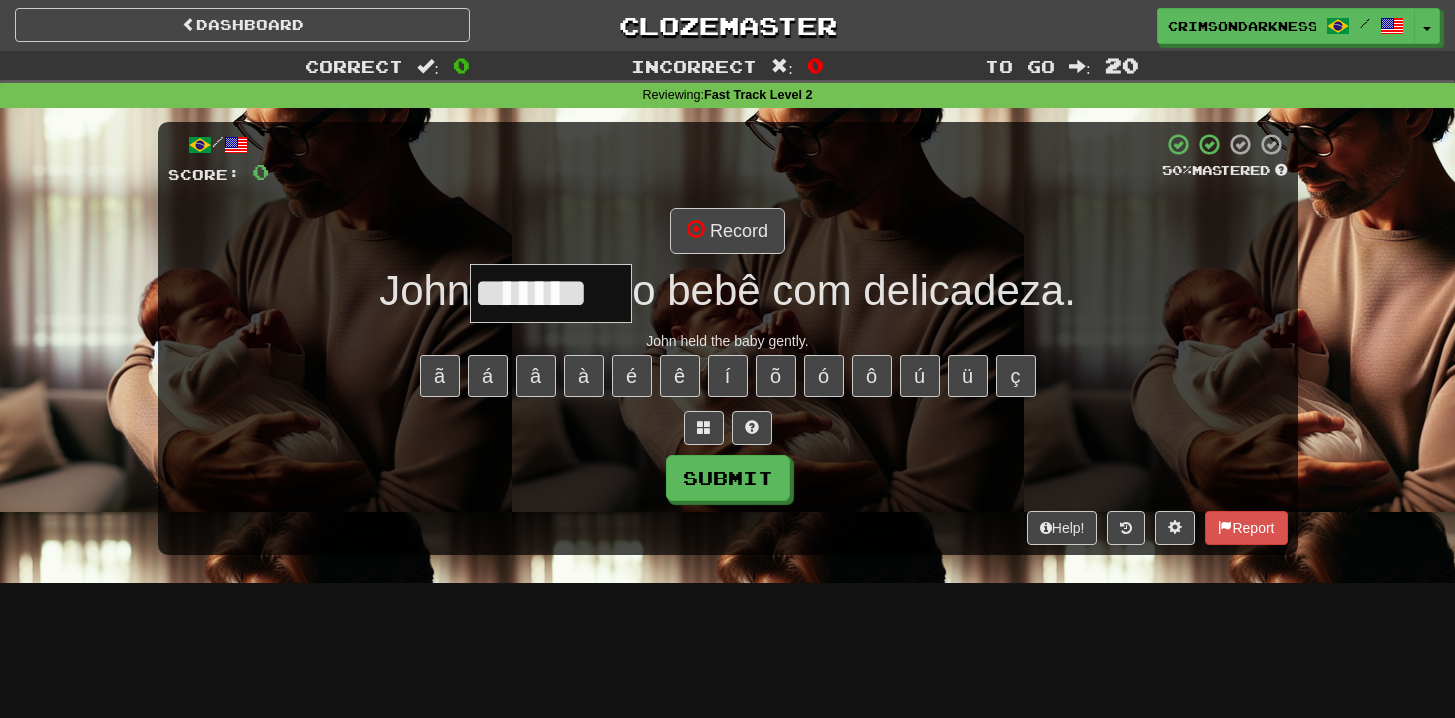 type on "*******" 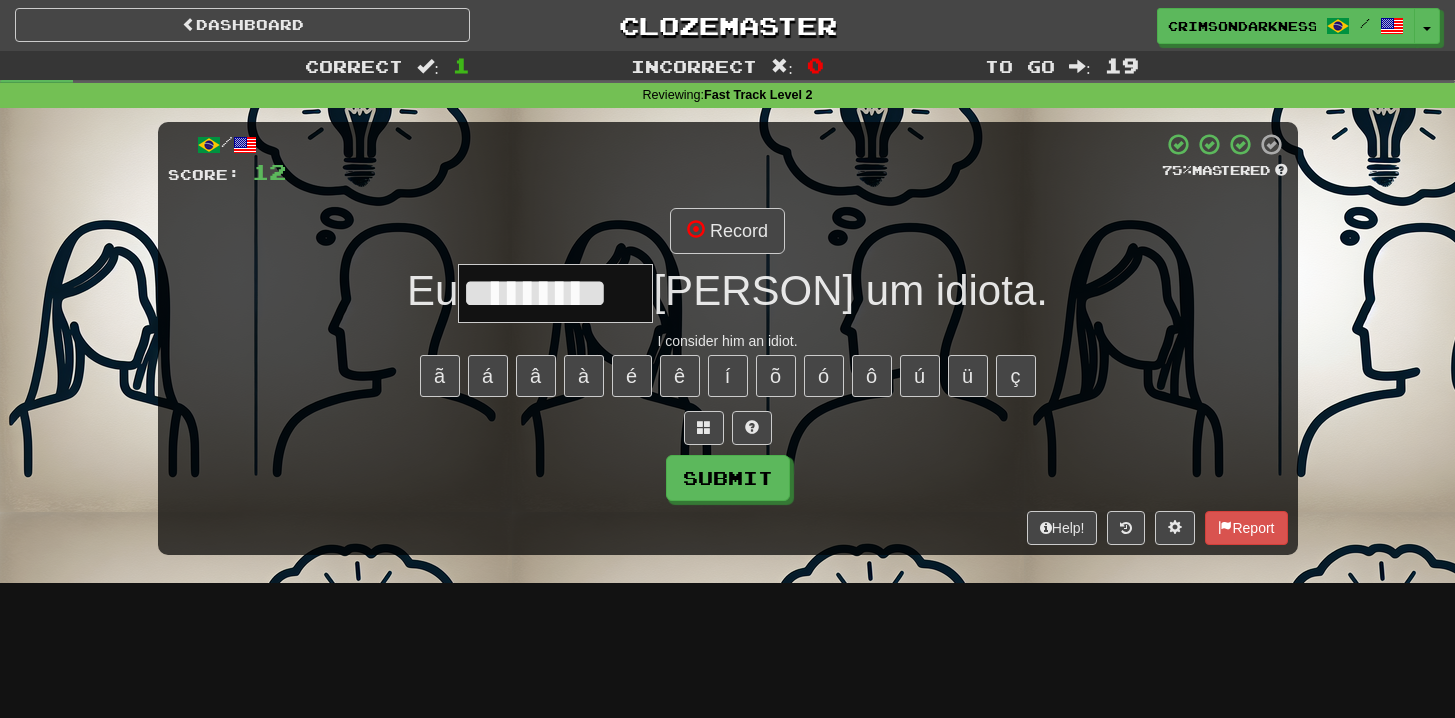 type on "*********" 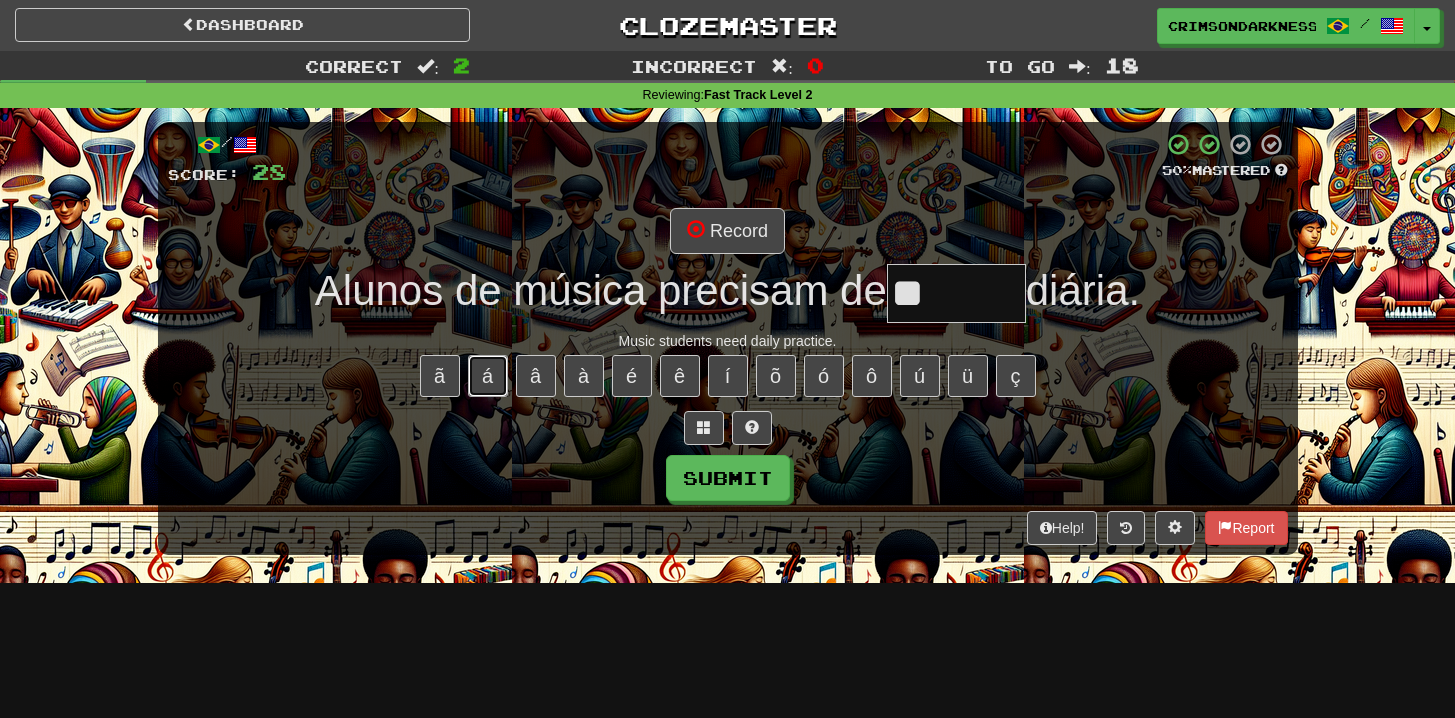 click on "á" at bounding box center (488, 376) 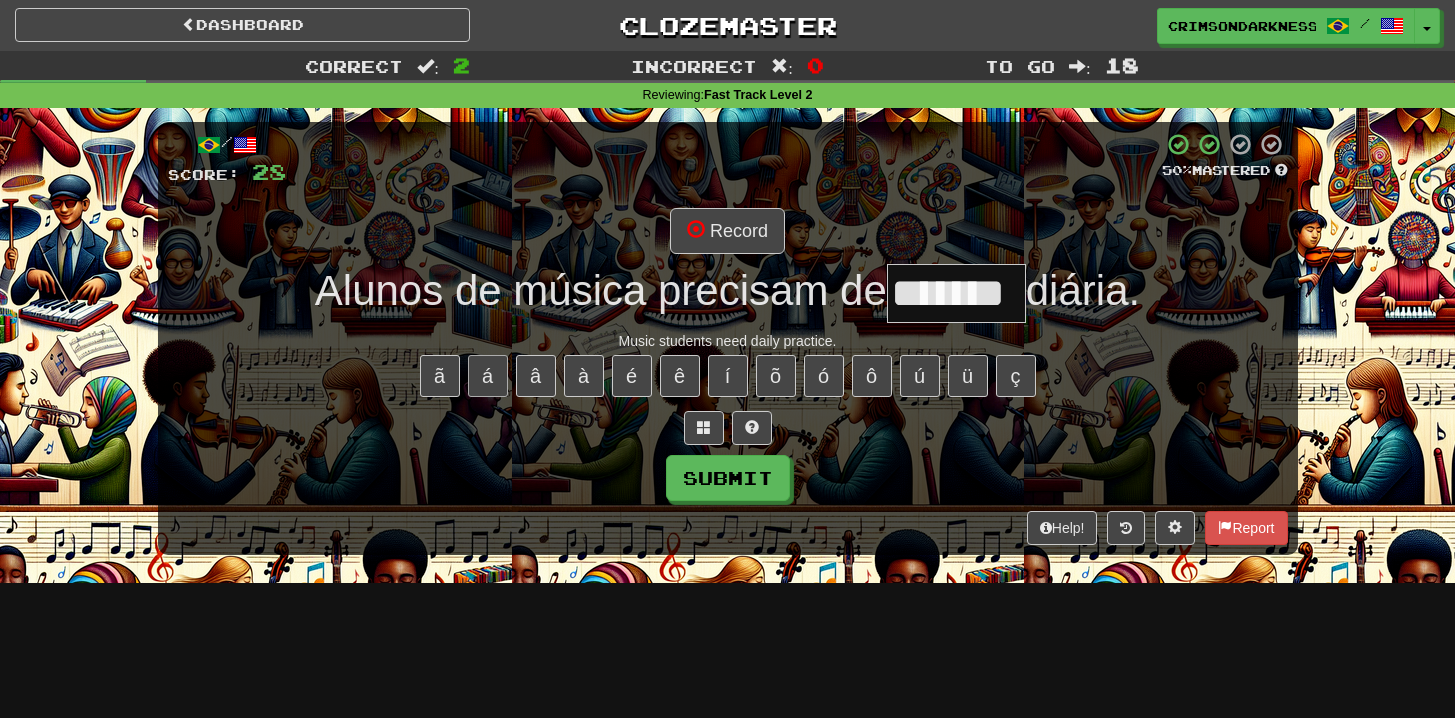 type on "*******" 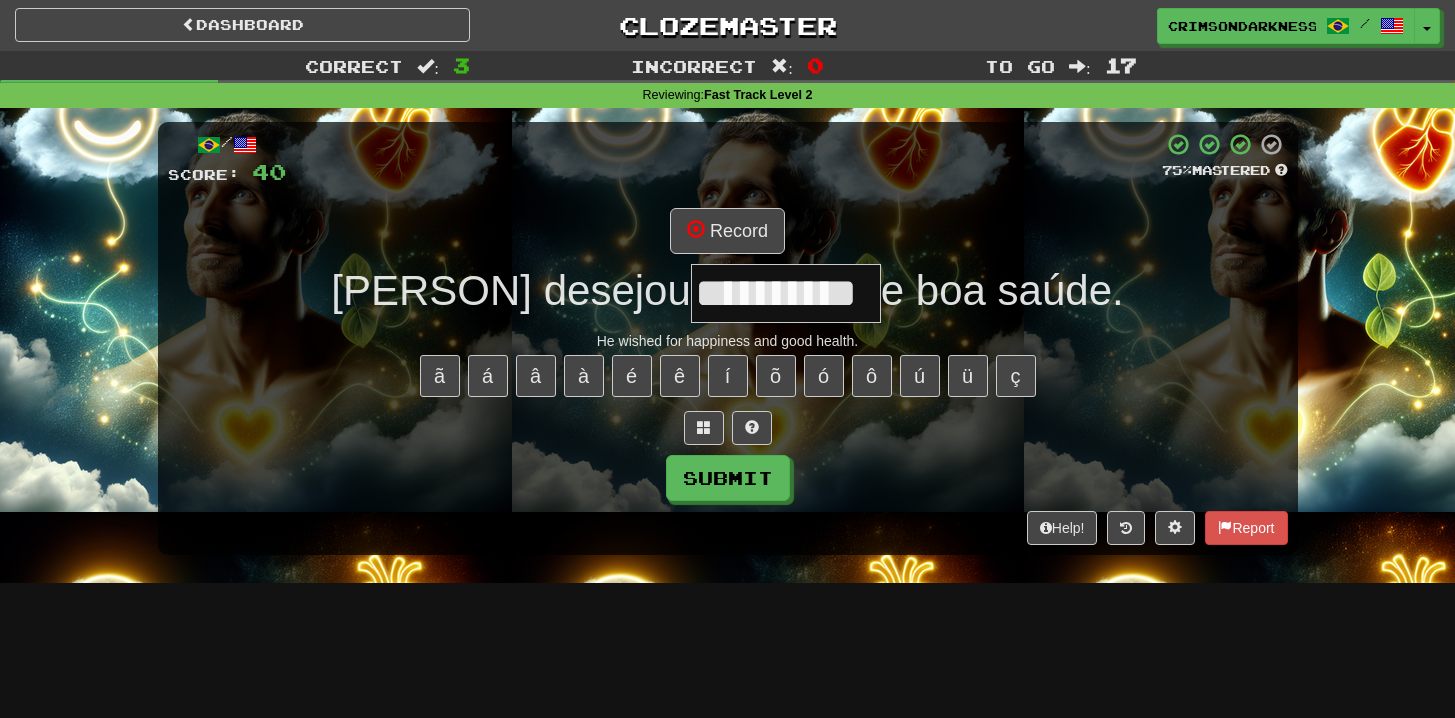 type on "**********" 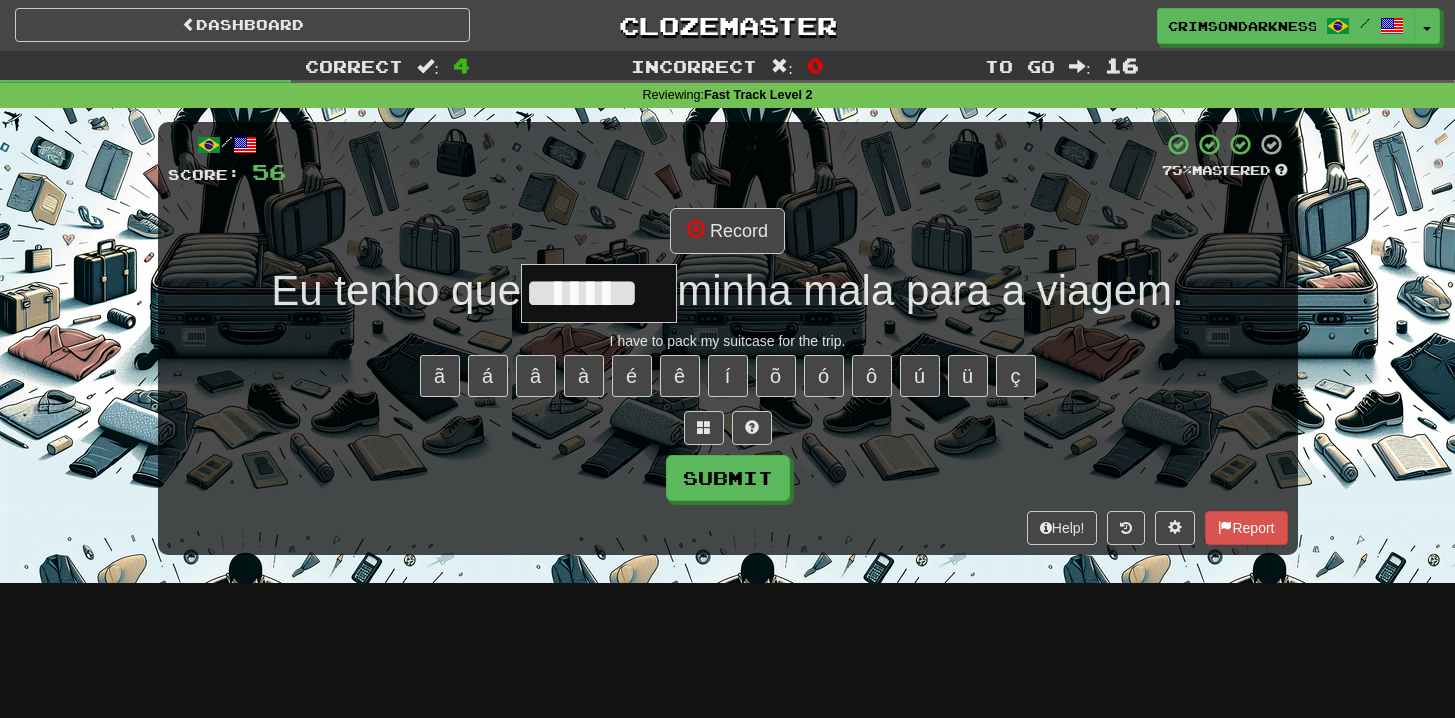 type on "*******" 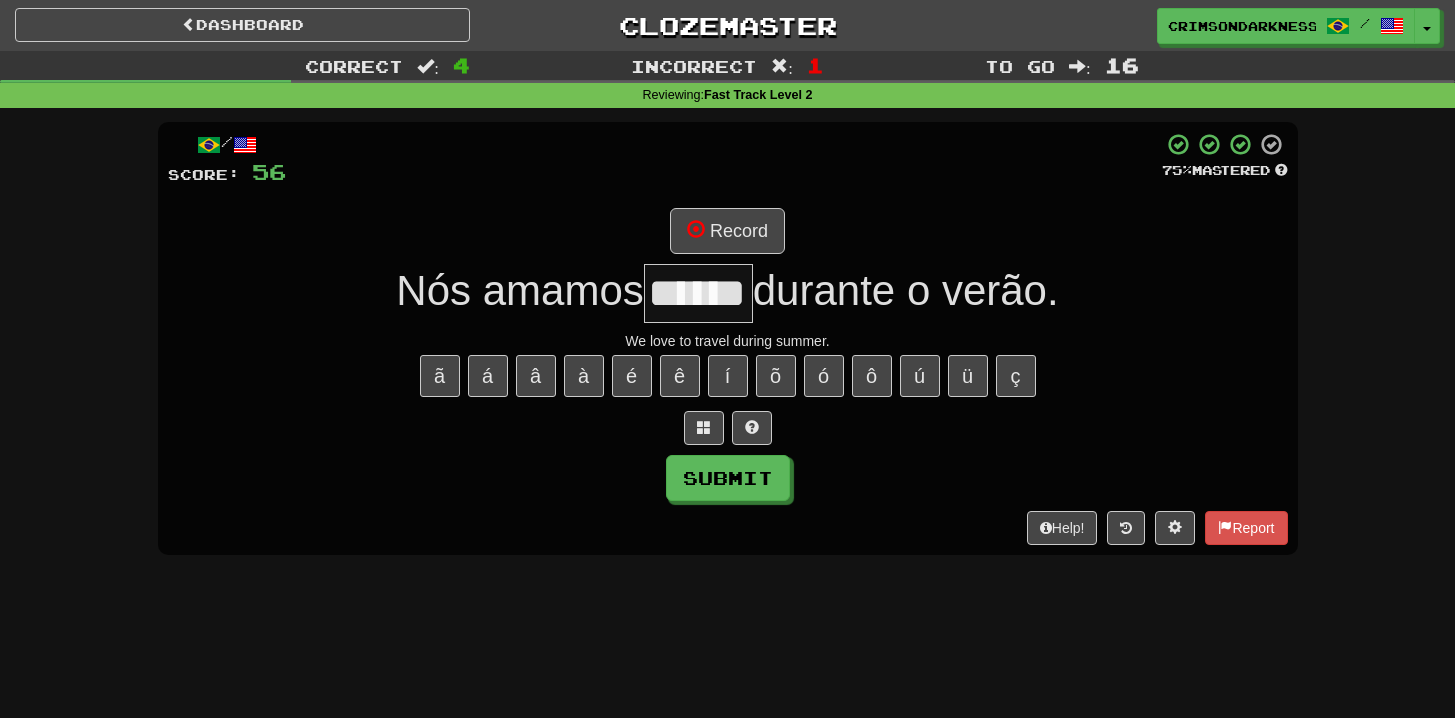 type on "******" 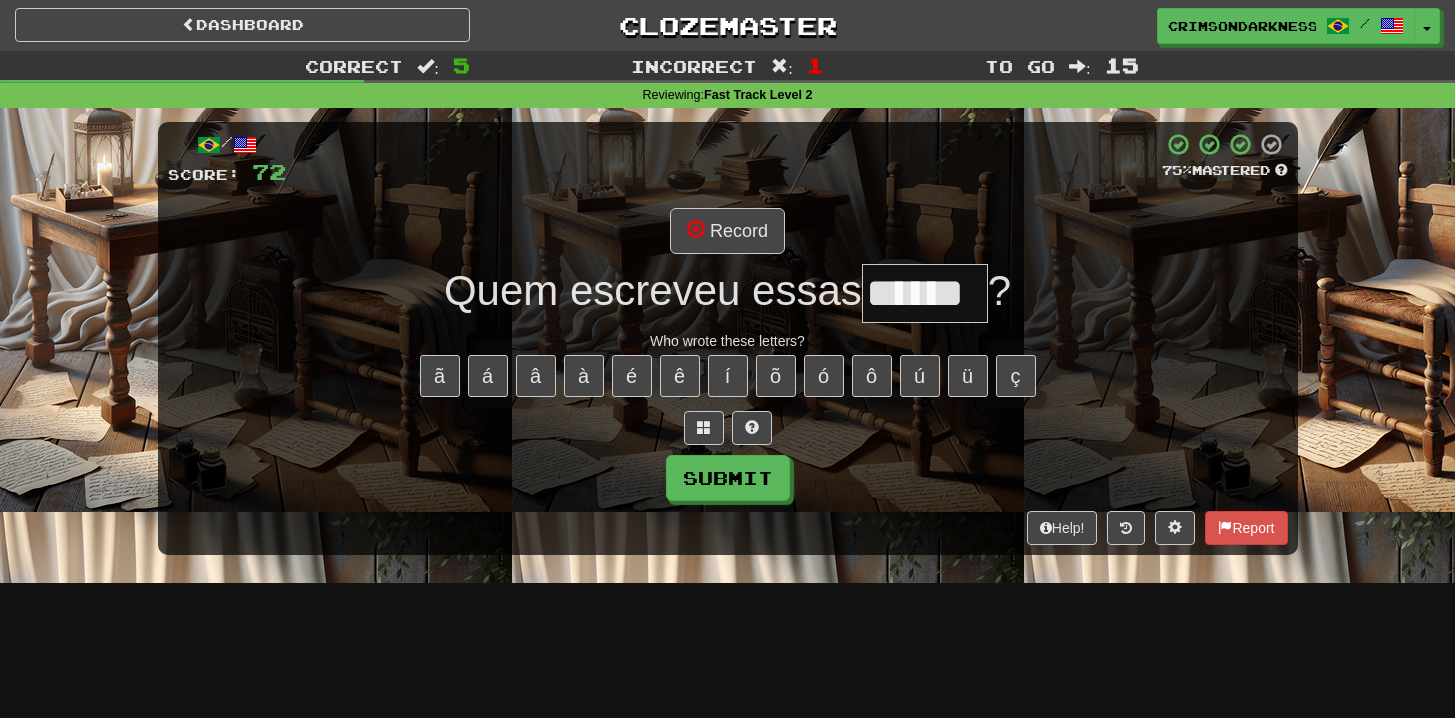type on "******" 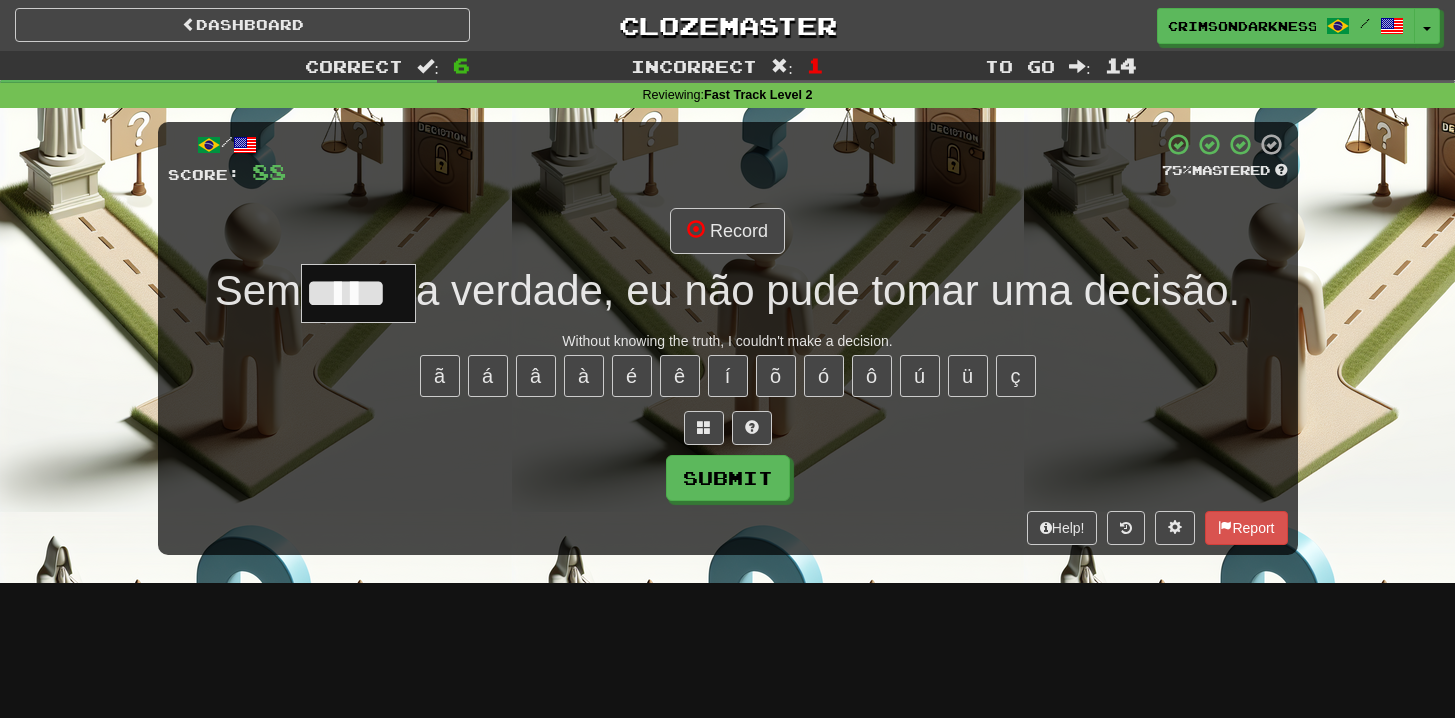 type on "*****" 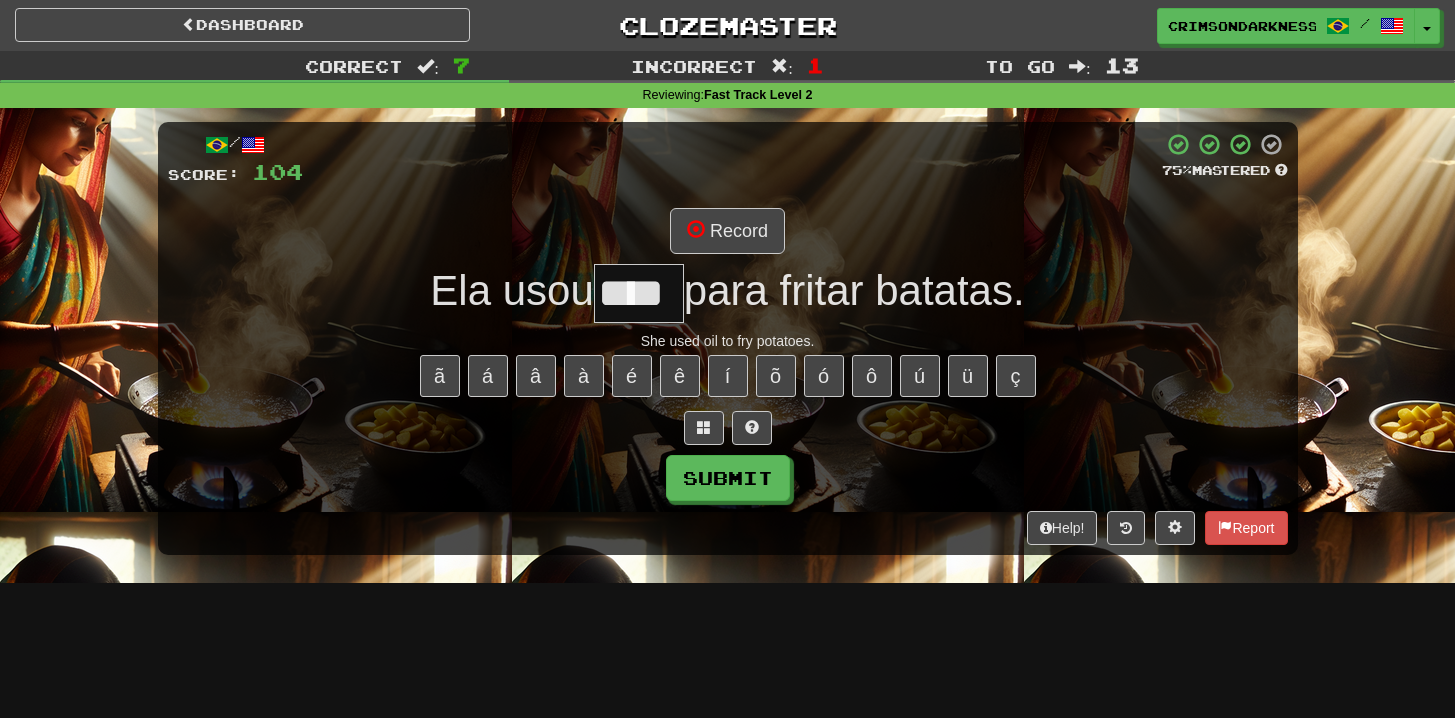 type on "****" 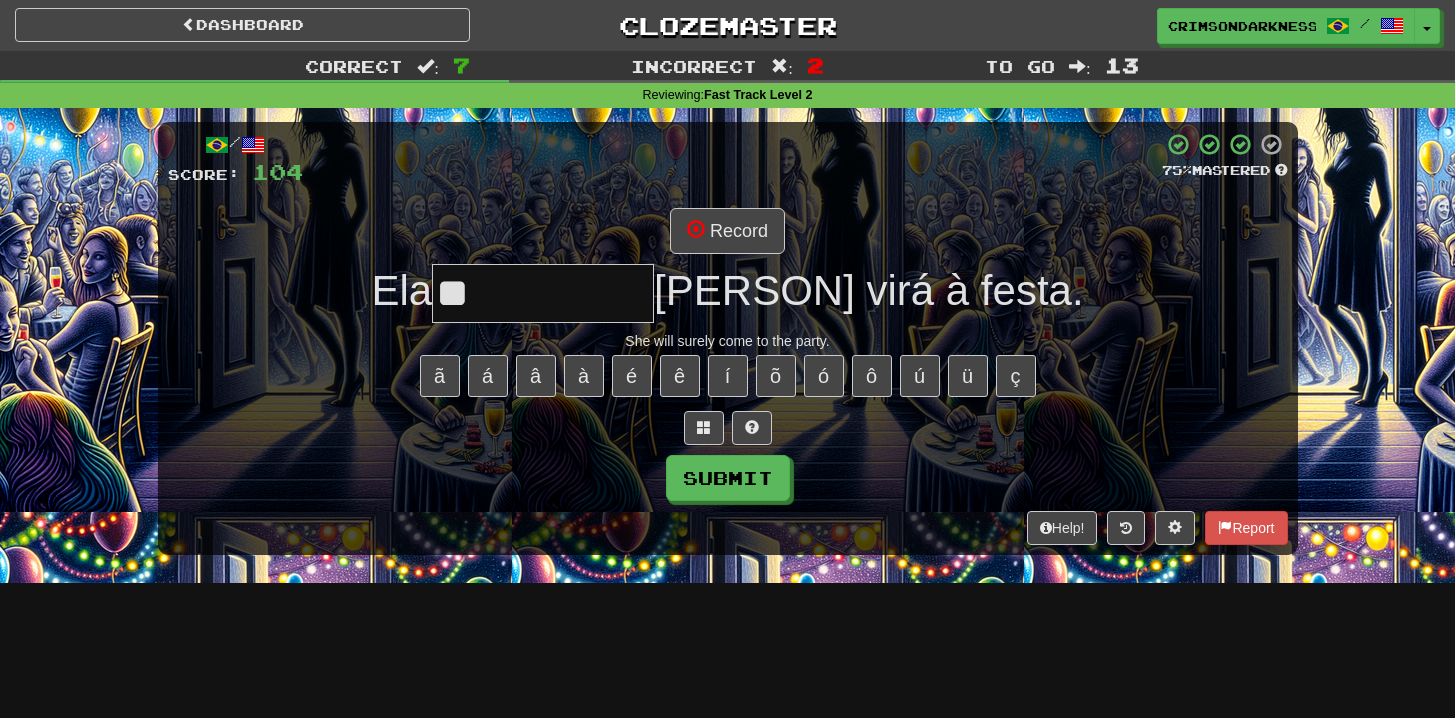 type on "*" 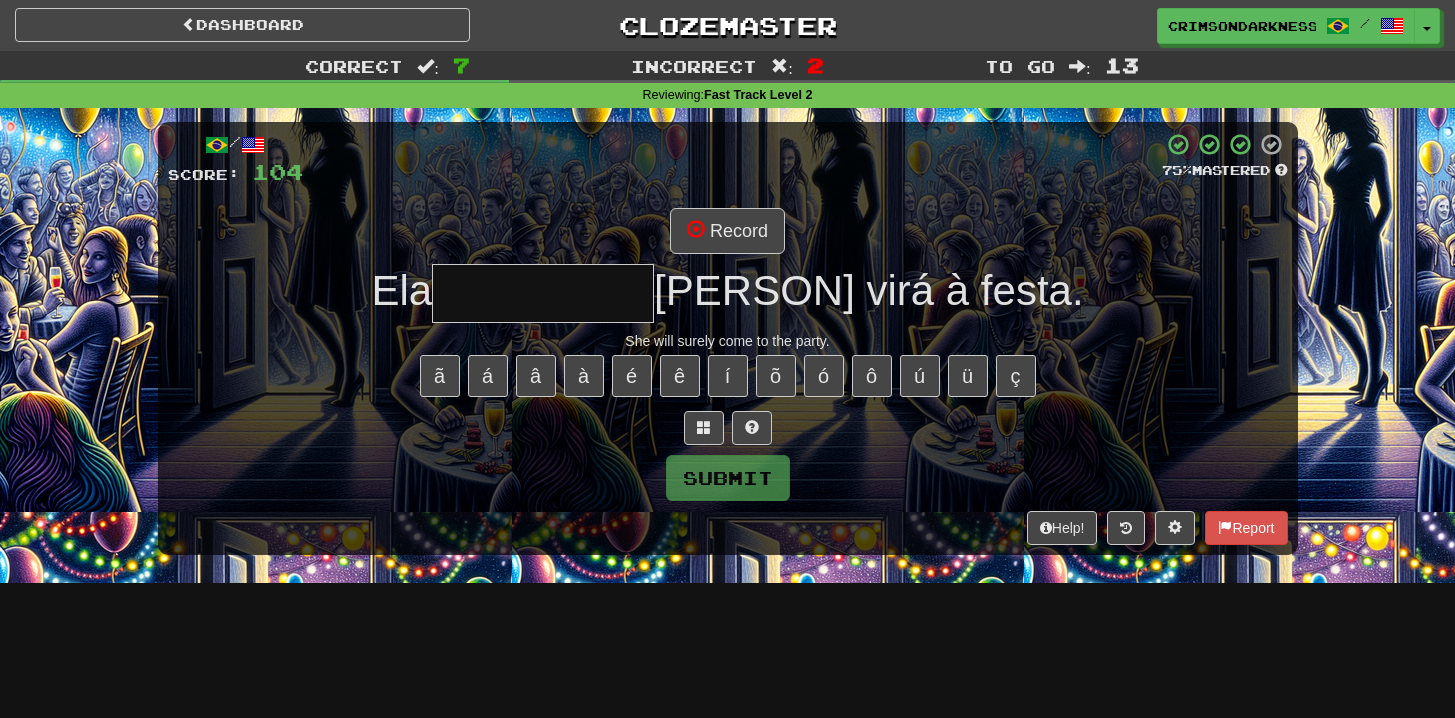 type on "**********" 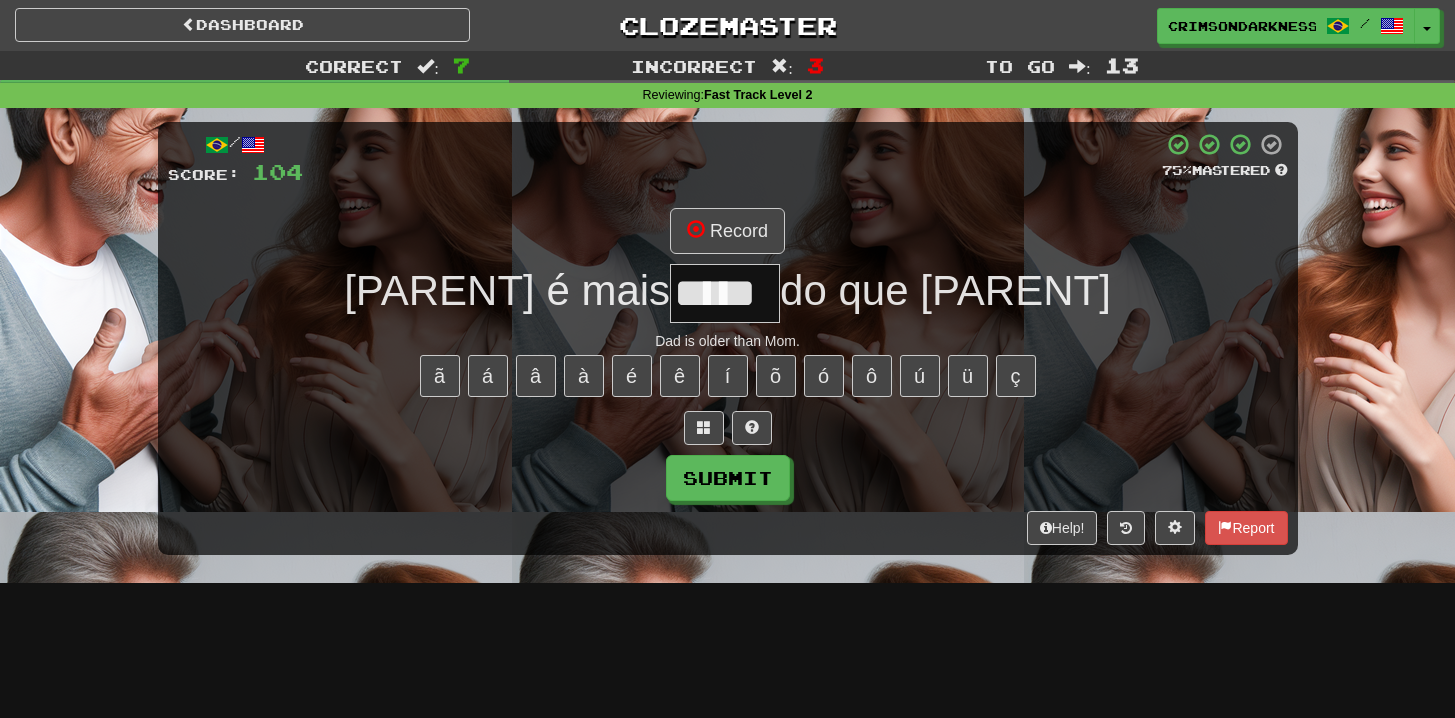 type on "*****" 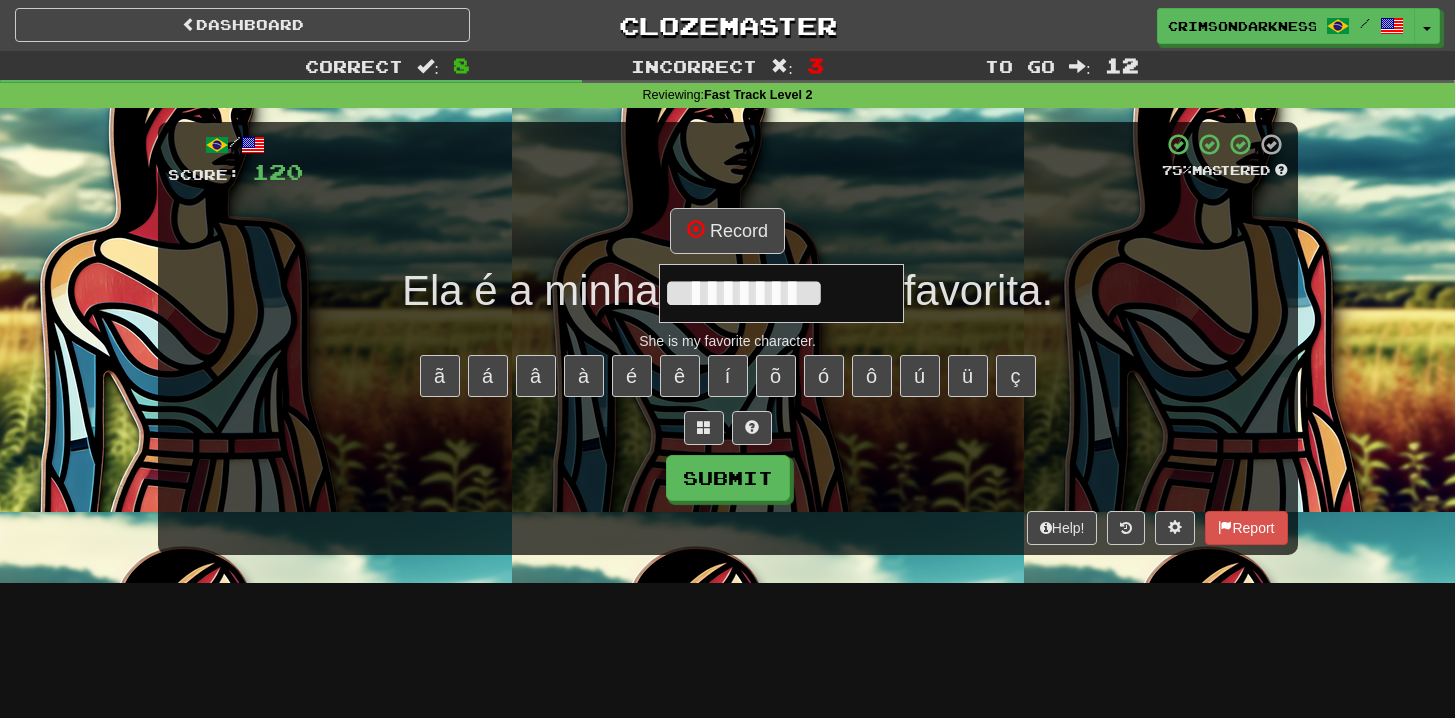 type on "**********" 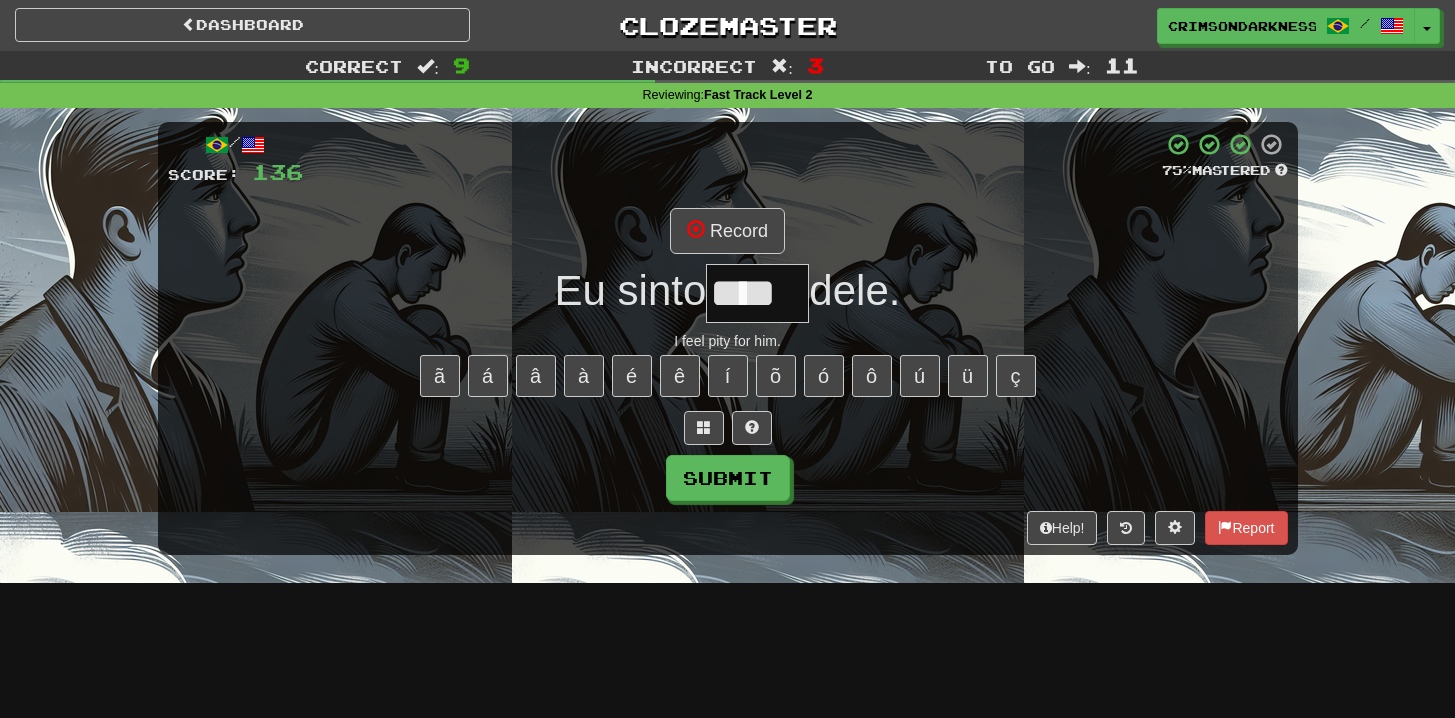 type on "****" 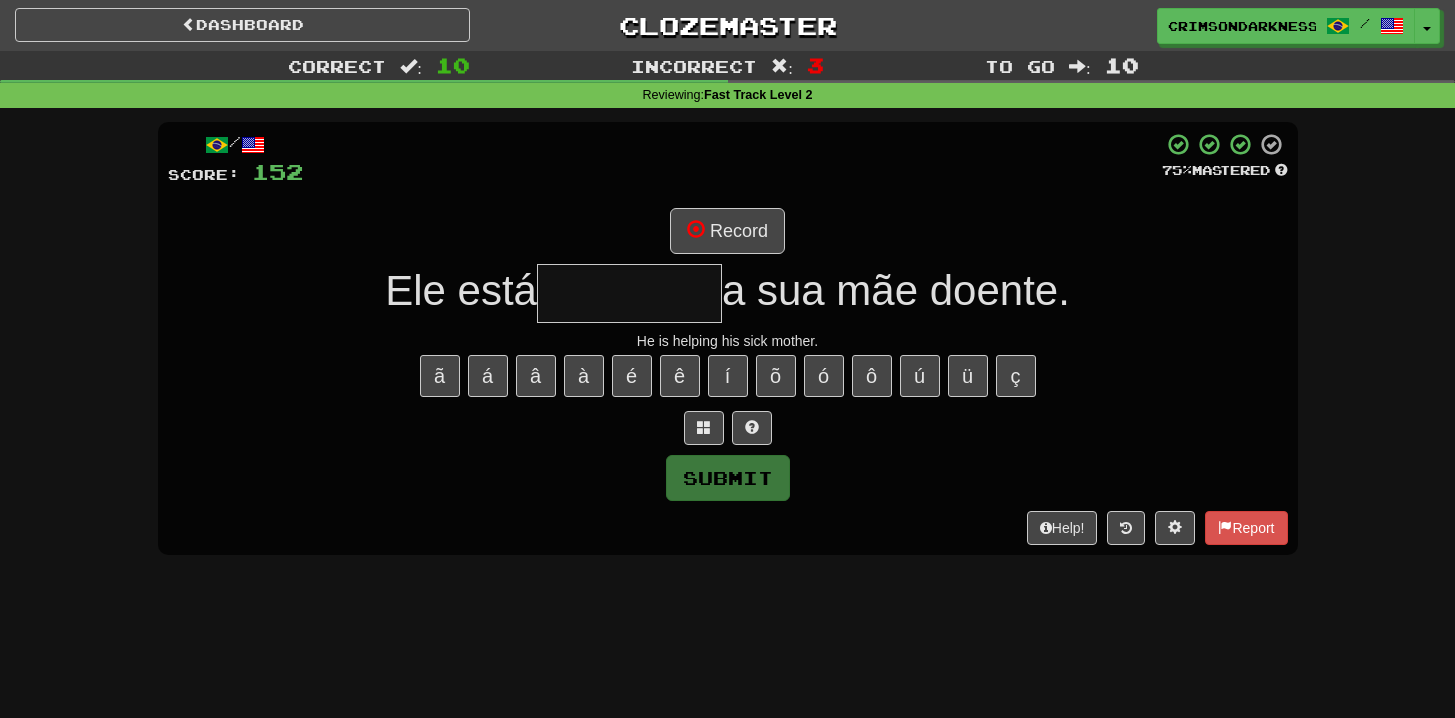 type on "*" 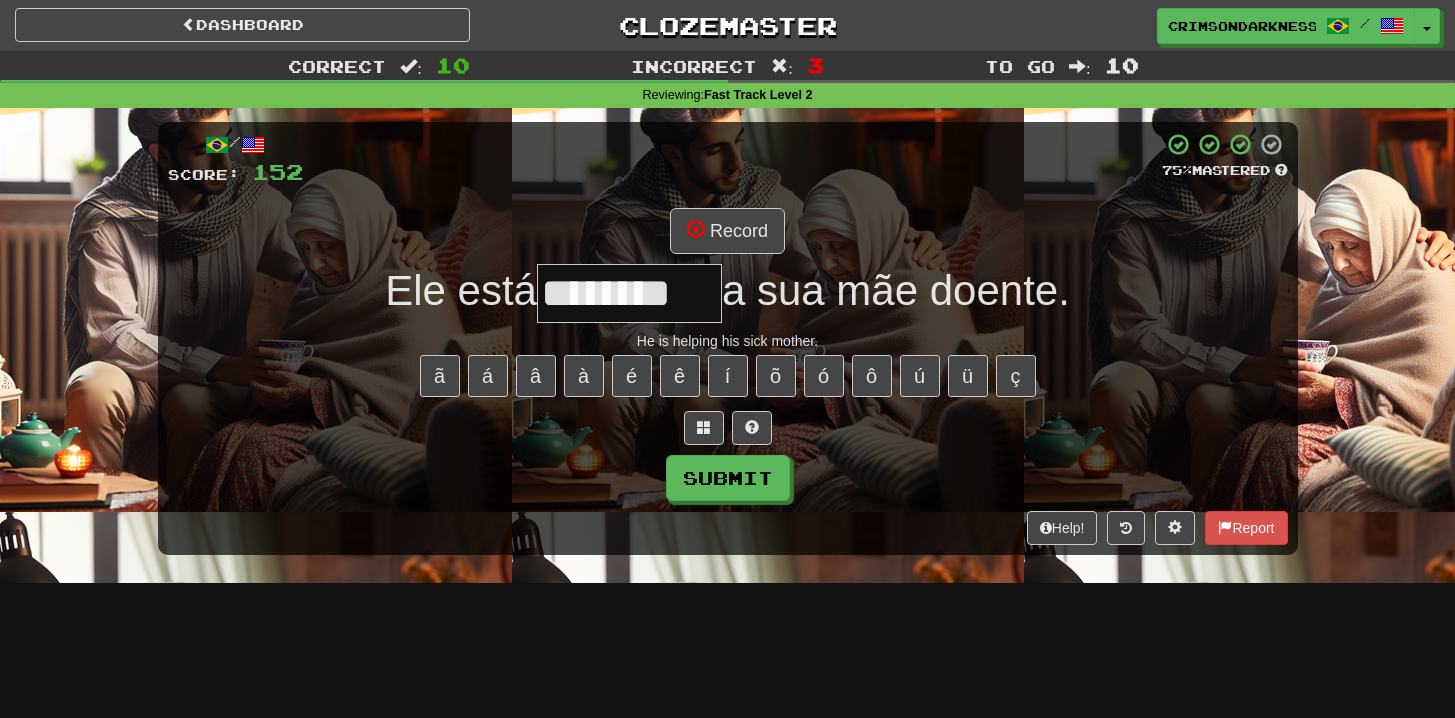 type on "********" 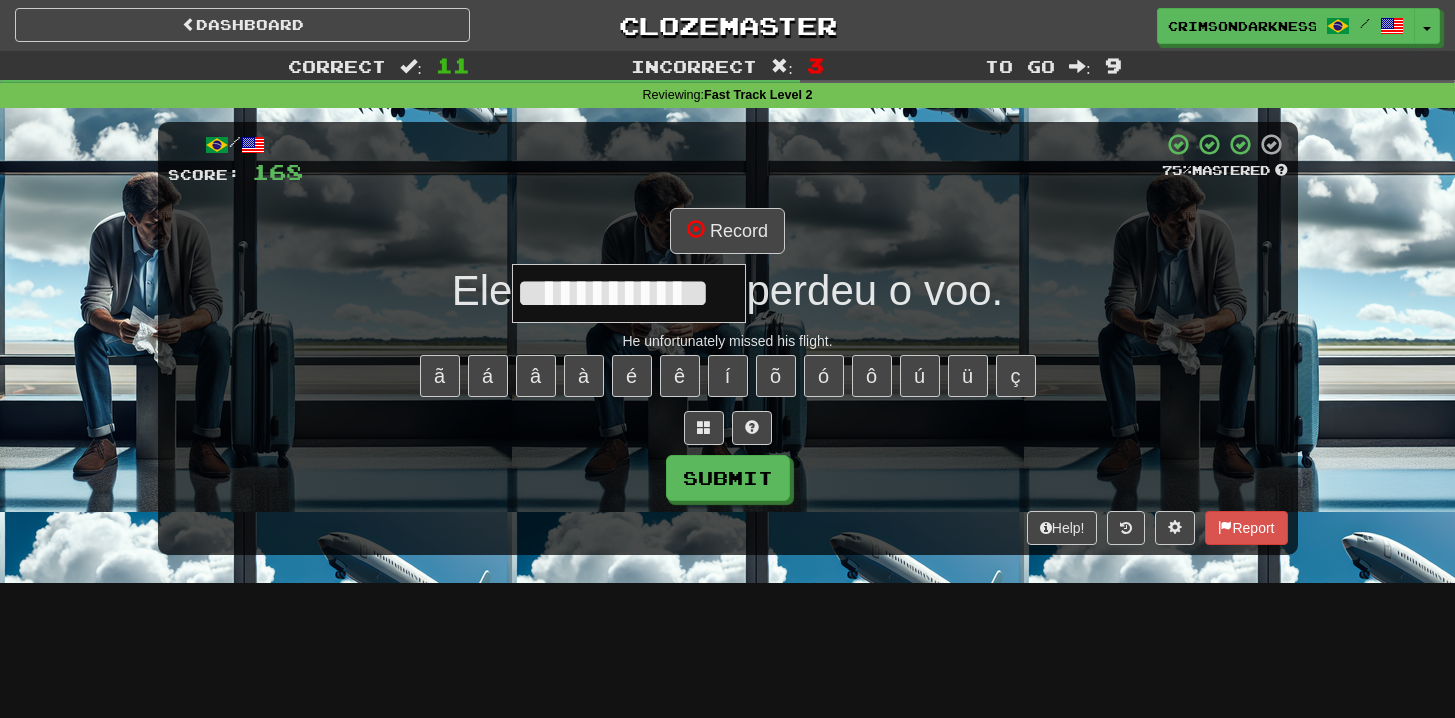type on "**********" 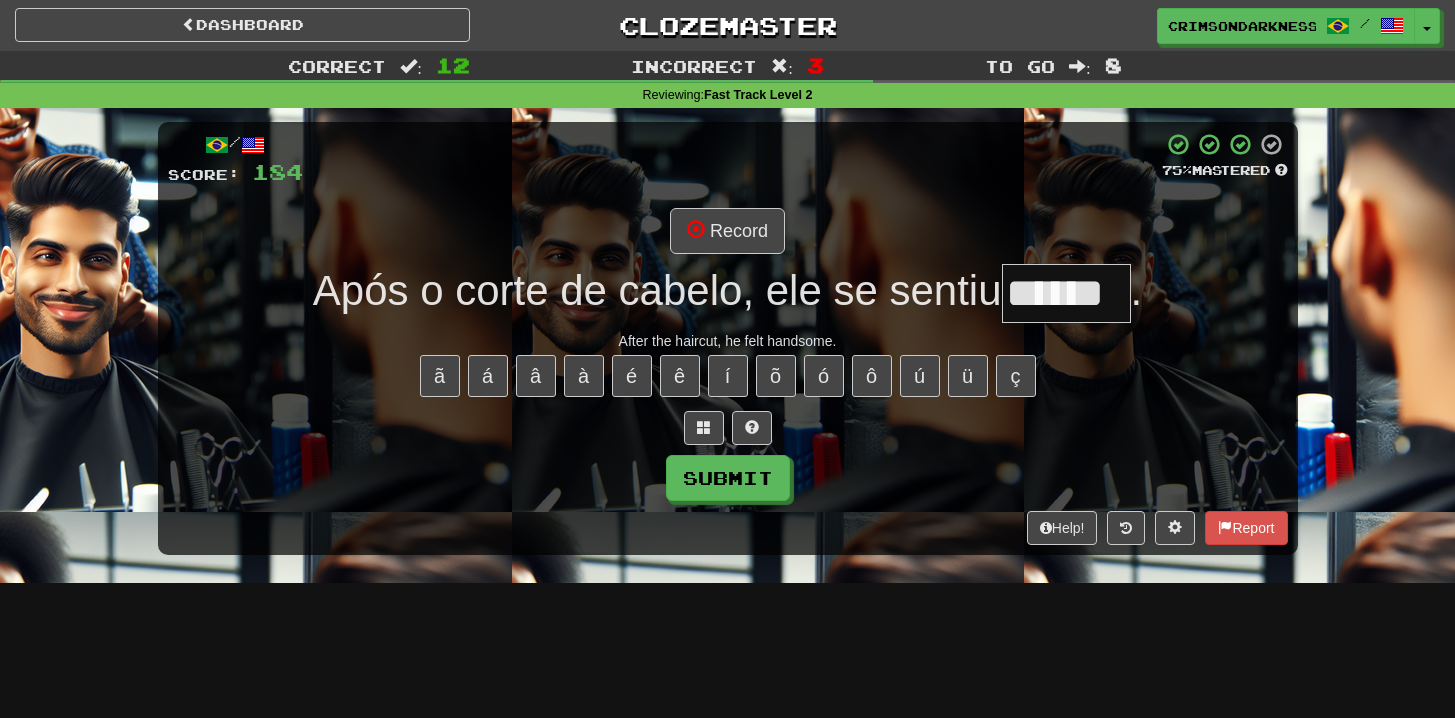 type on "******" 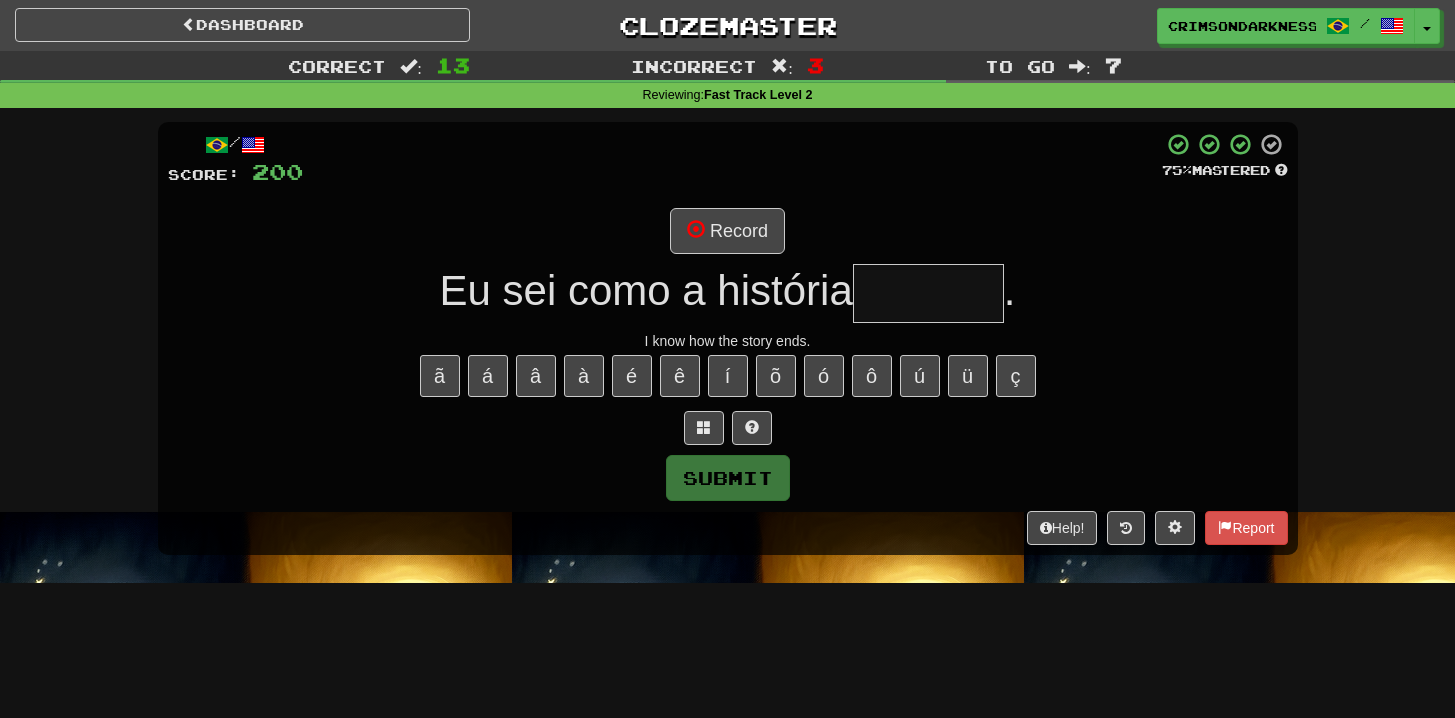 type on "*******" 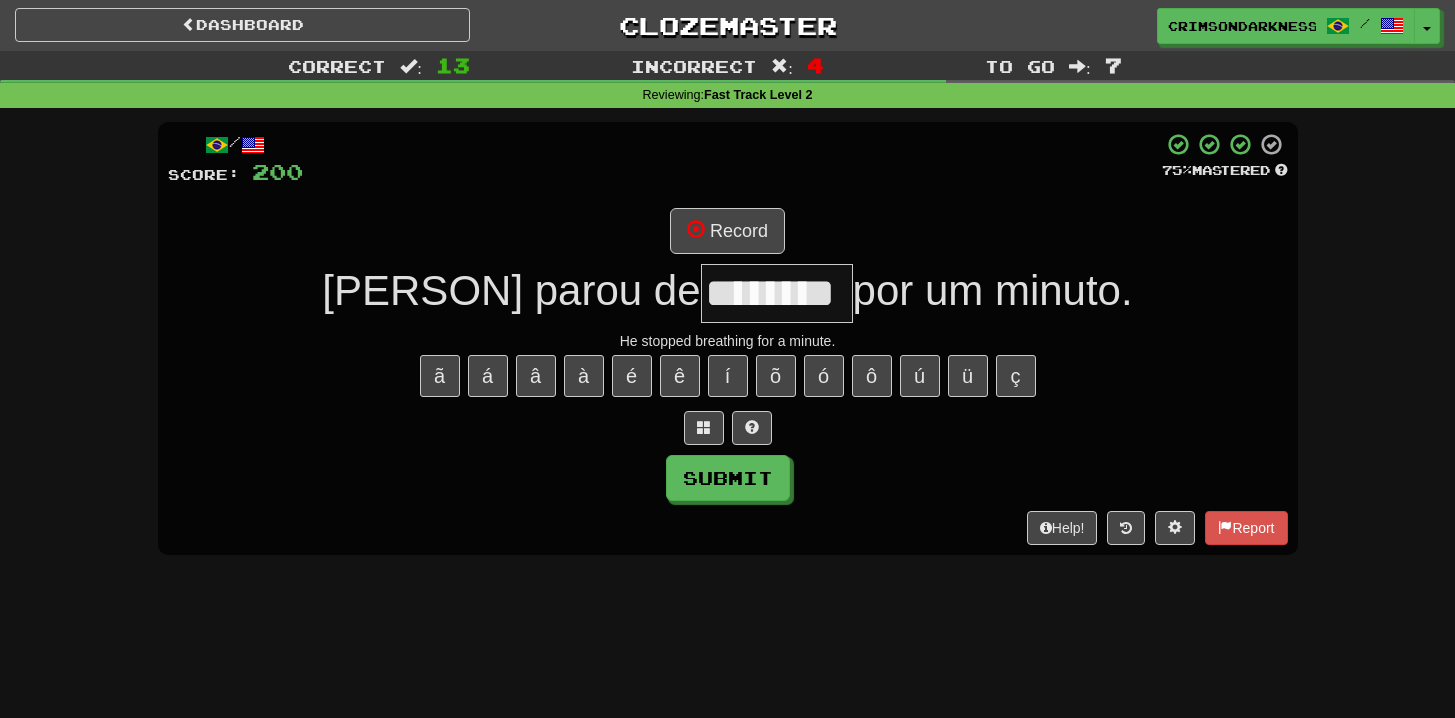 type on "********" 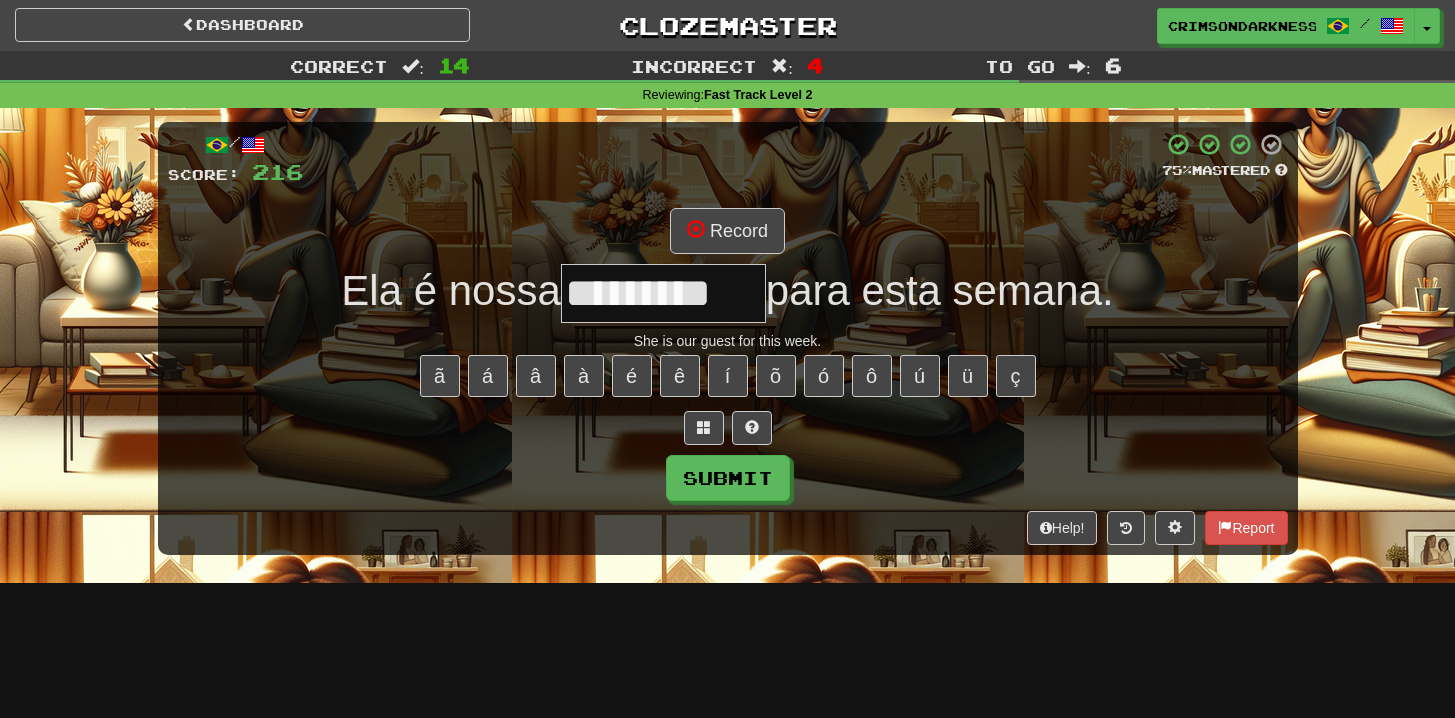 type on "*********" 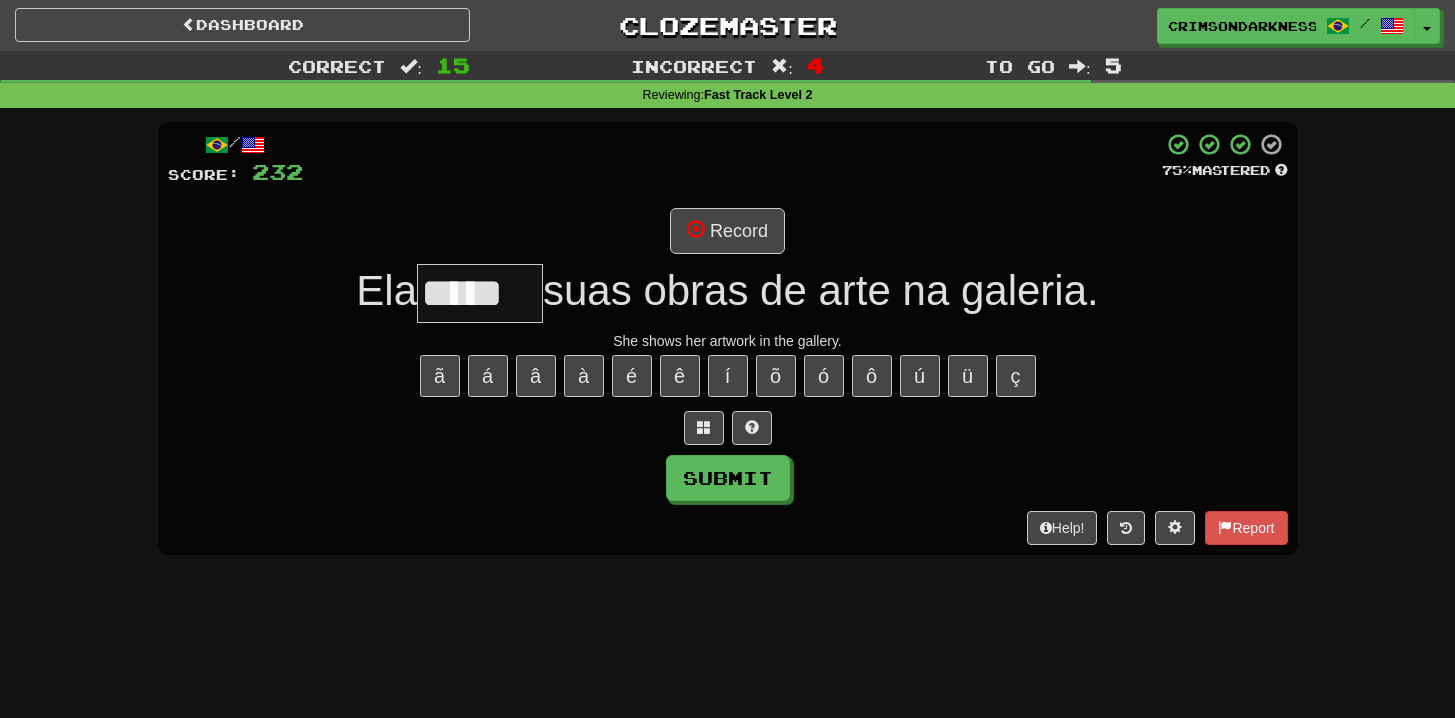 scroll, scrollTop: 0, scrollLeft: 0, axis: both 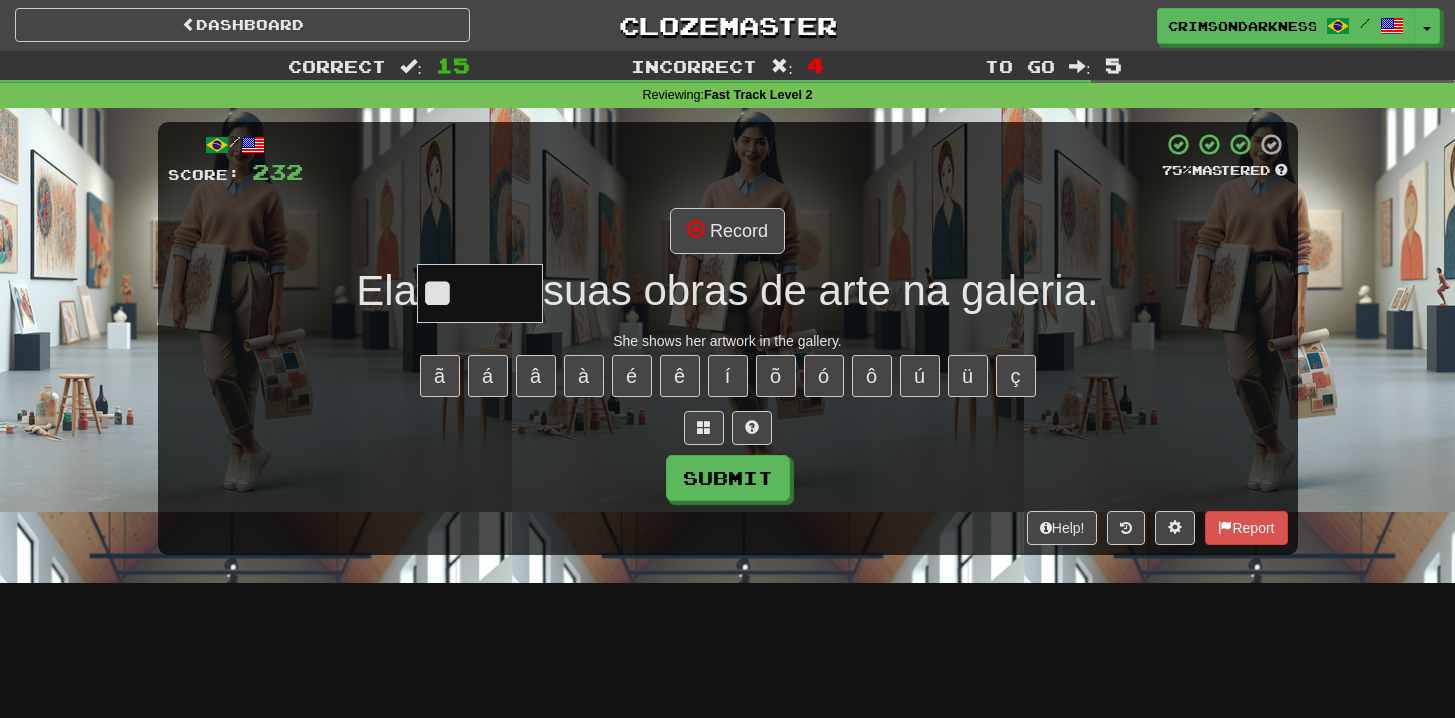 type on "*" 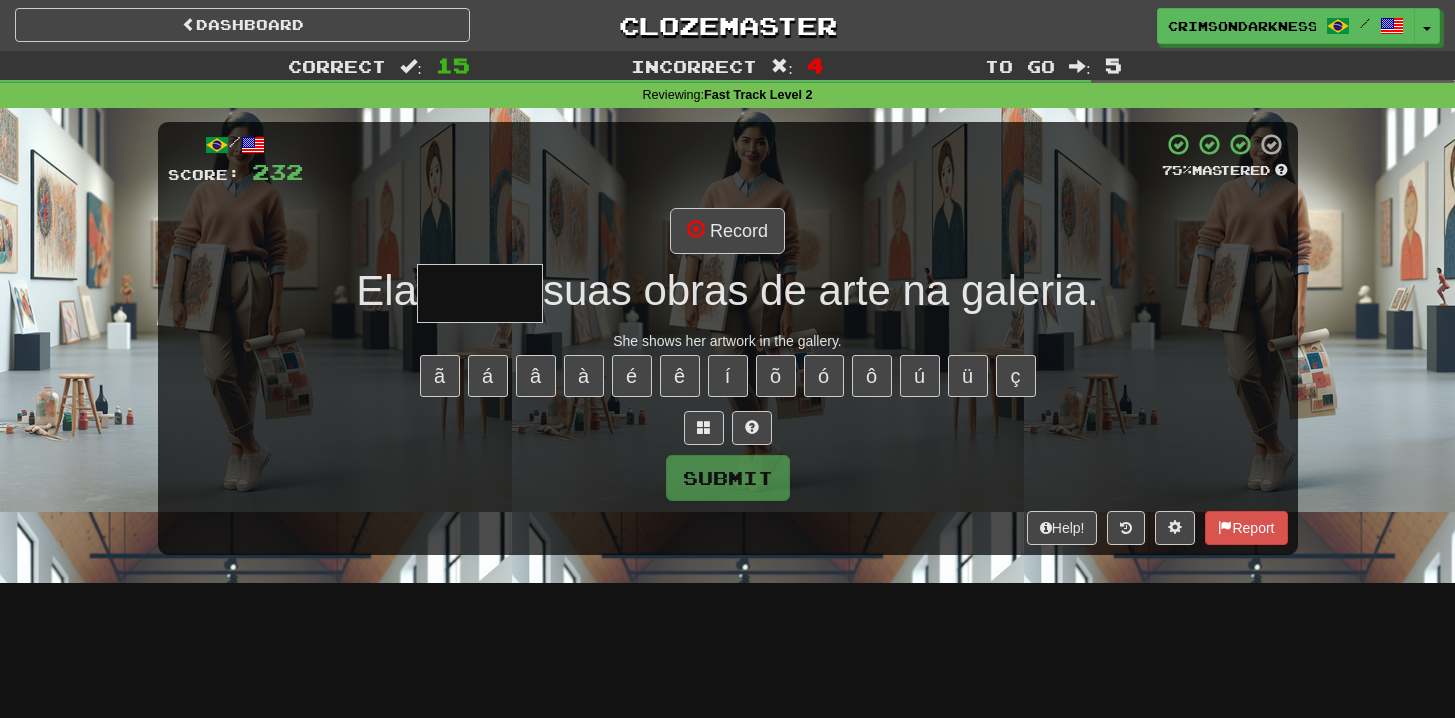 type on "*****" 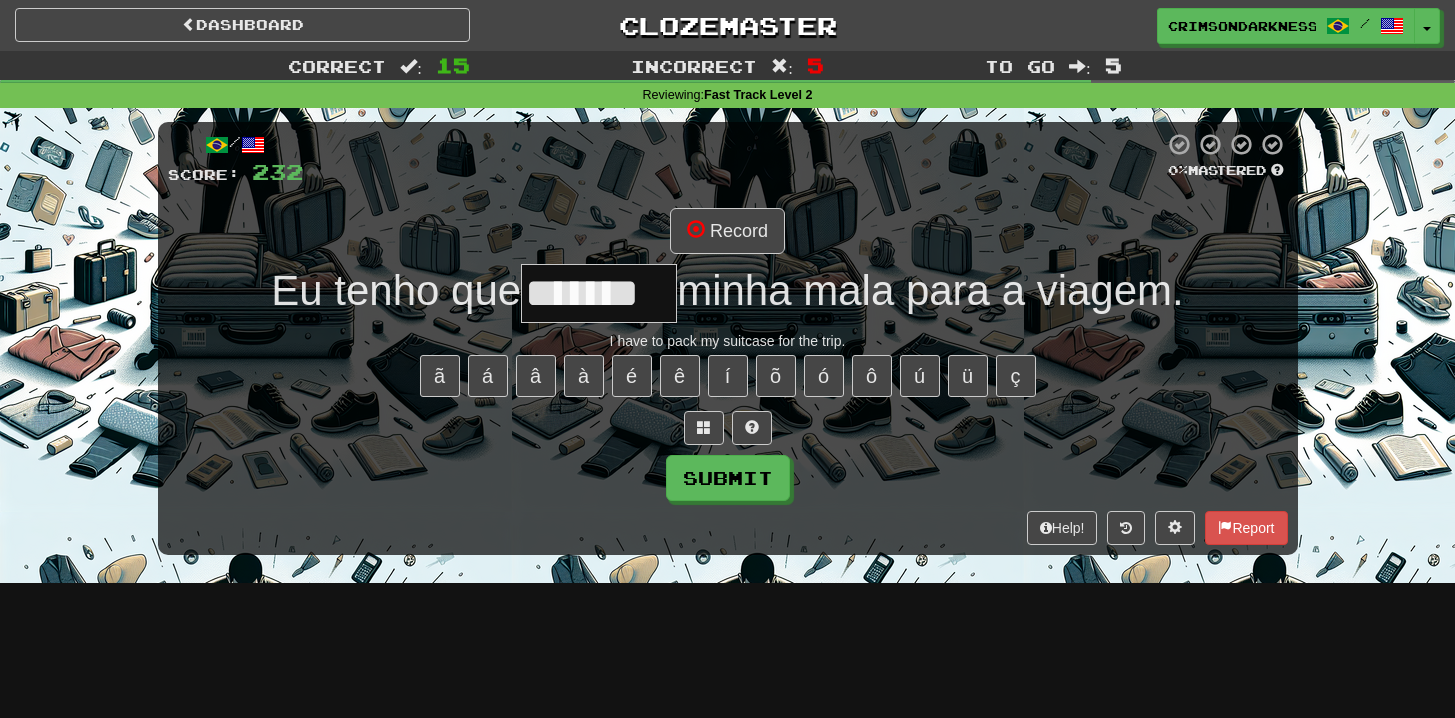 type on "*******" 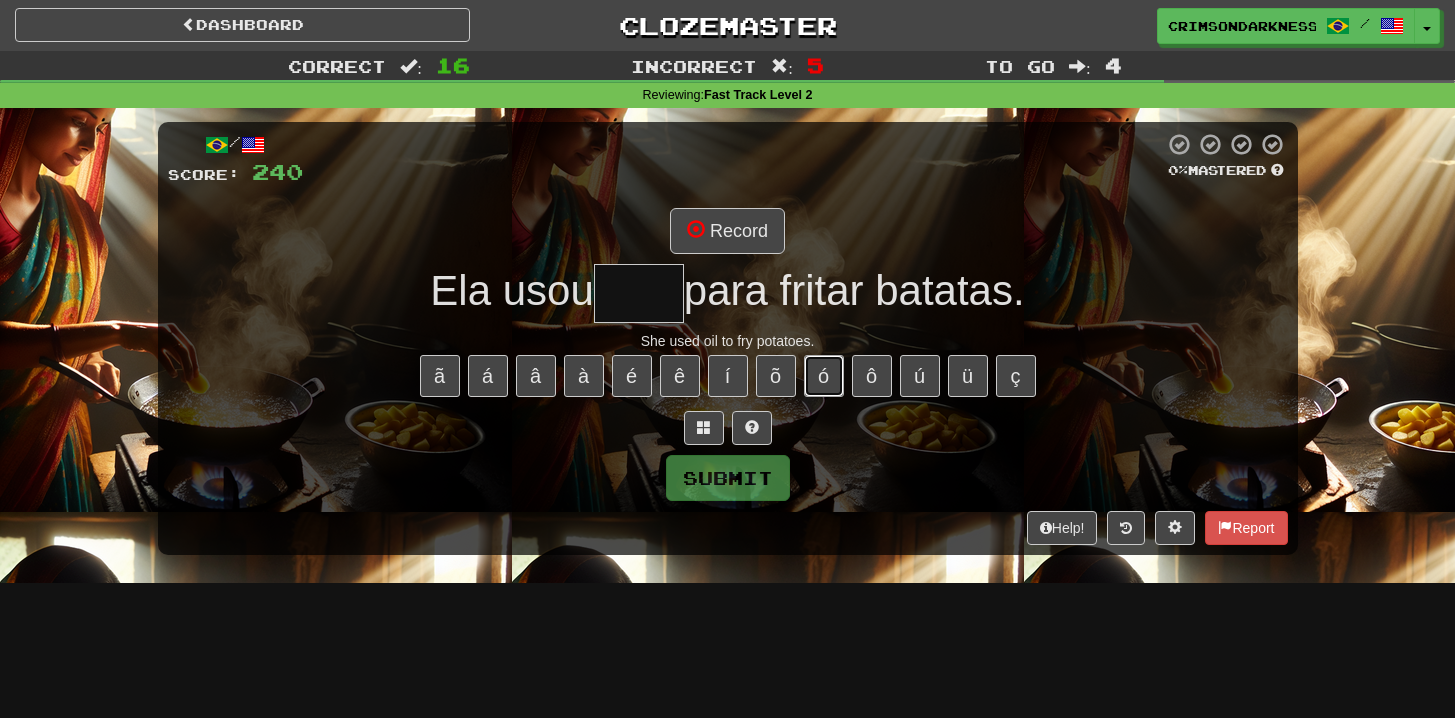 click on "ó" at bounding box center [824, 376] 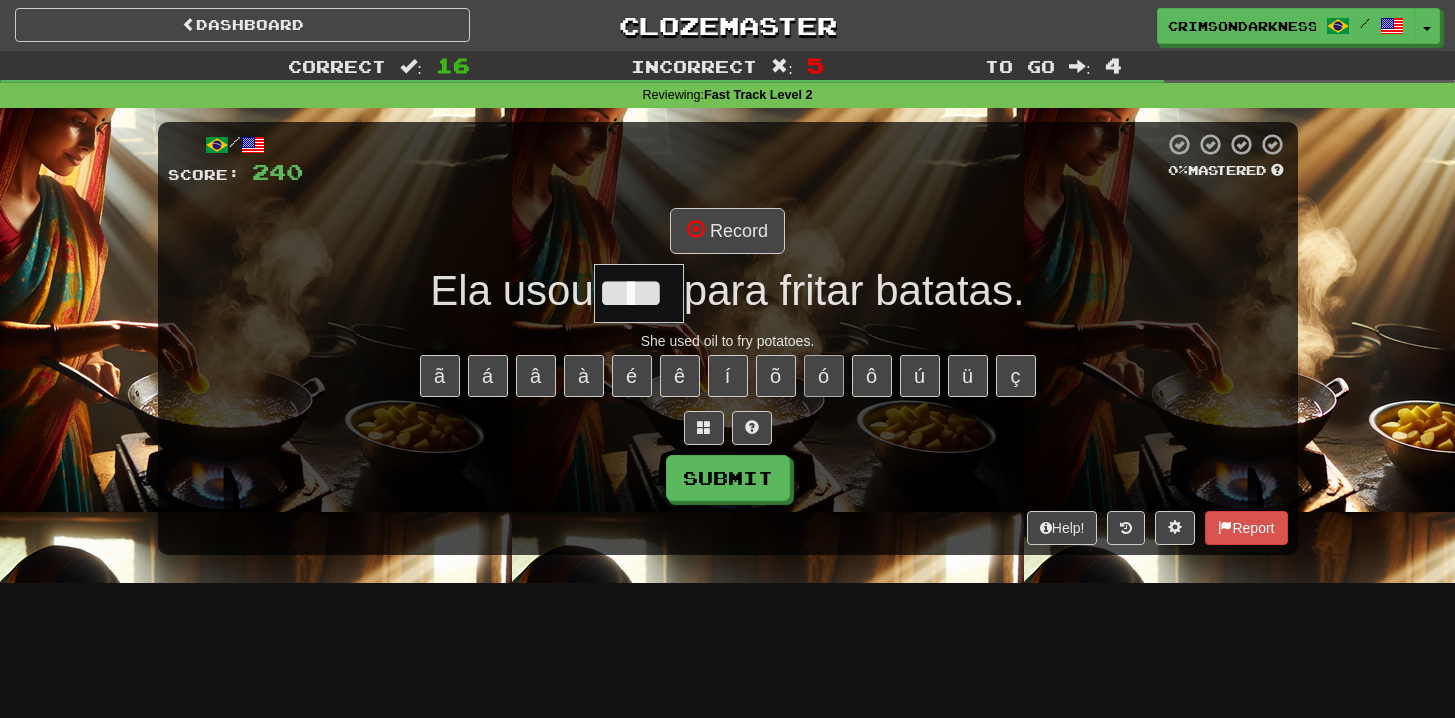type on "****" 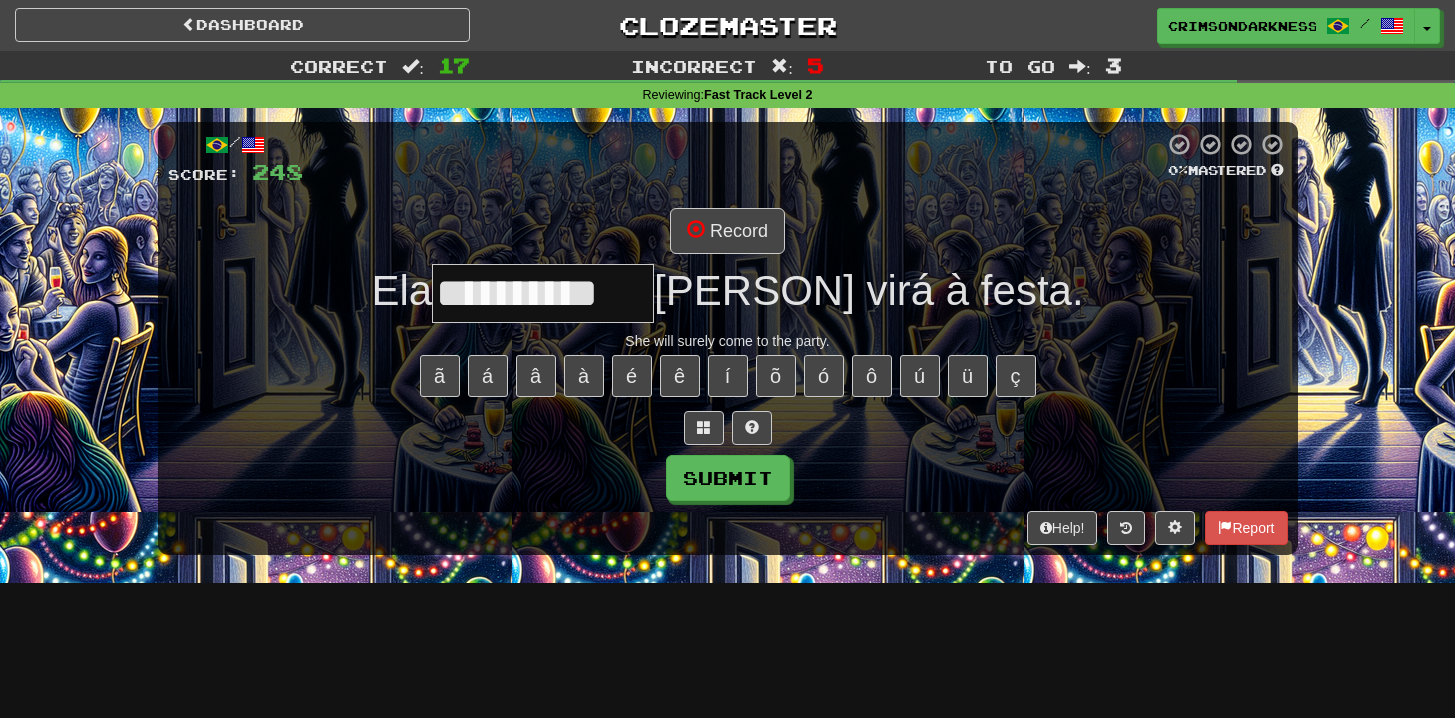 type on "**********" 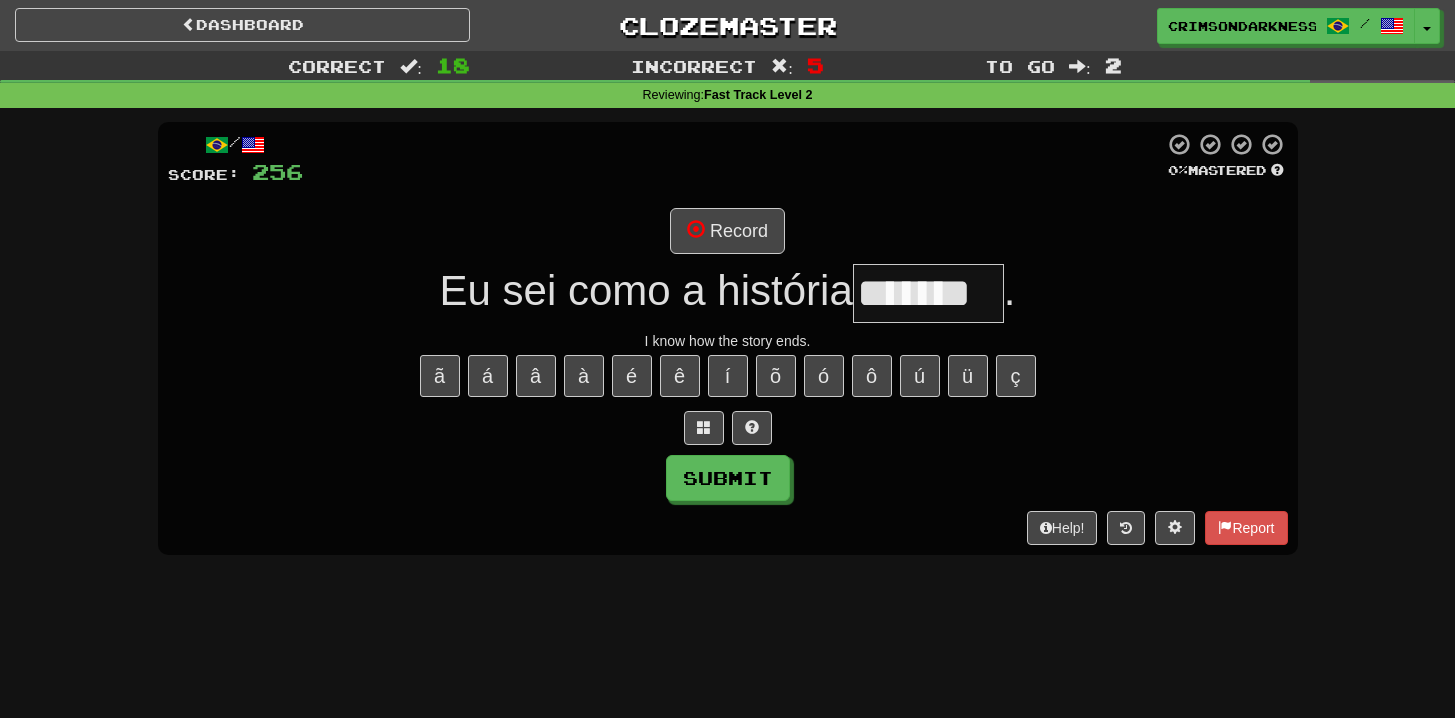 type on "*******" 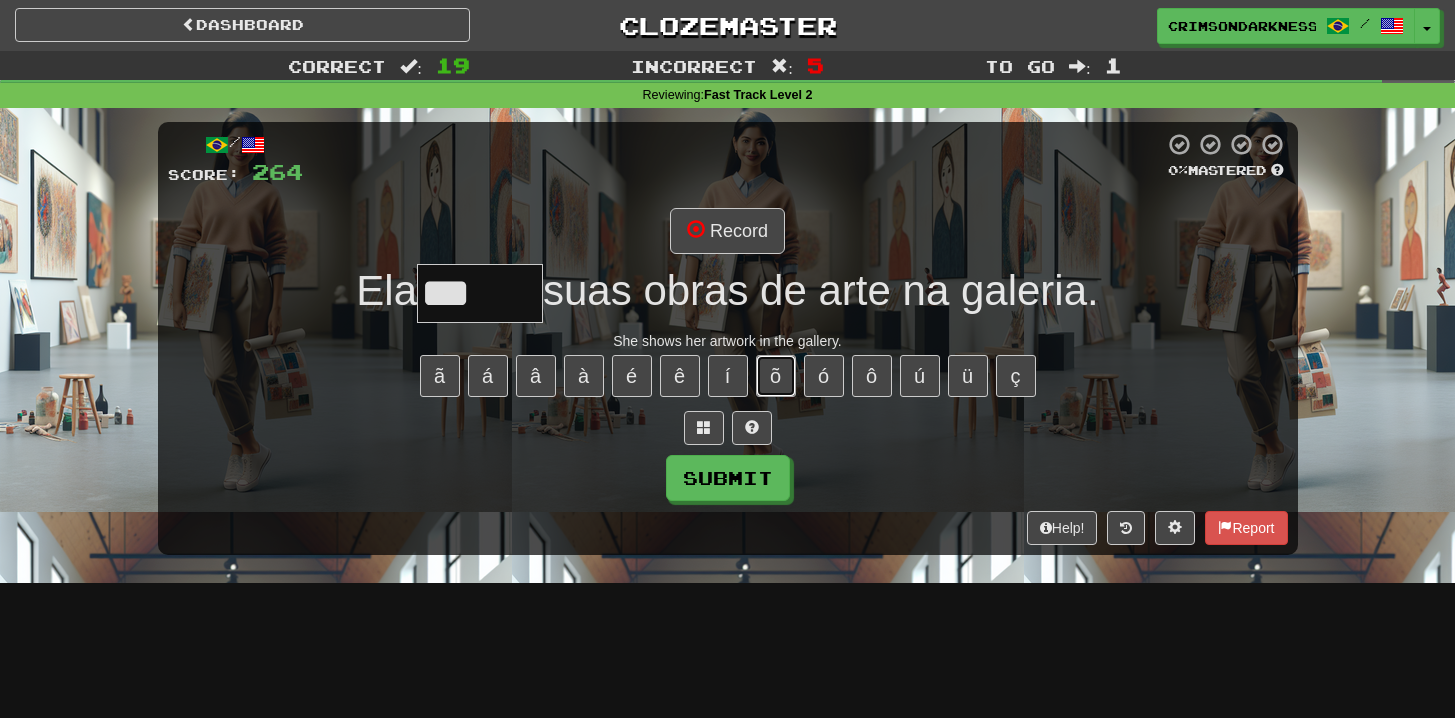 click on "õ" at bounding box center [776, 376] 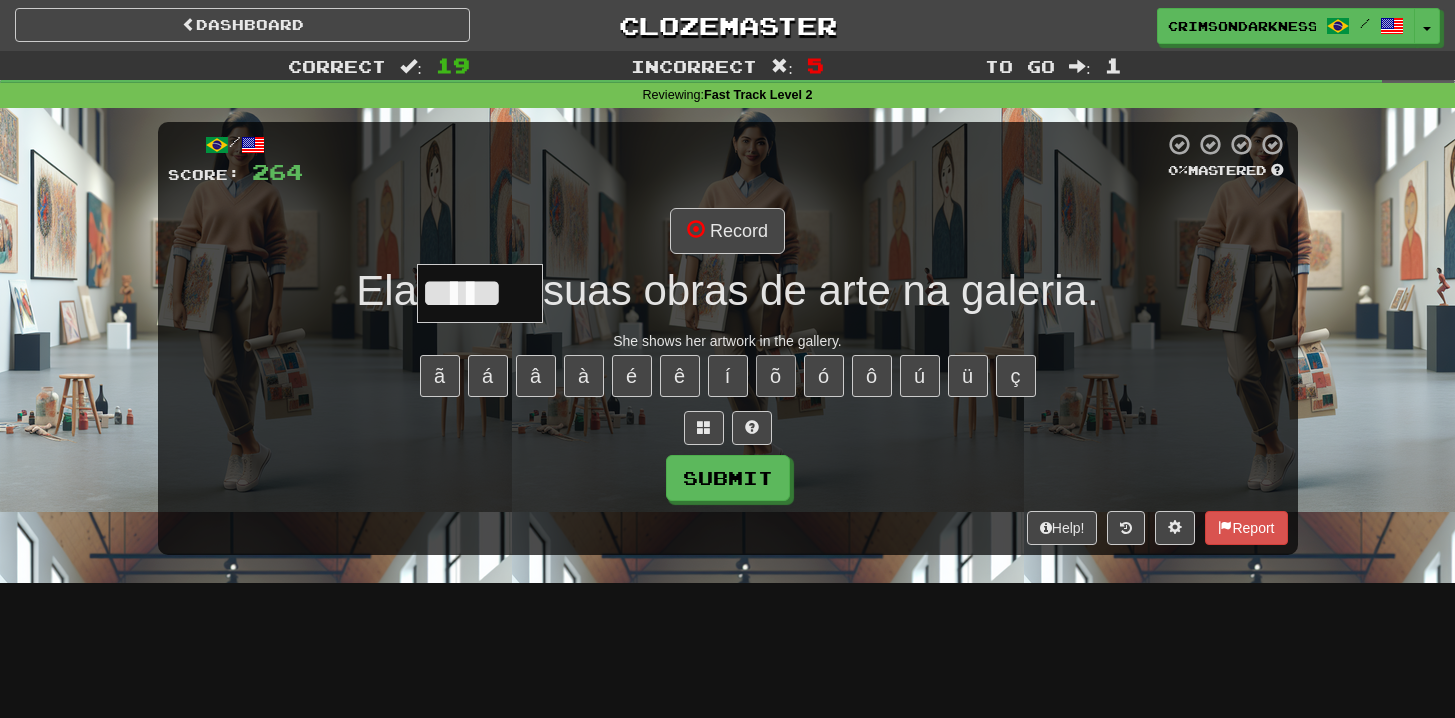 type on "*****" 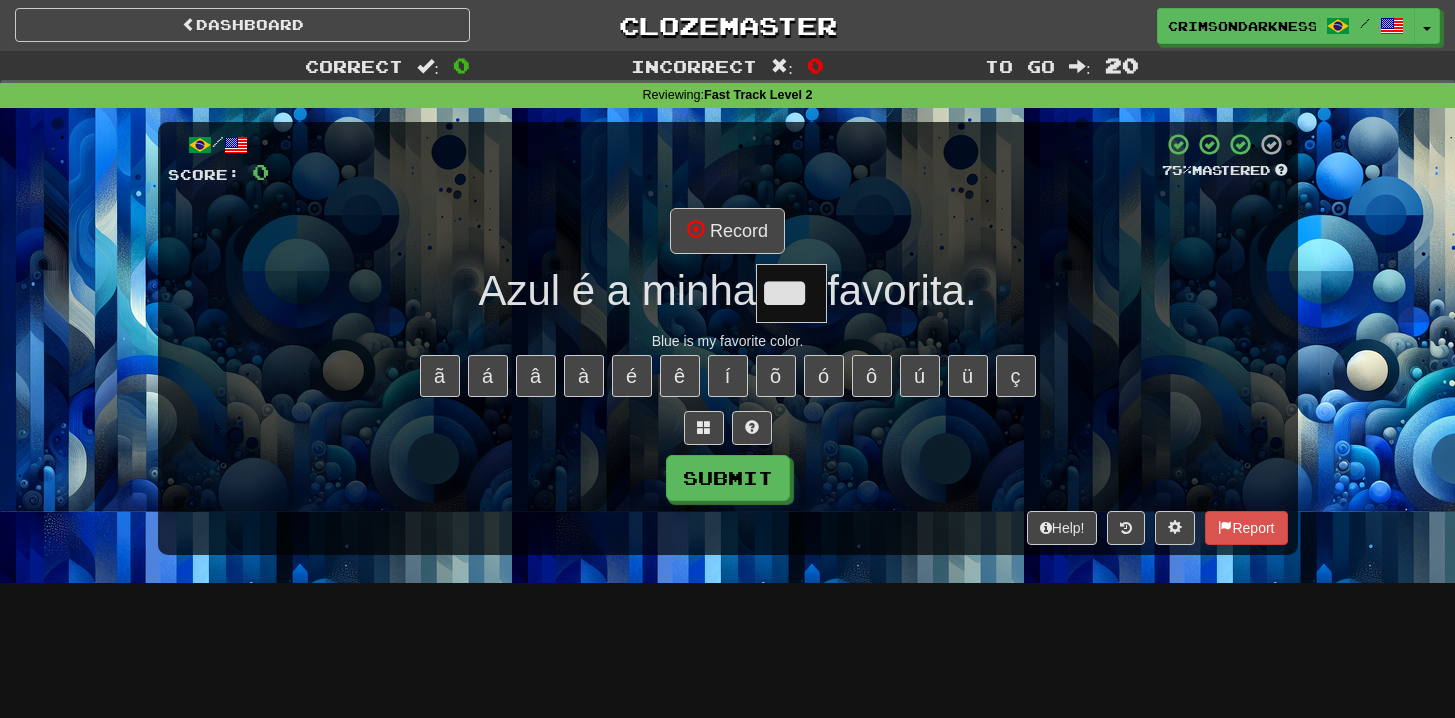 type on "***" 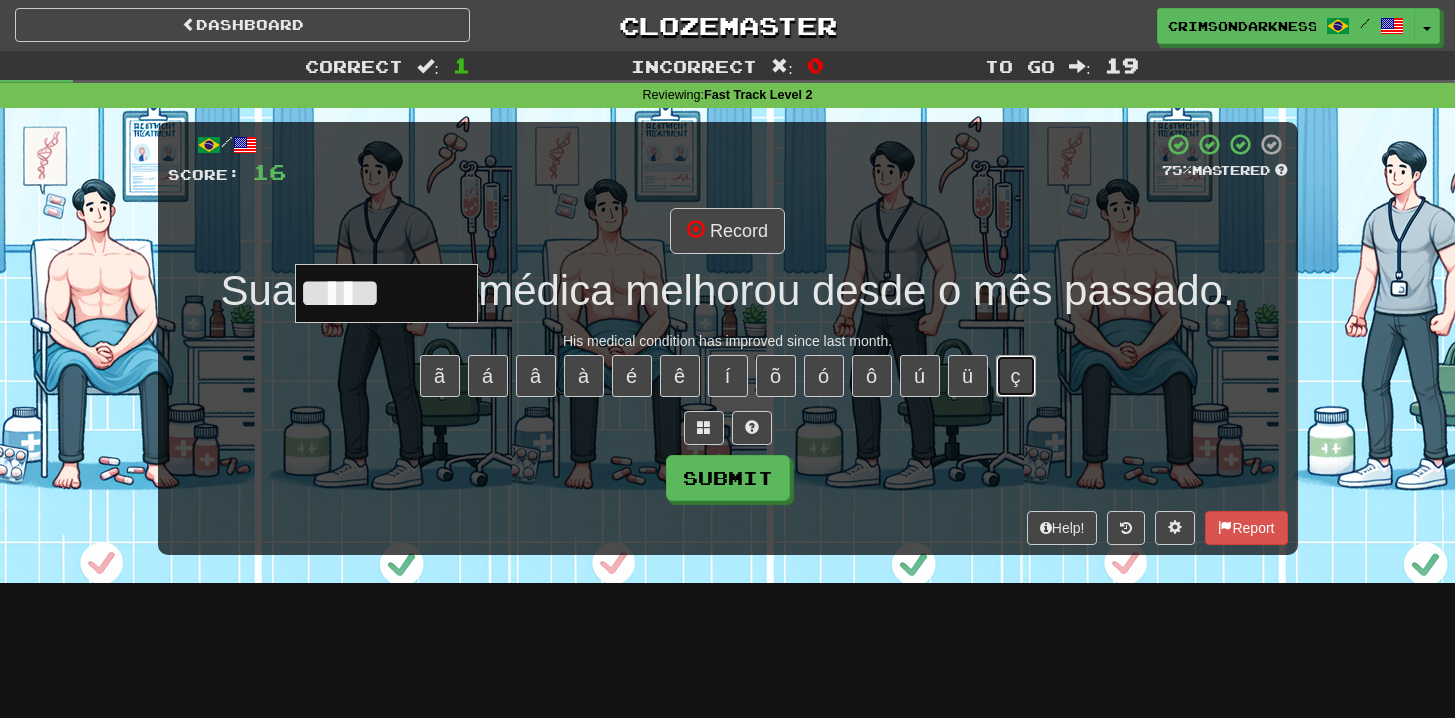 click on "ç" at bounding box center (1016, 376) 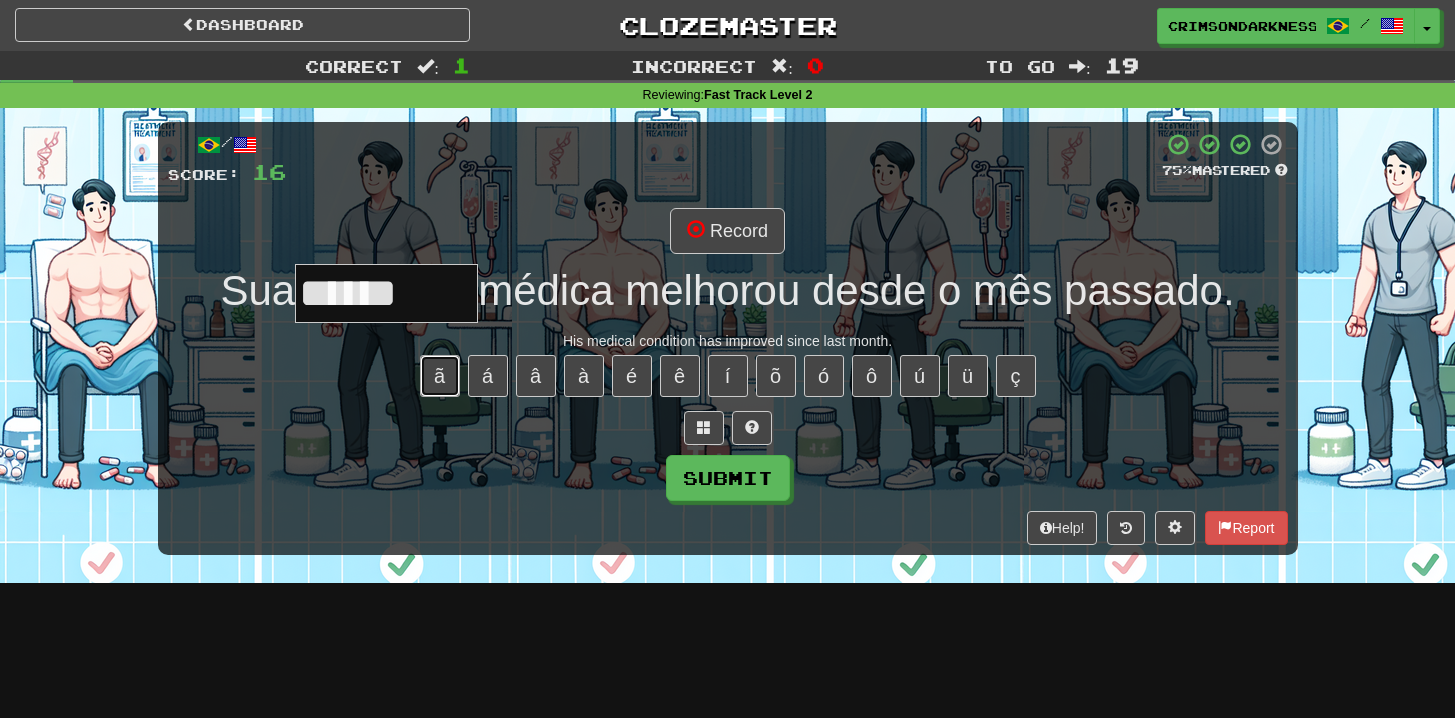 click on "ã" at bounding box center [440, 376] 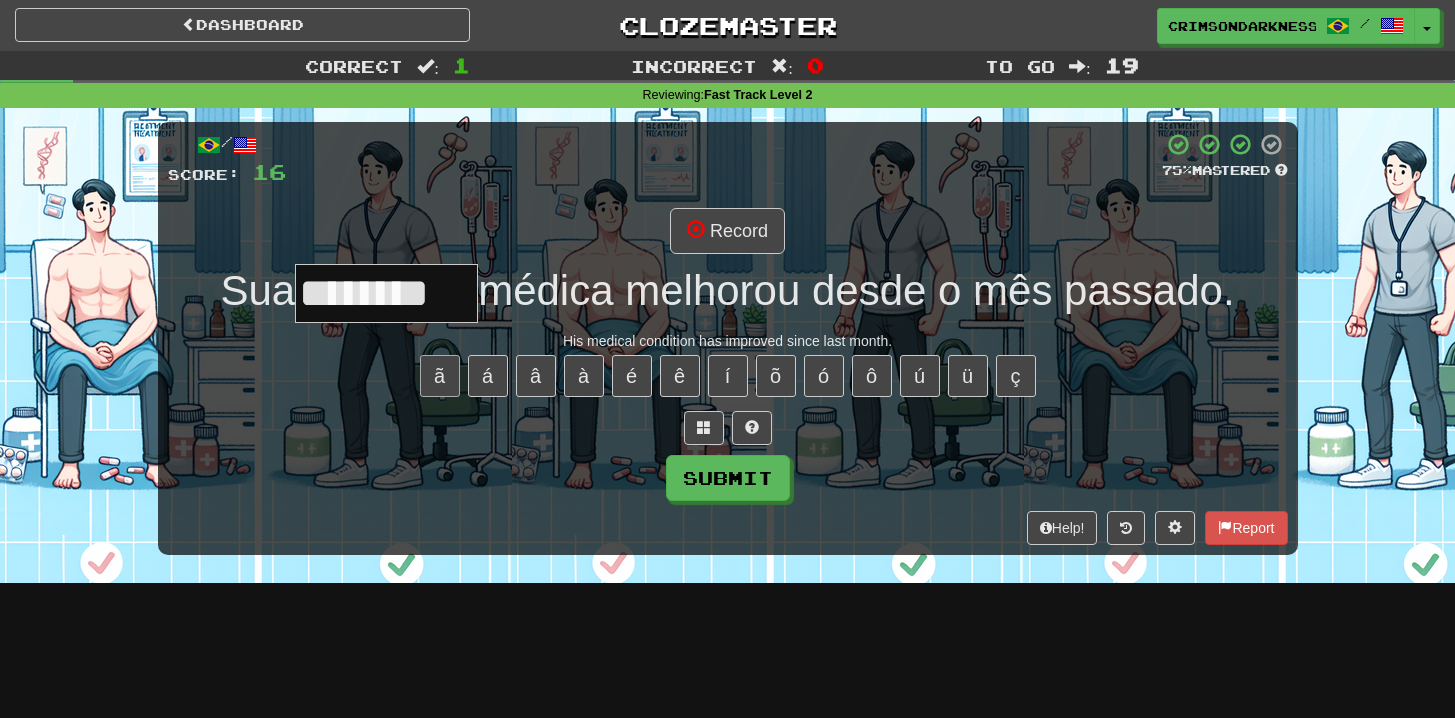 type on "********" 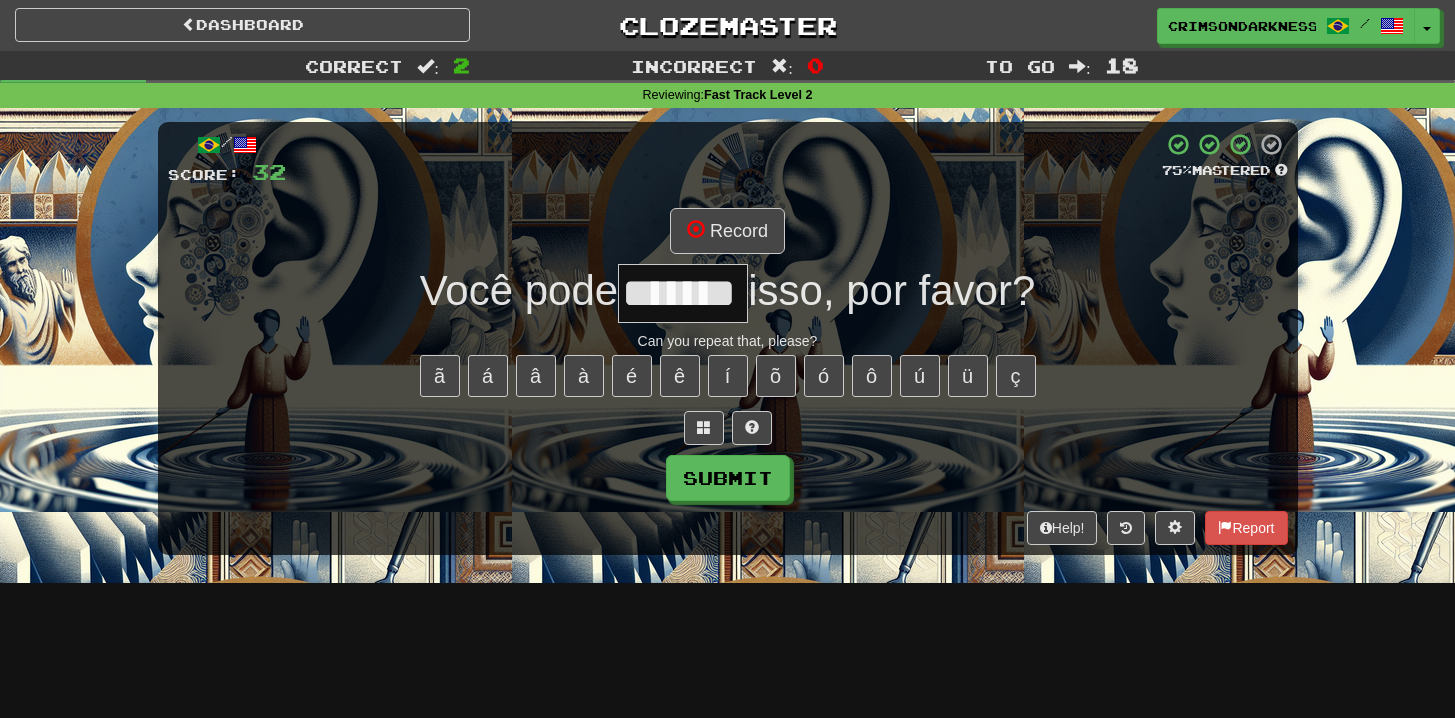 type on "*******" 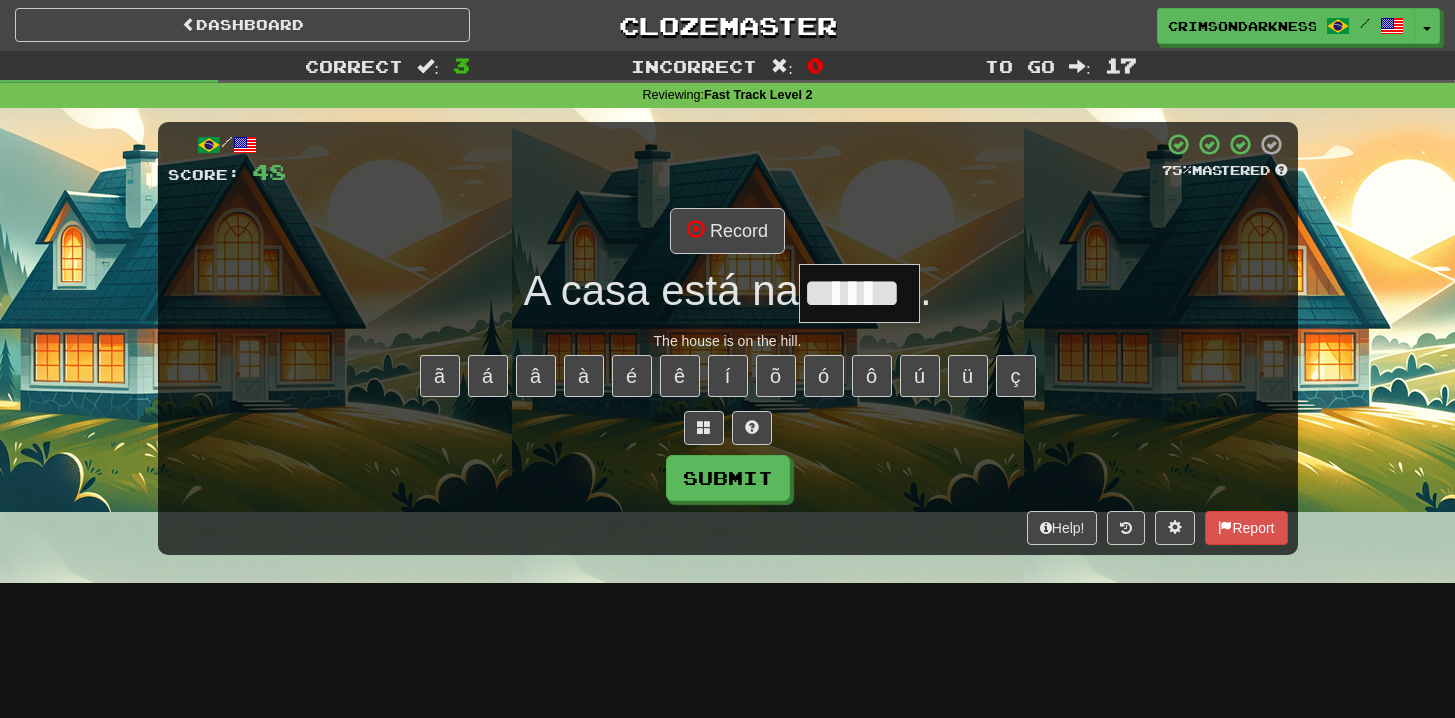 type on "******" 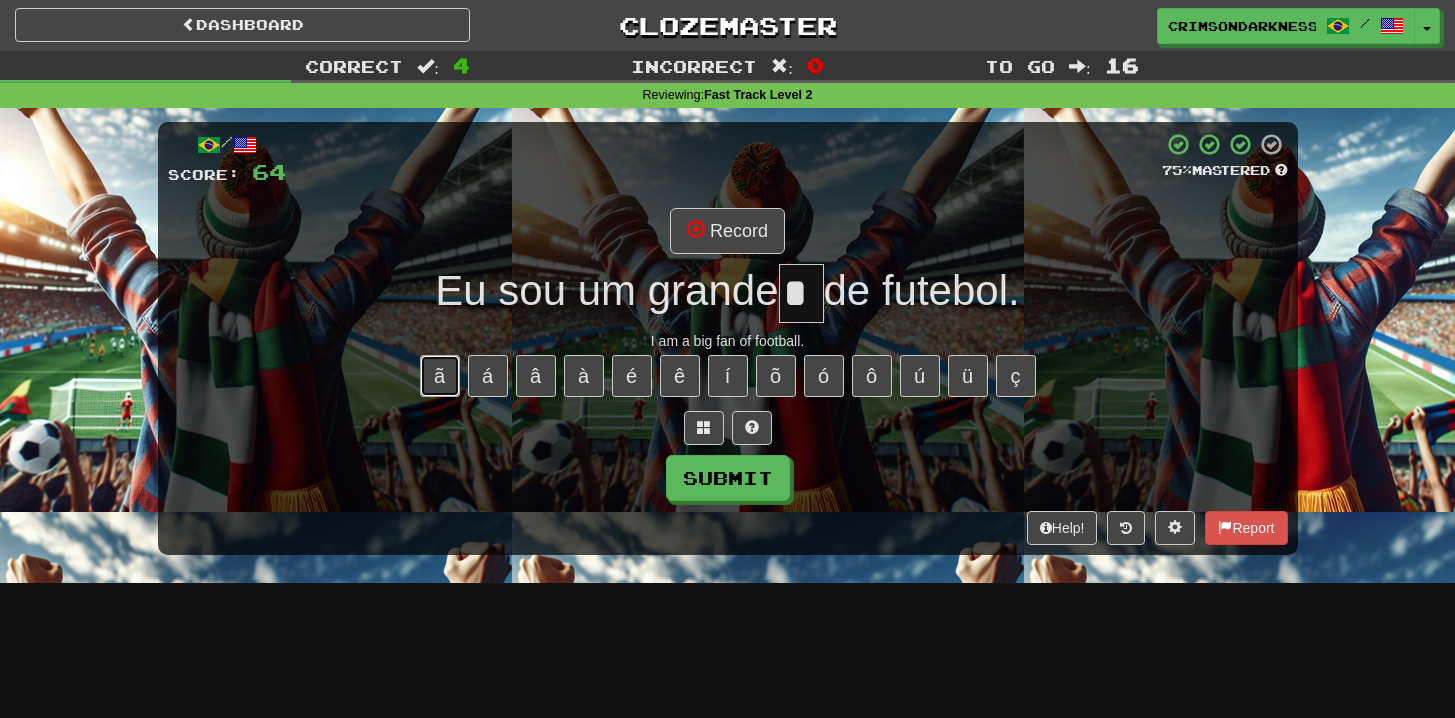 click on "ã" at bounding box center (440, 376) 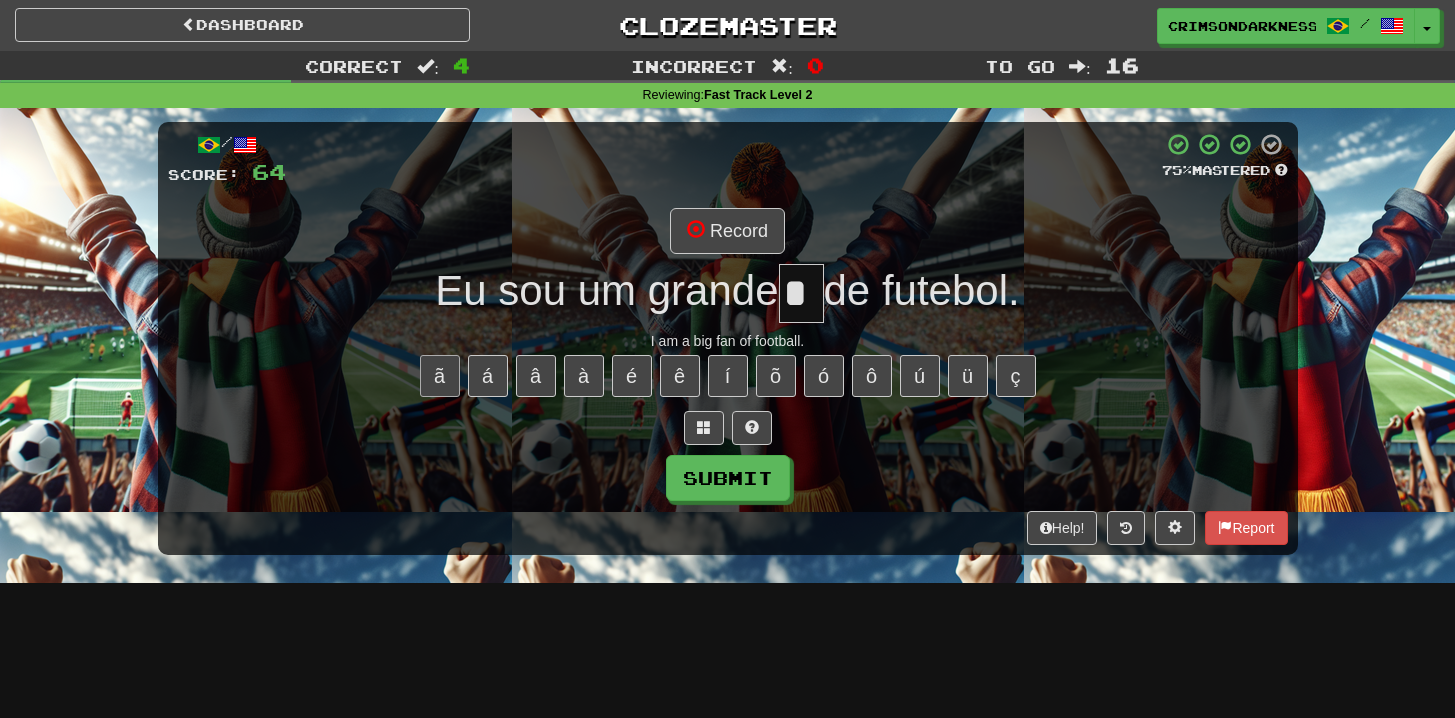 type on "**" 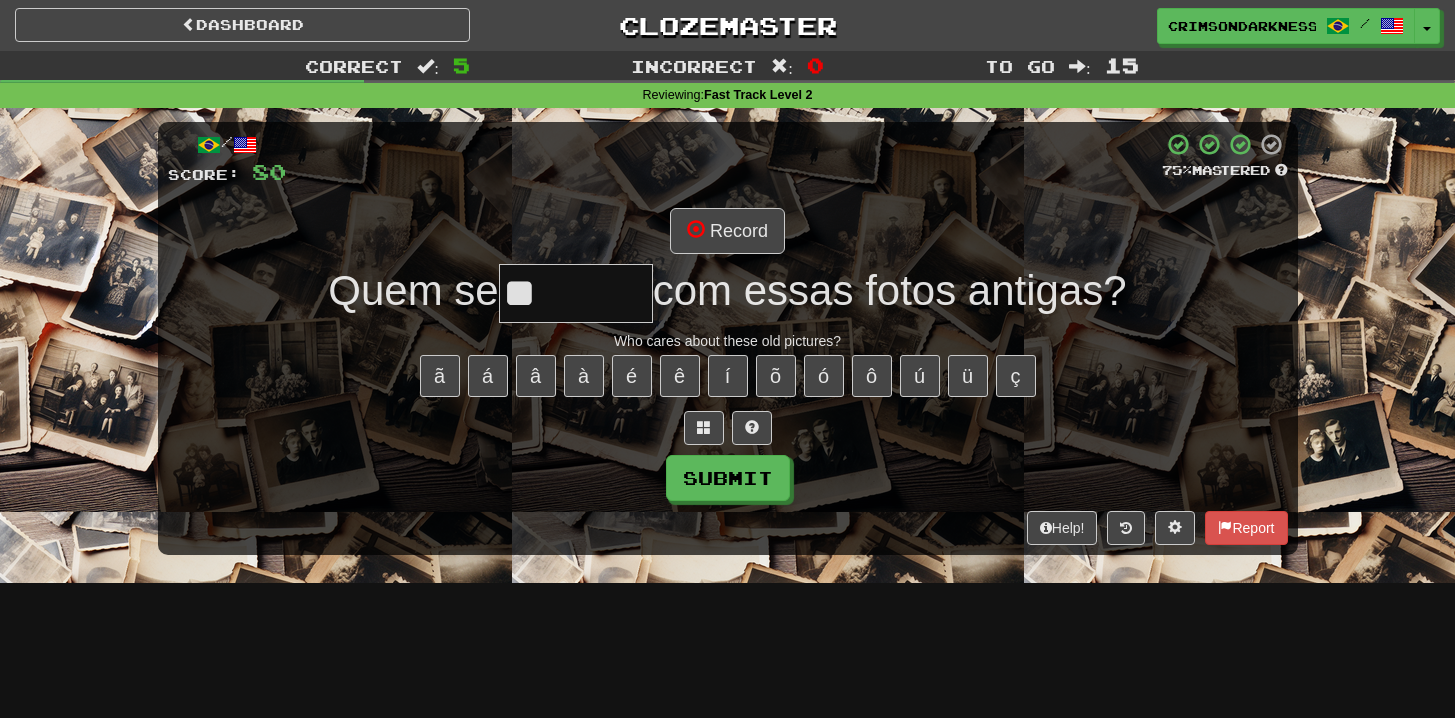 type on "*" 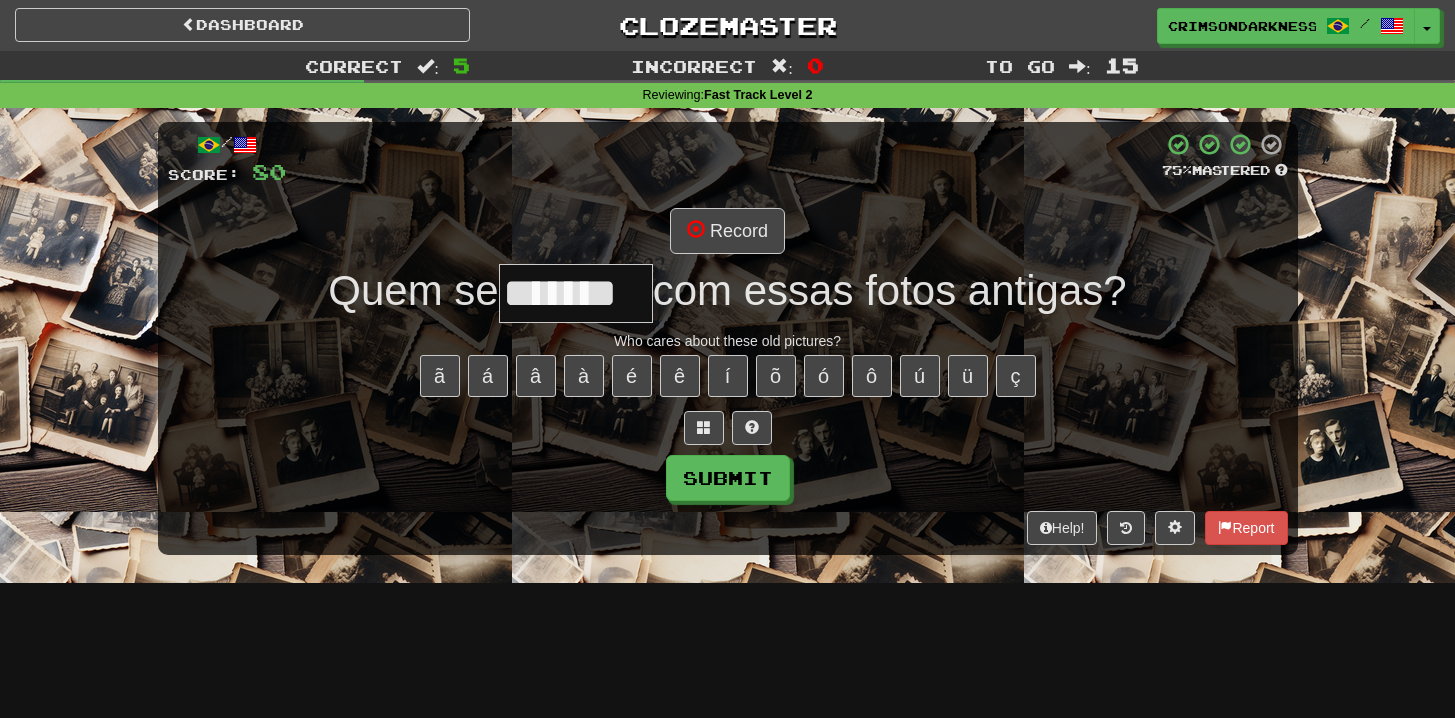 type on "*******" 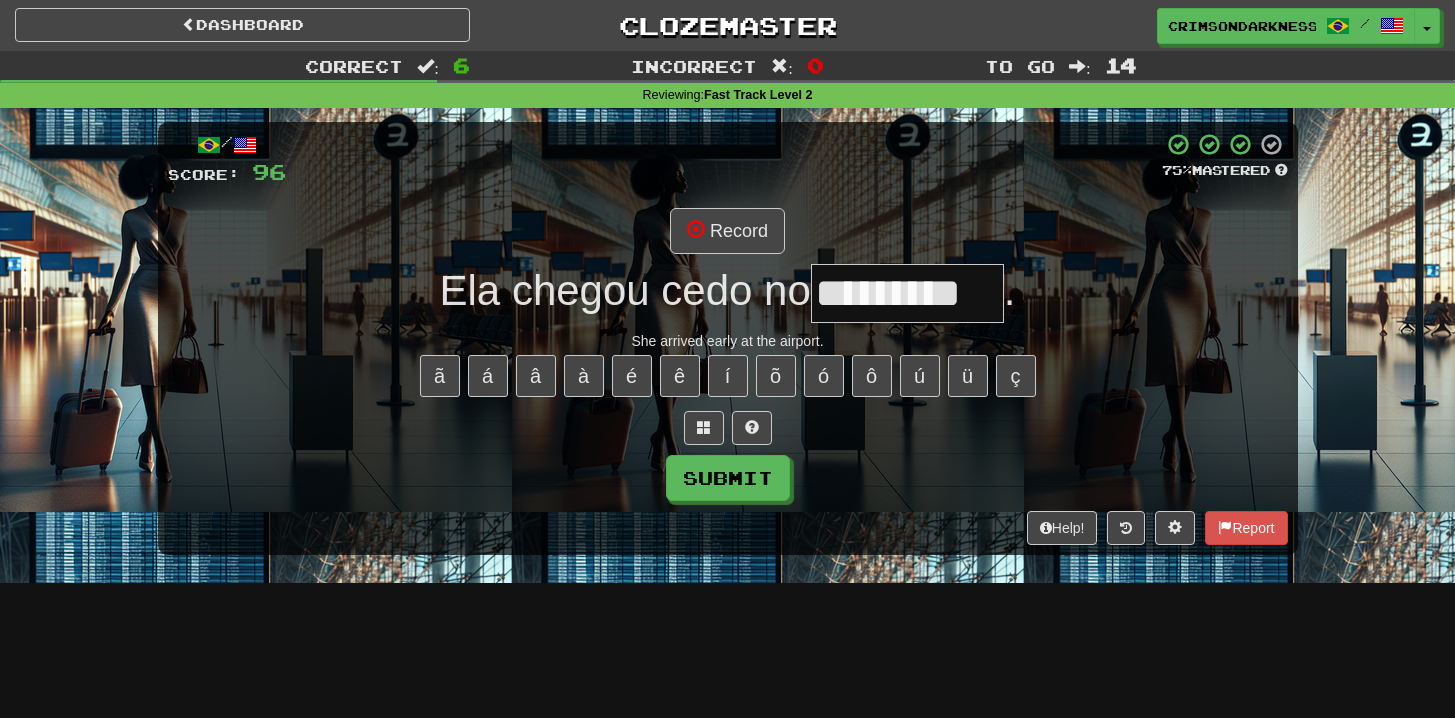 type on "*********" 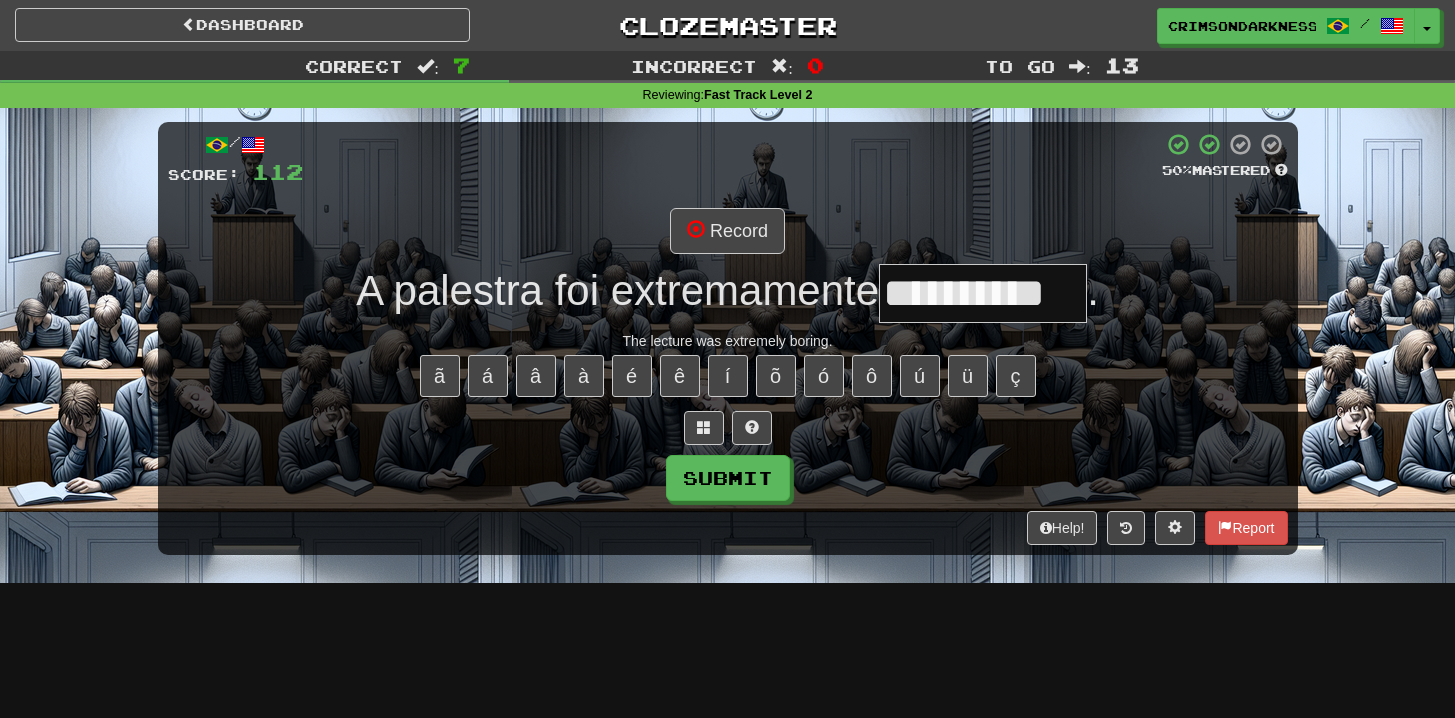 type on "**********" 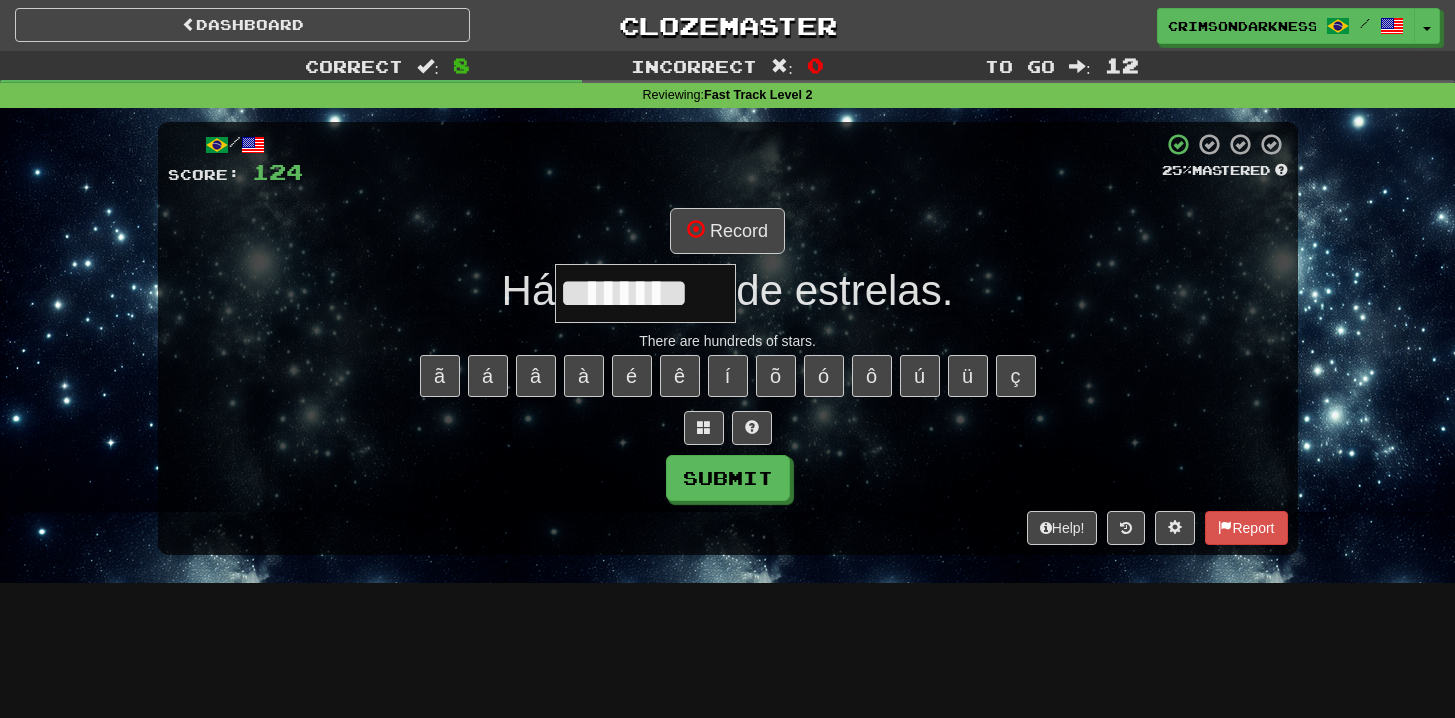 type on "********" 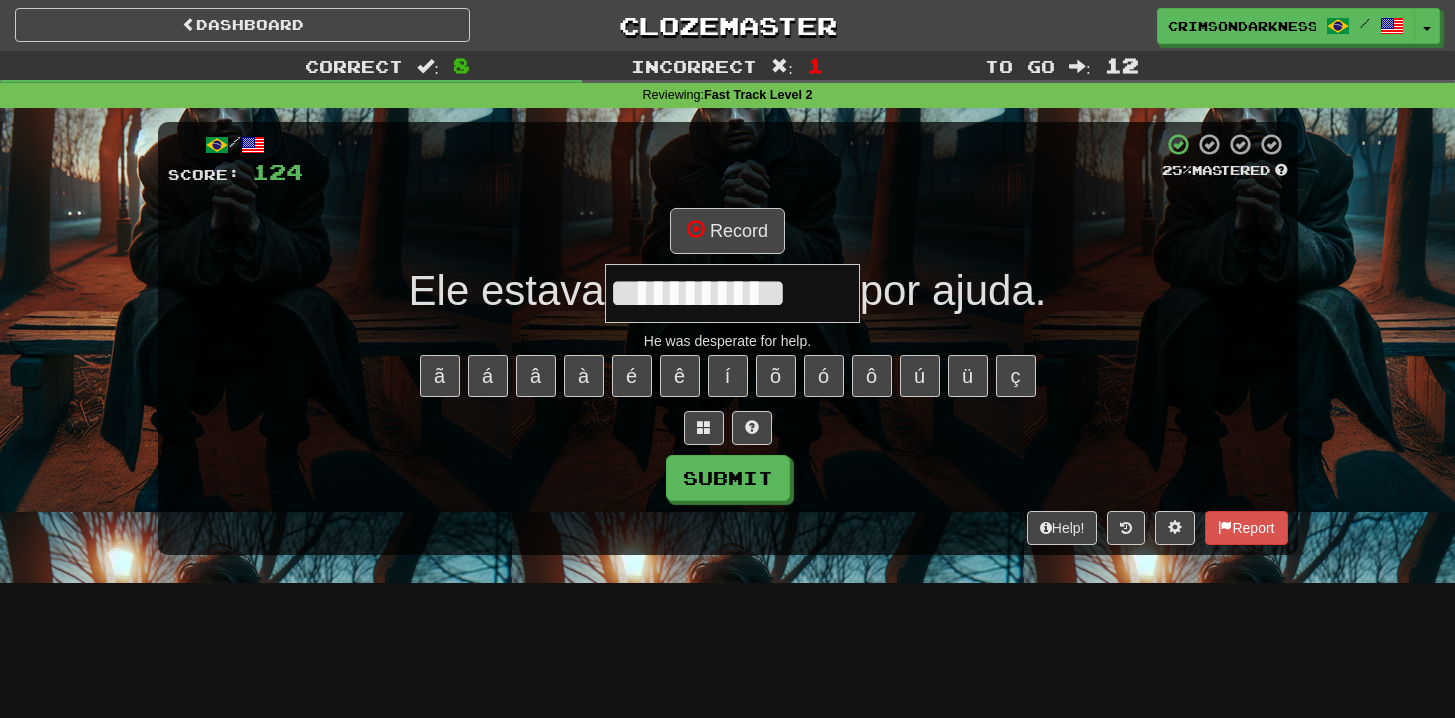 type on "**********" 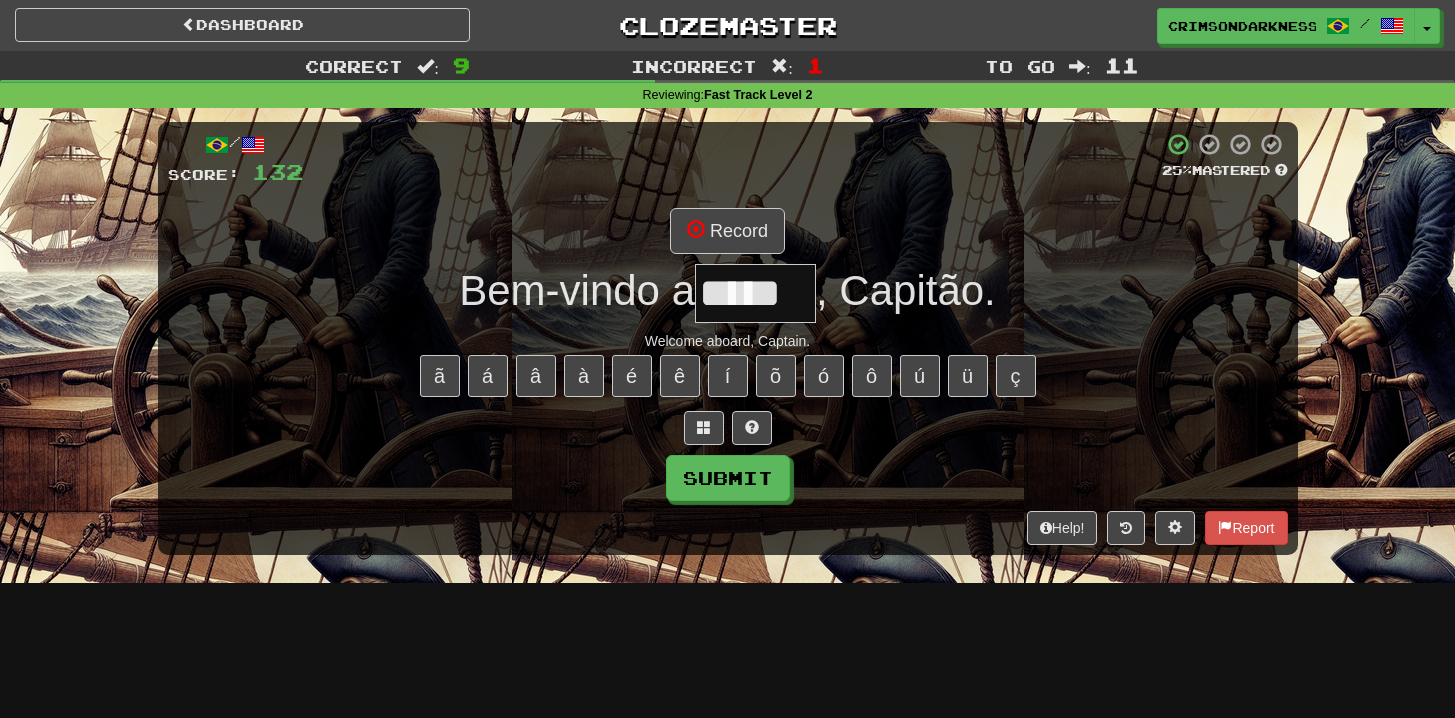 type on "*****" 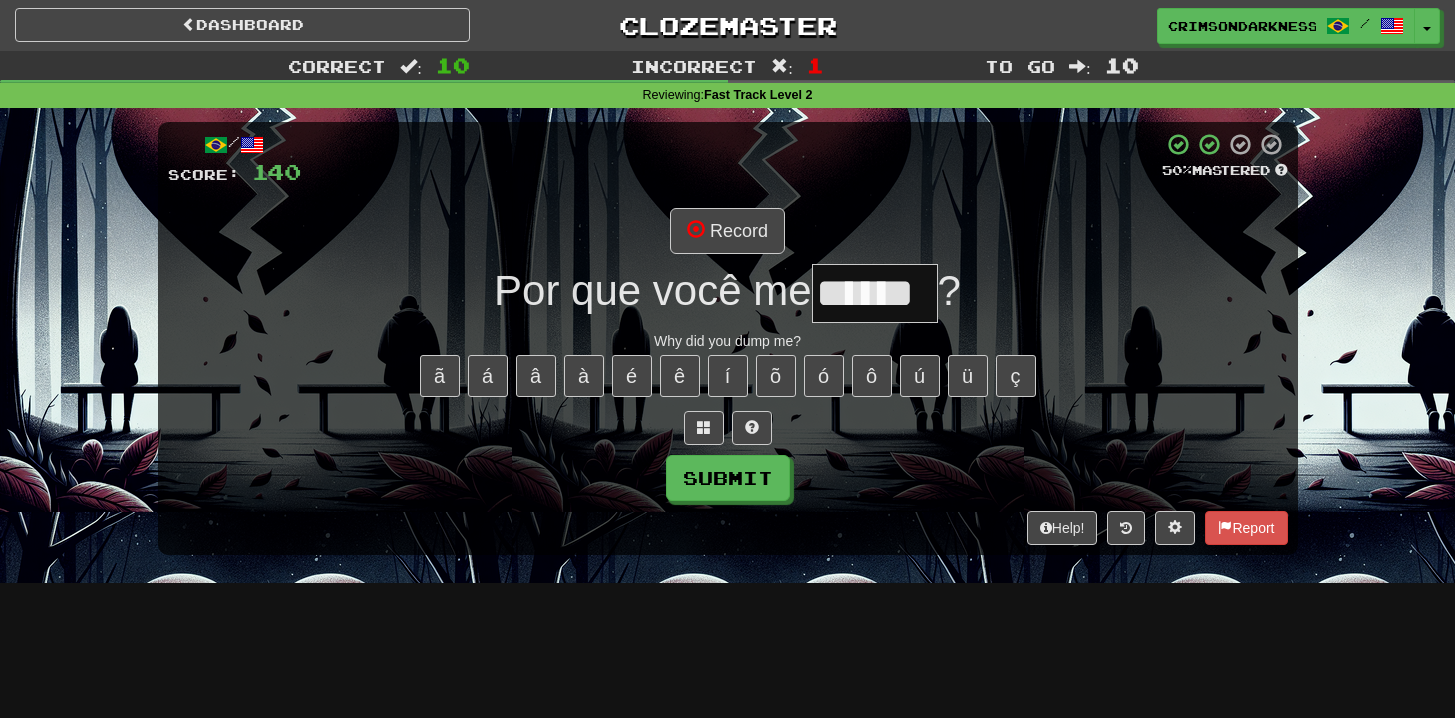 type on "******" 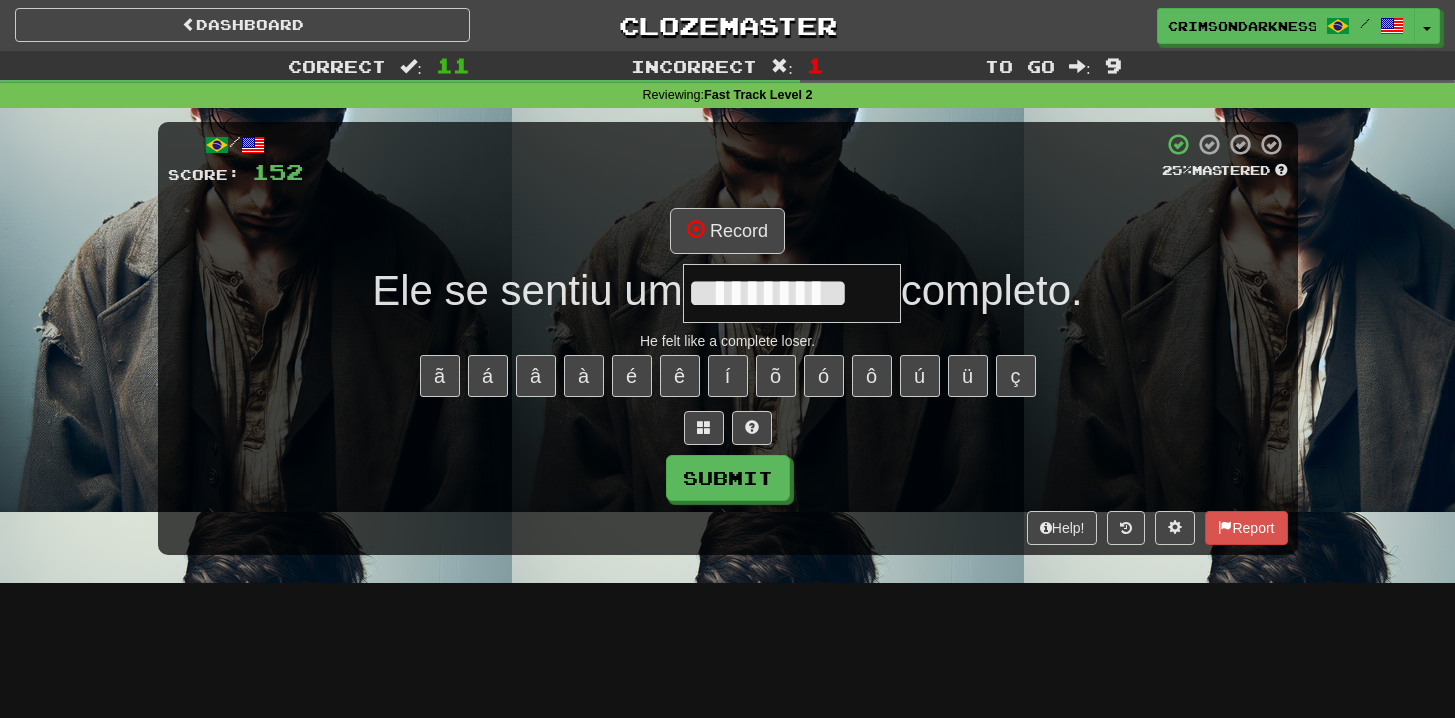 type on "**********" 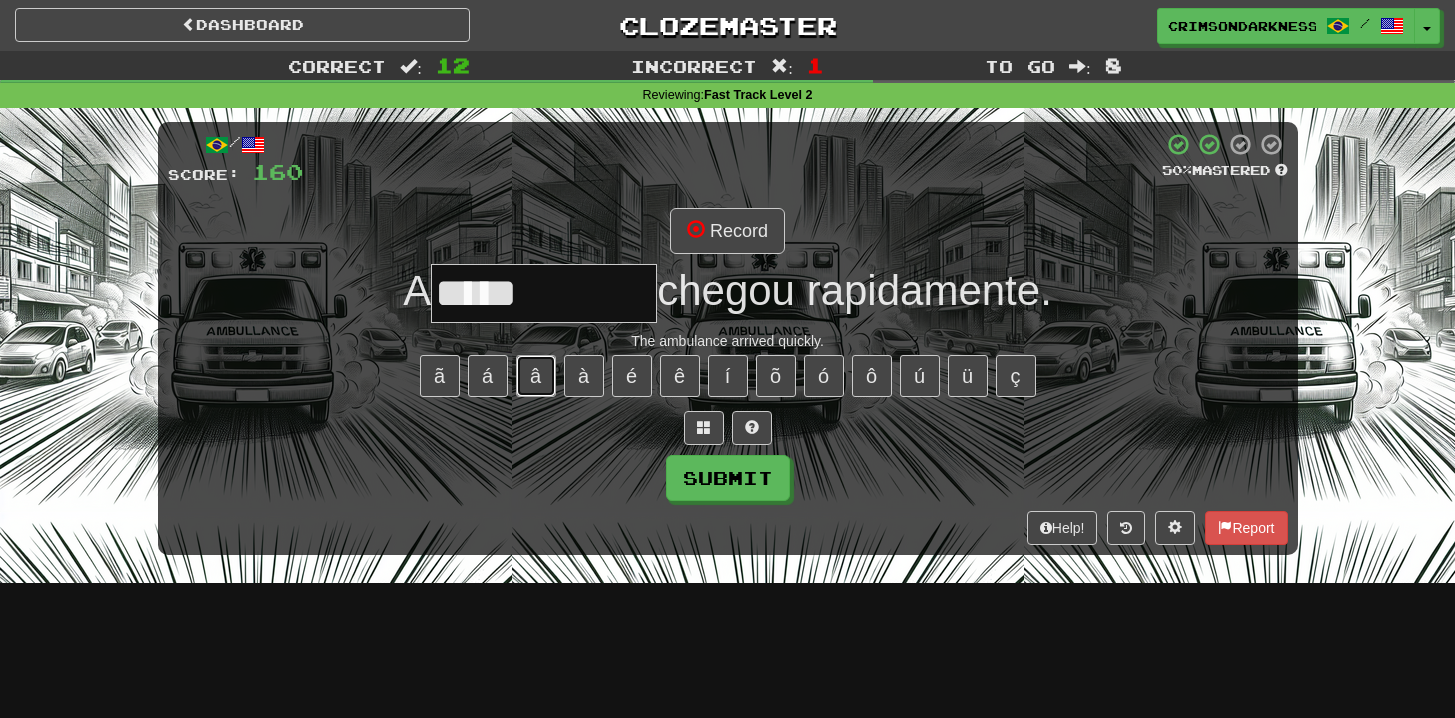 click on "â" at bounding box center [536, 376] 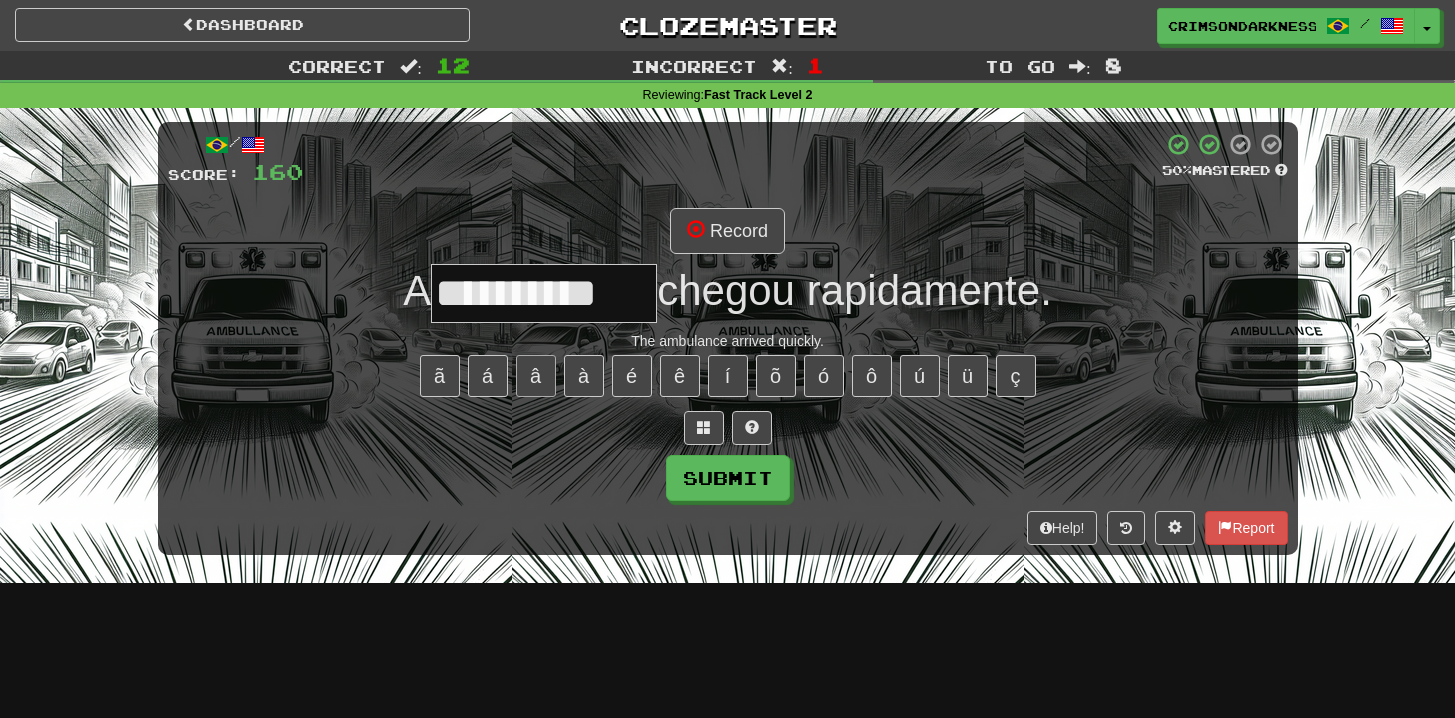 type on "**********" 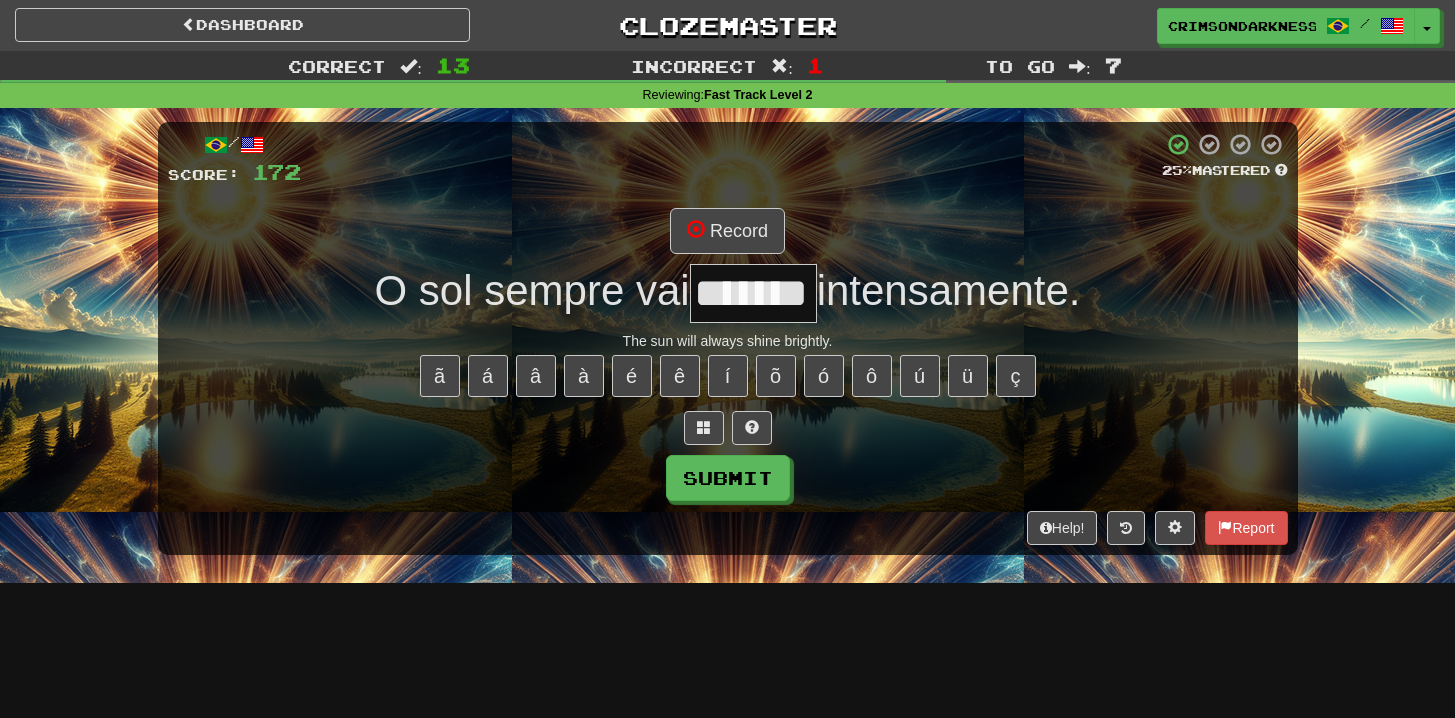 type on "*******" 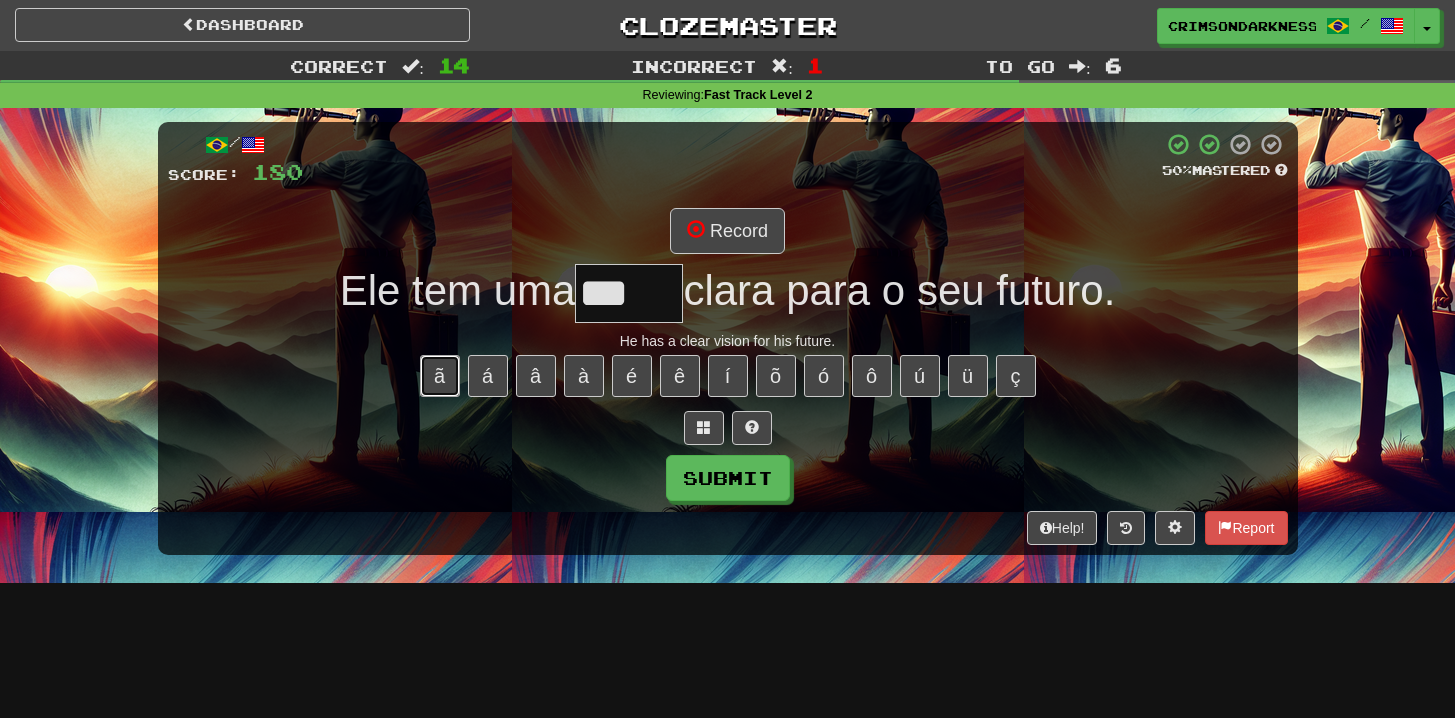 click on "ã" at bounding box center (440, 376) 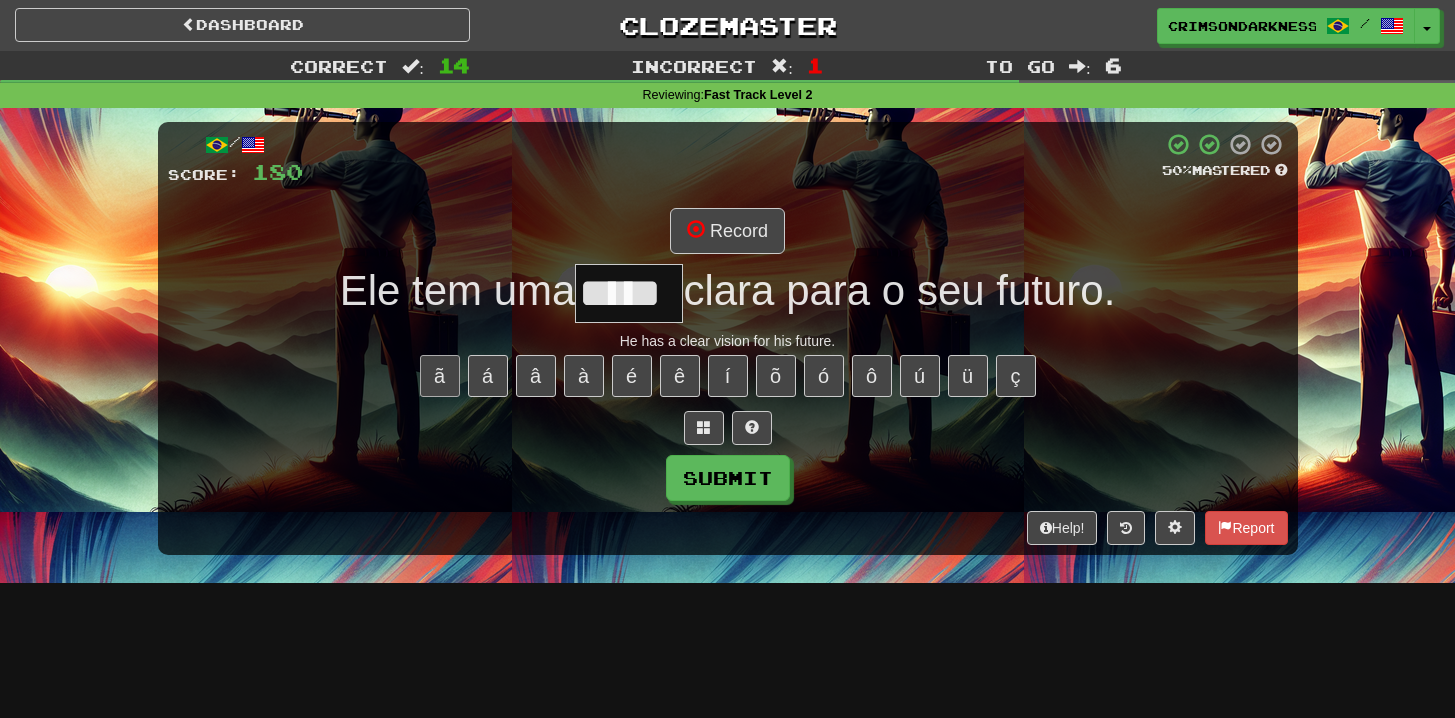 type on "*****" 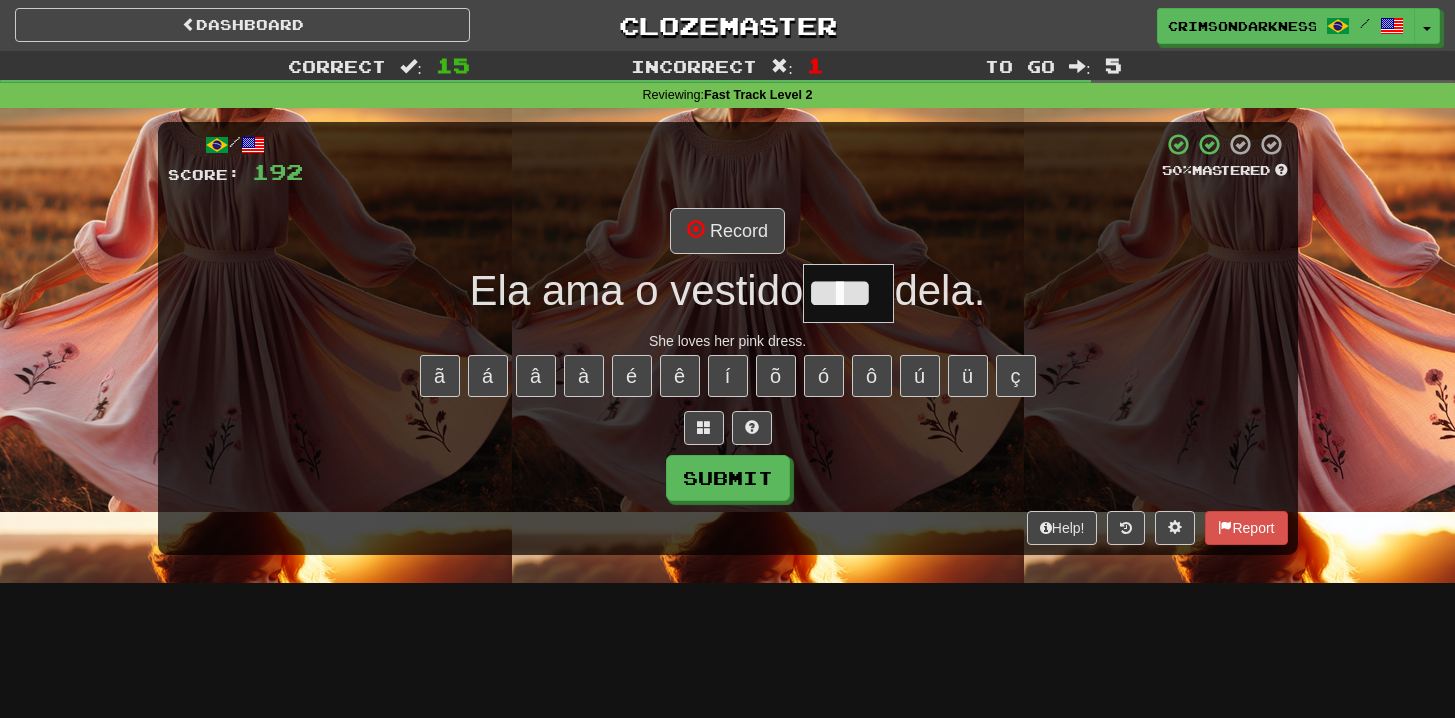 type on "****" 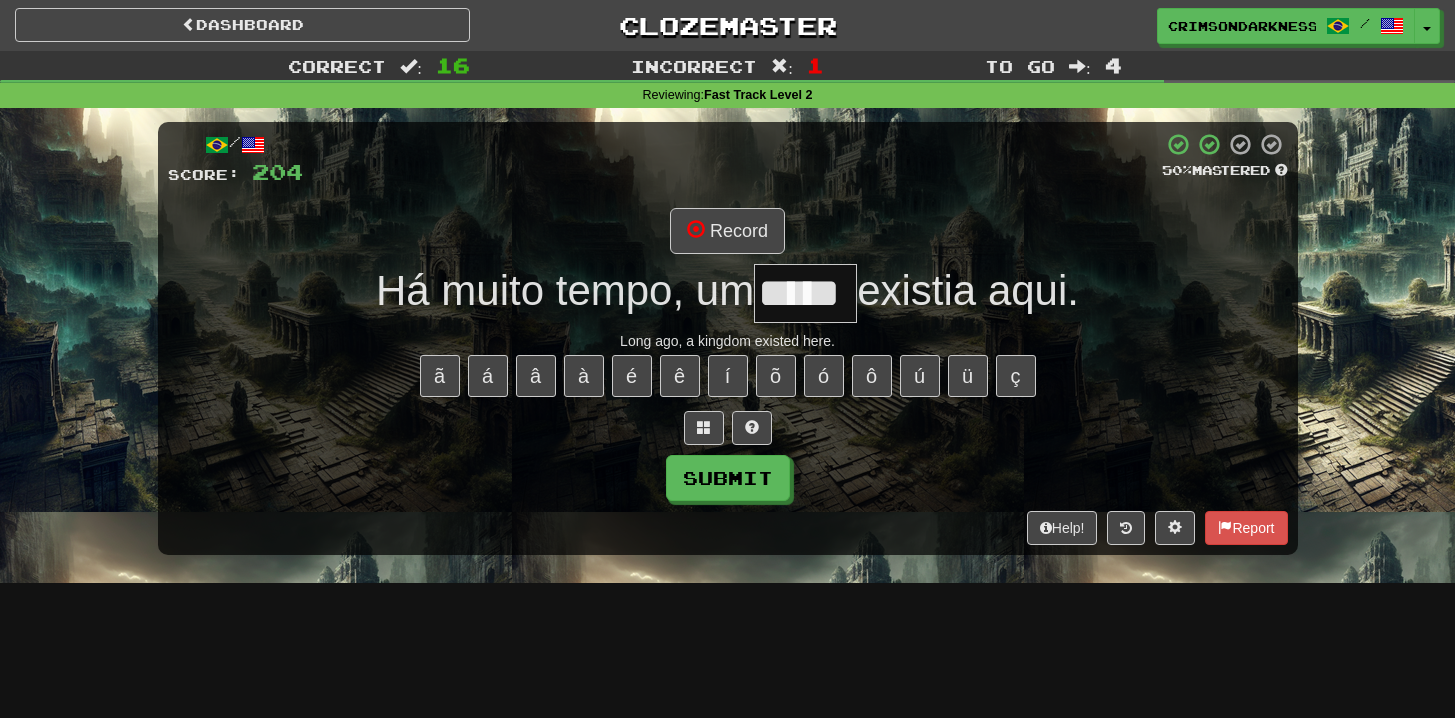 type on "*****" 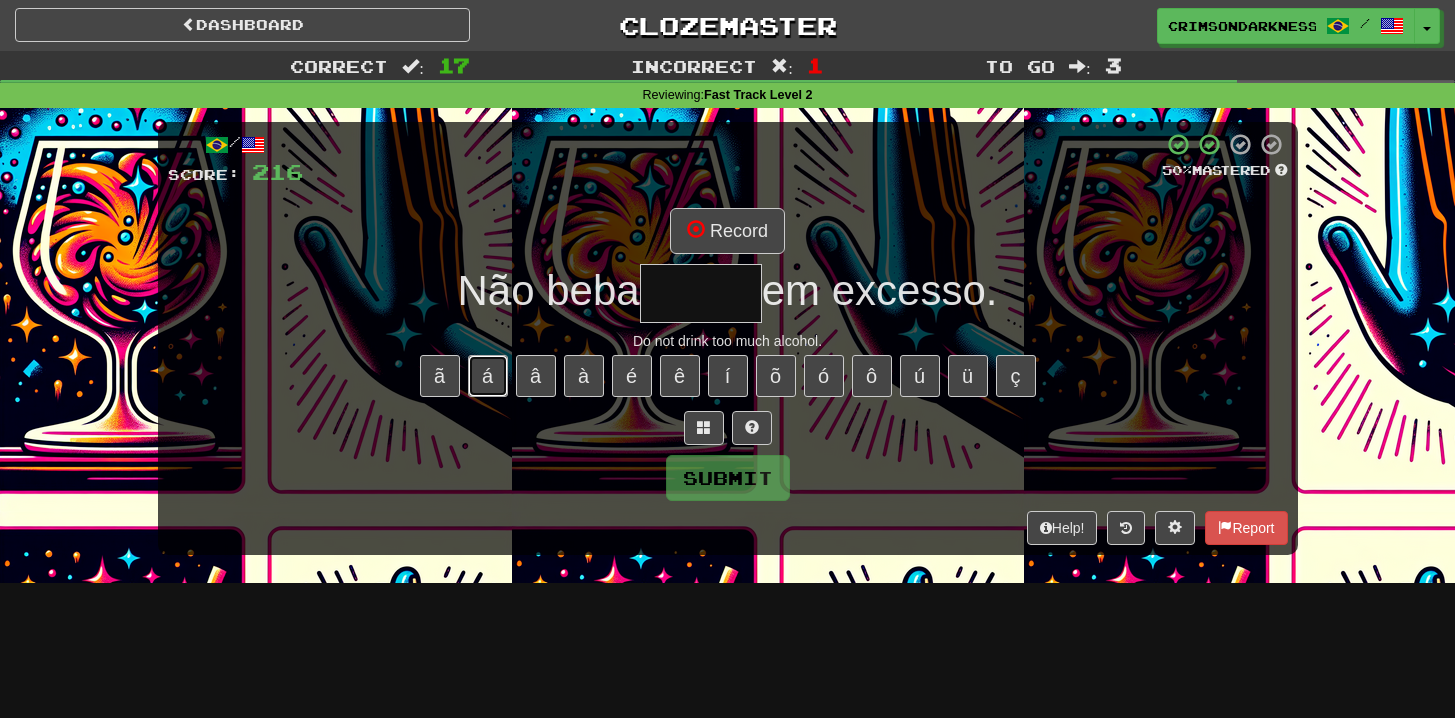 click on "á" at bounding box center [488, 376] 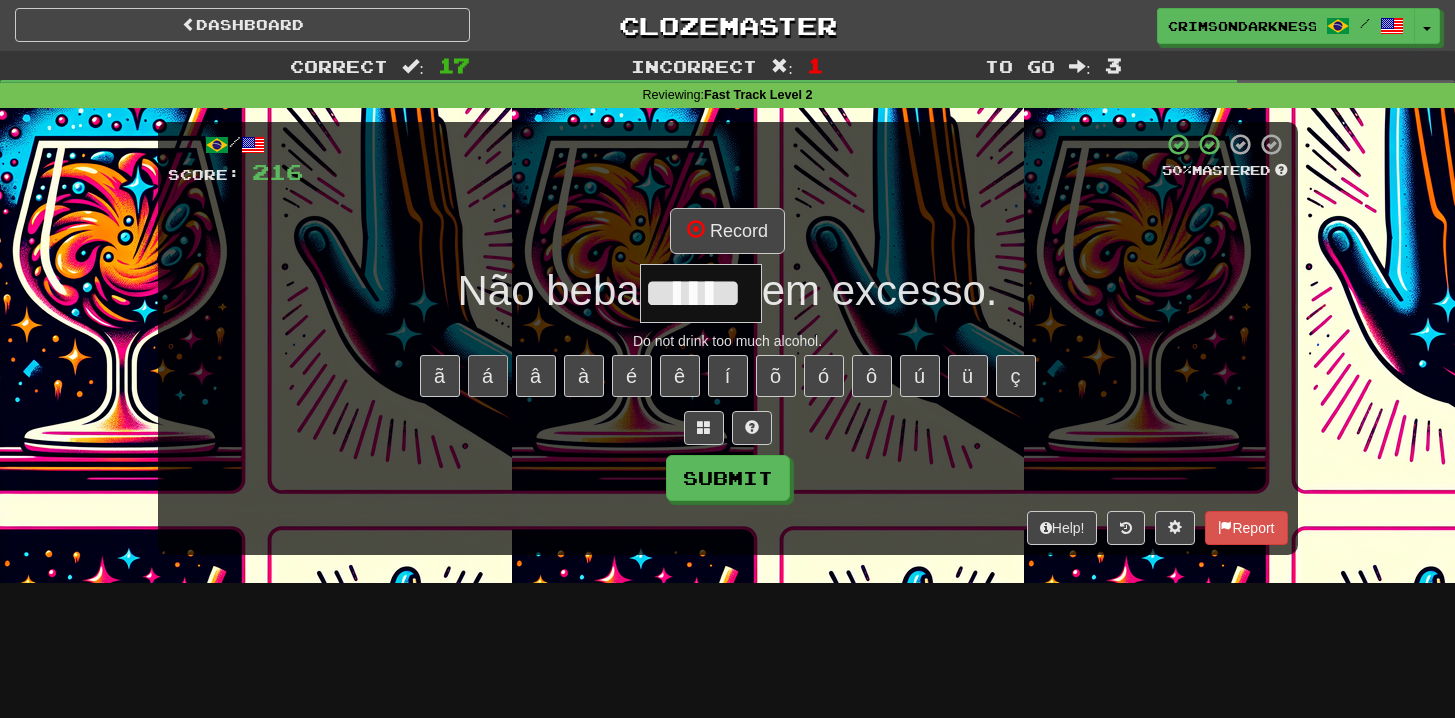 type on "******" 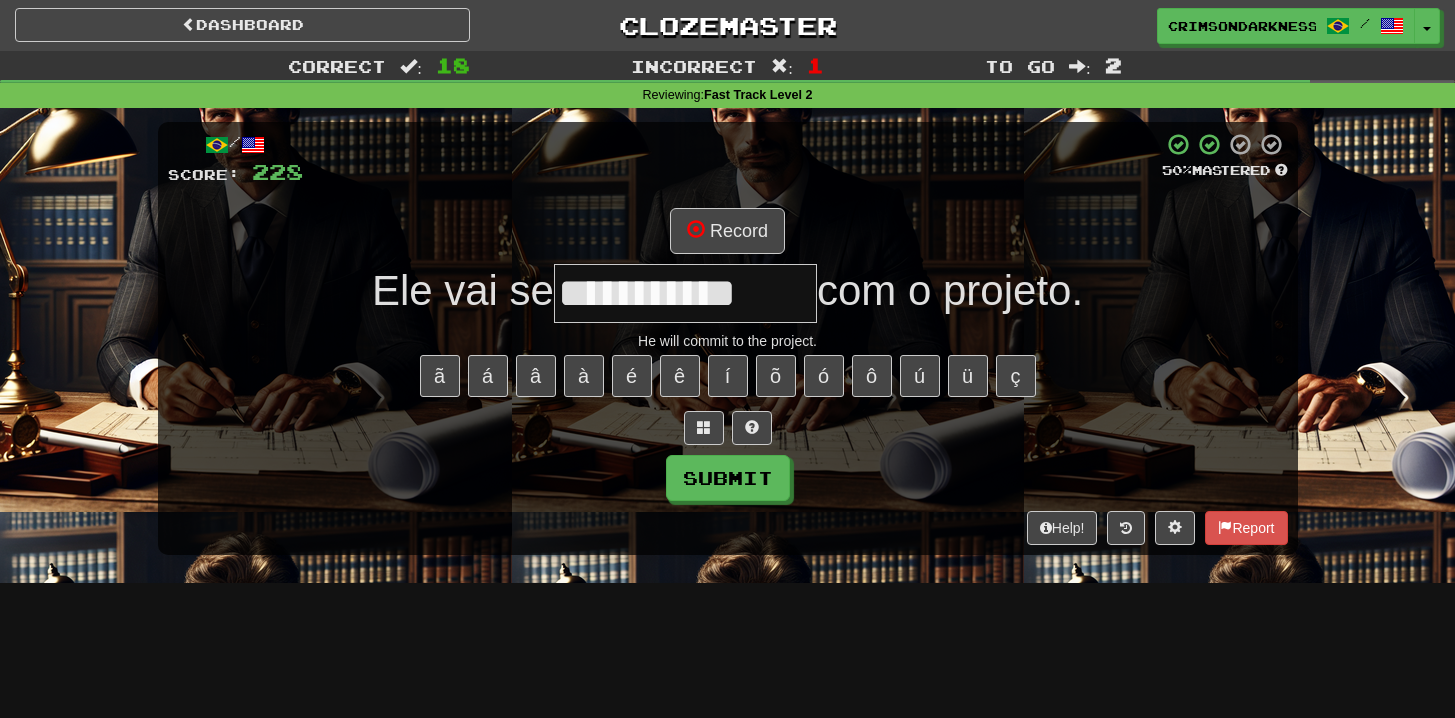 type on "**********" 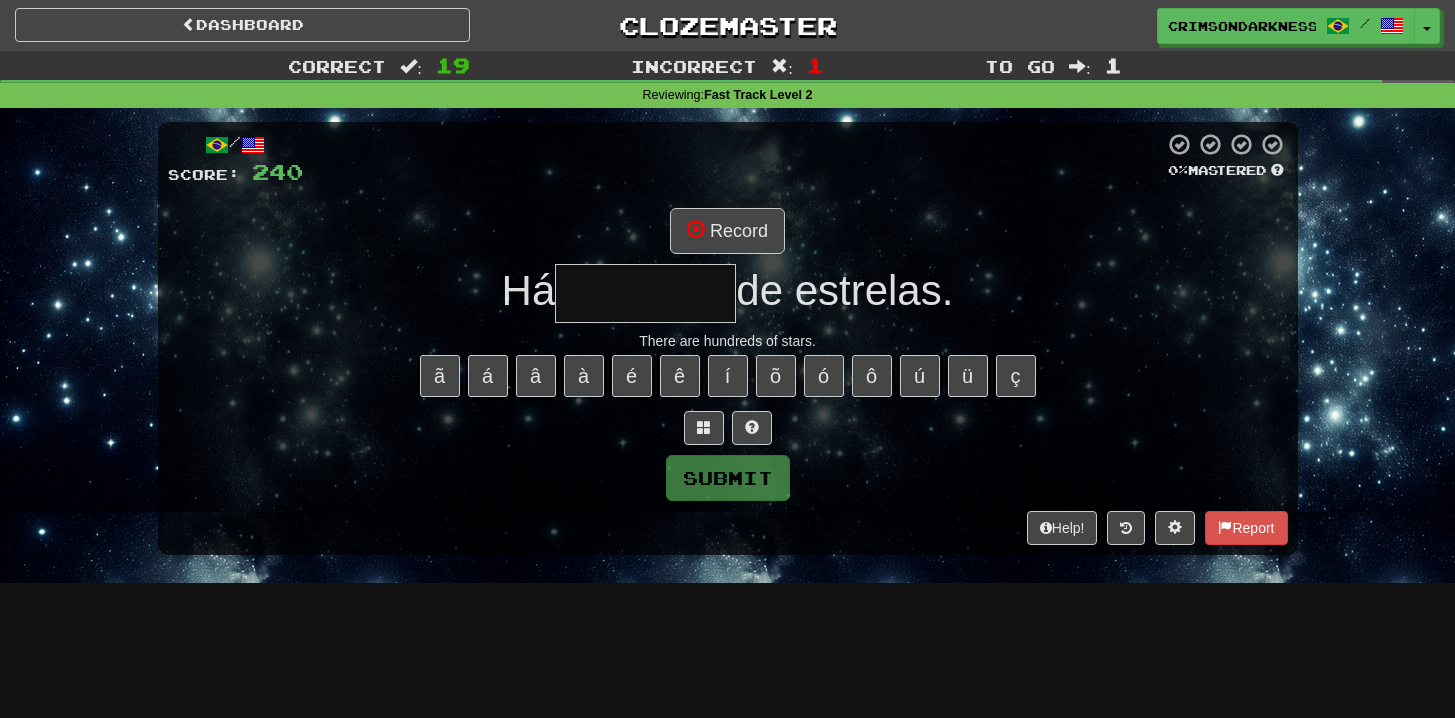 type on "********" 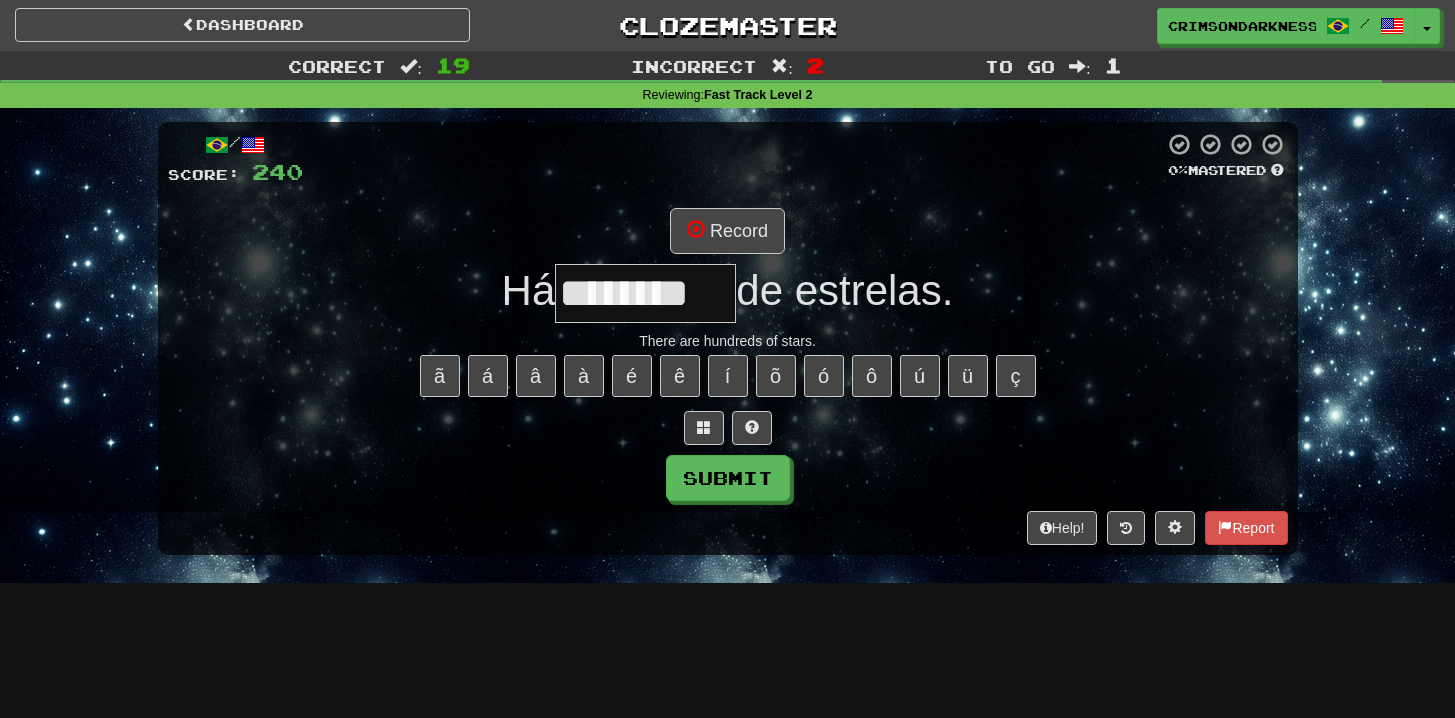 type on "********" 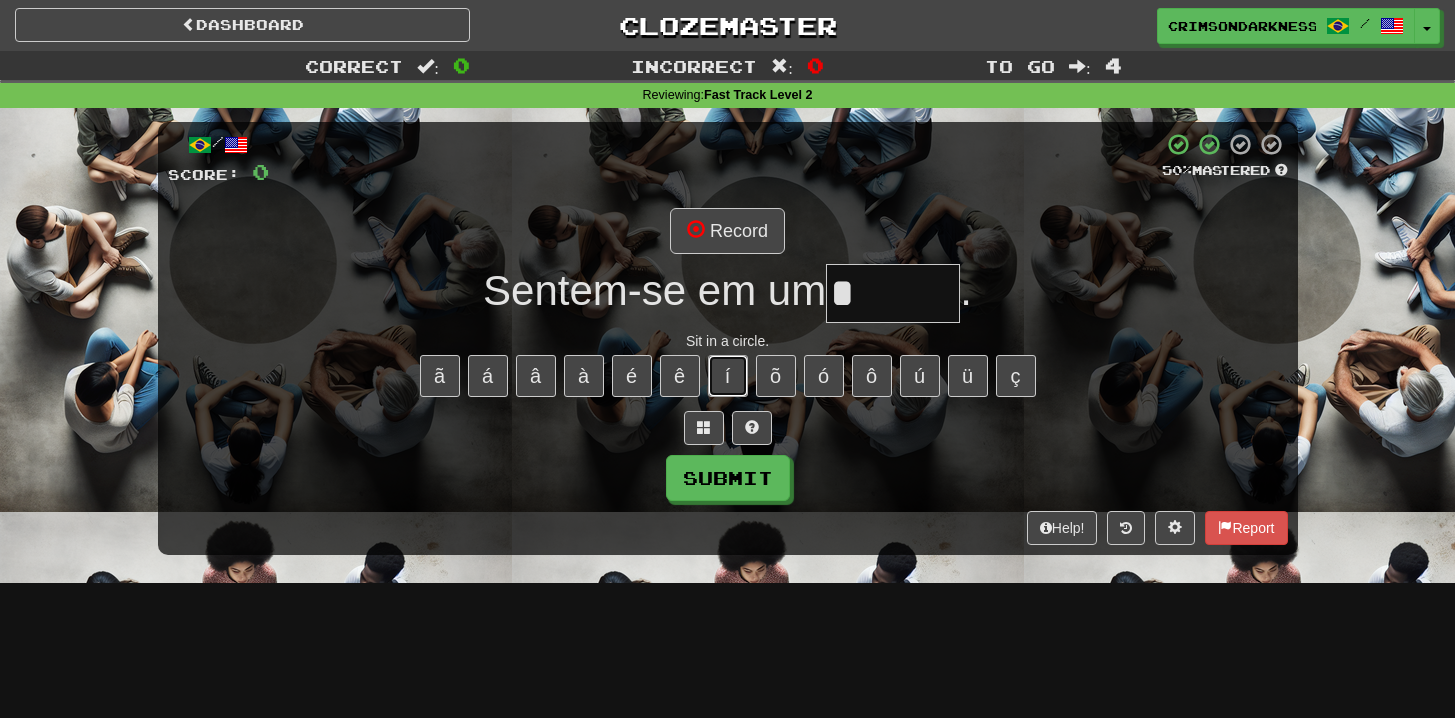 click on "í" at bounding box center (728, 376) 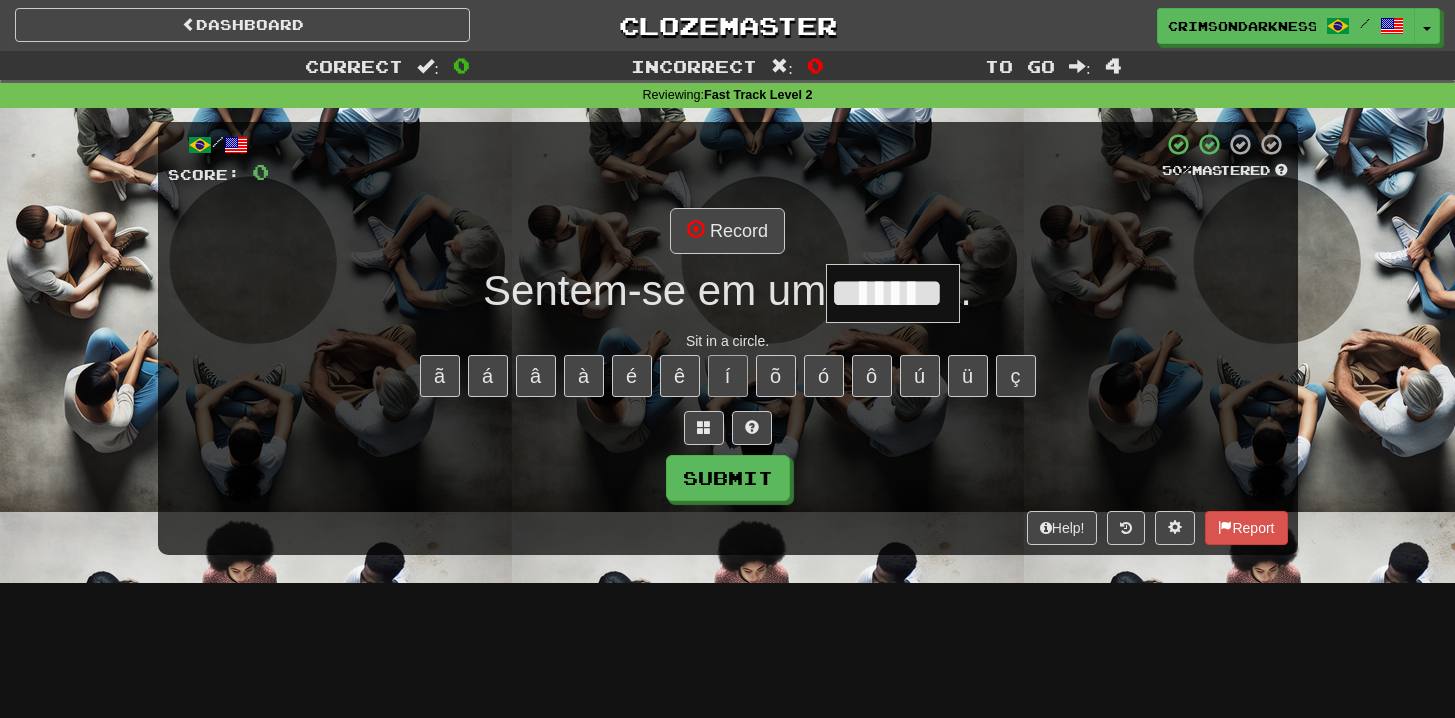 type on "*******" 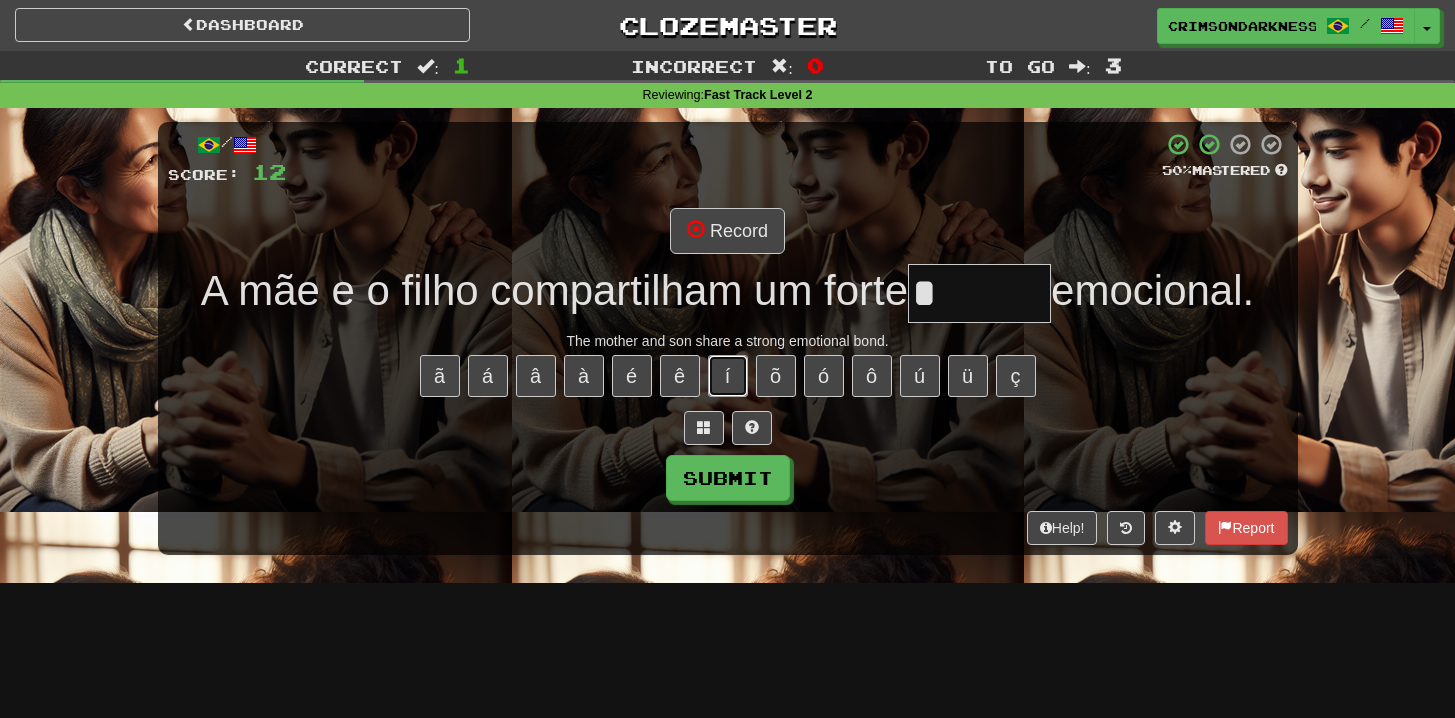 click on "í" at bounding box center (728, 376) 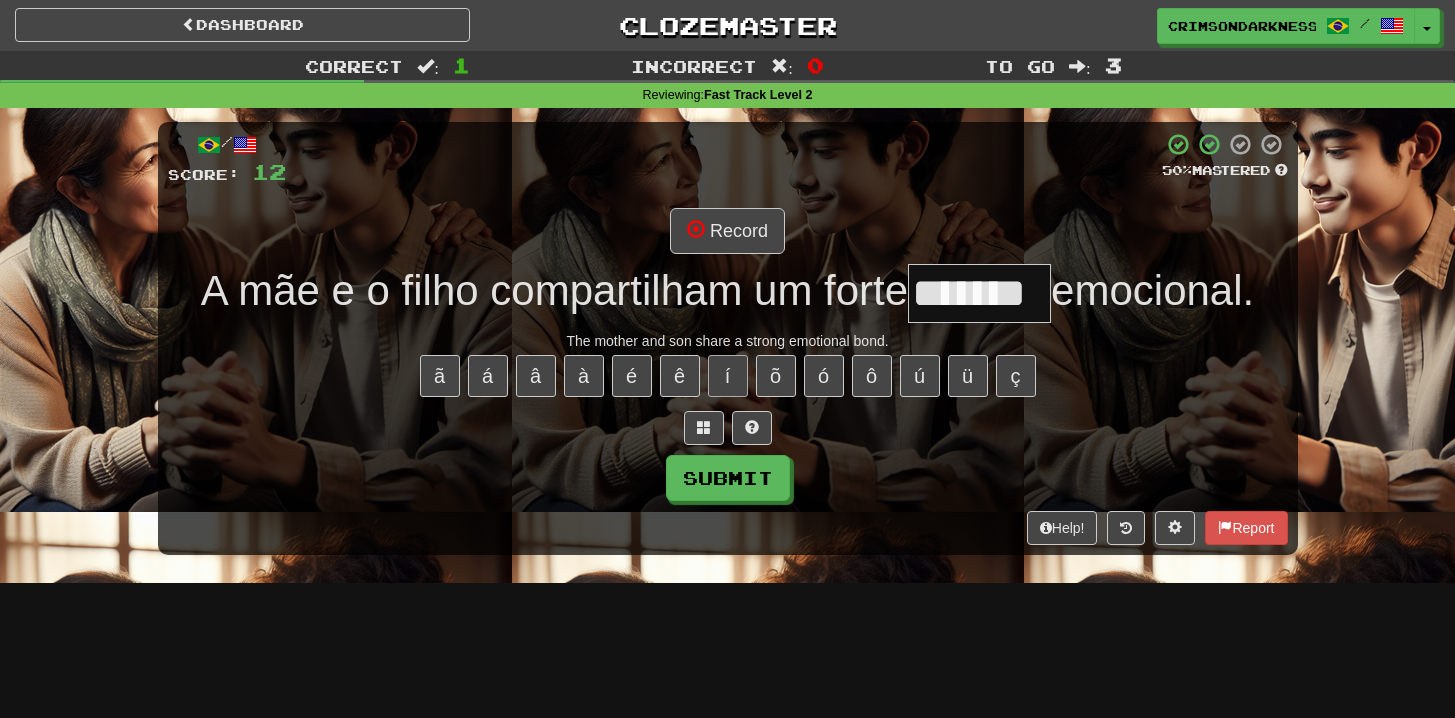 type on "*******" 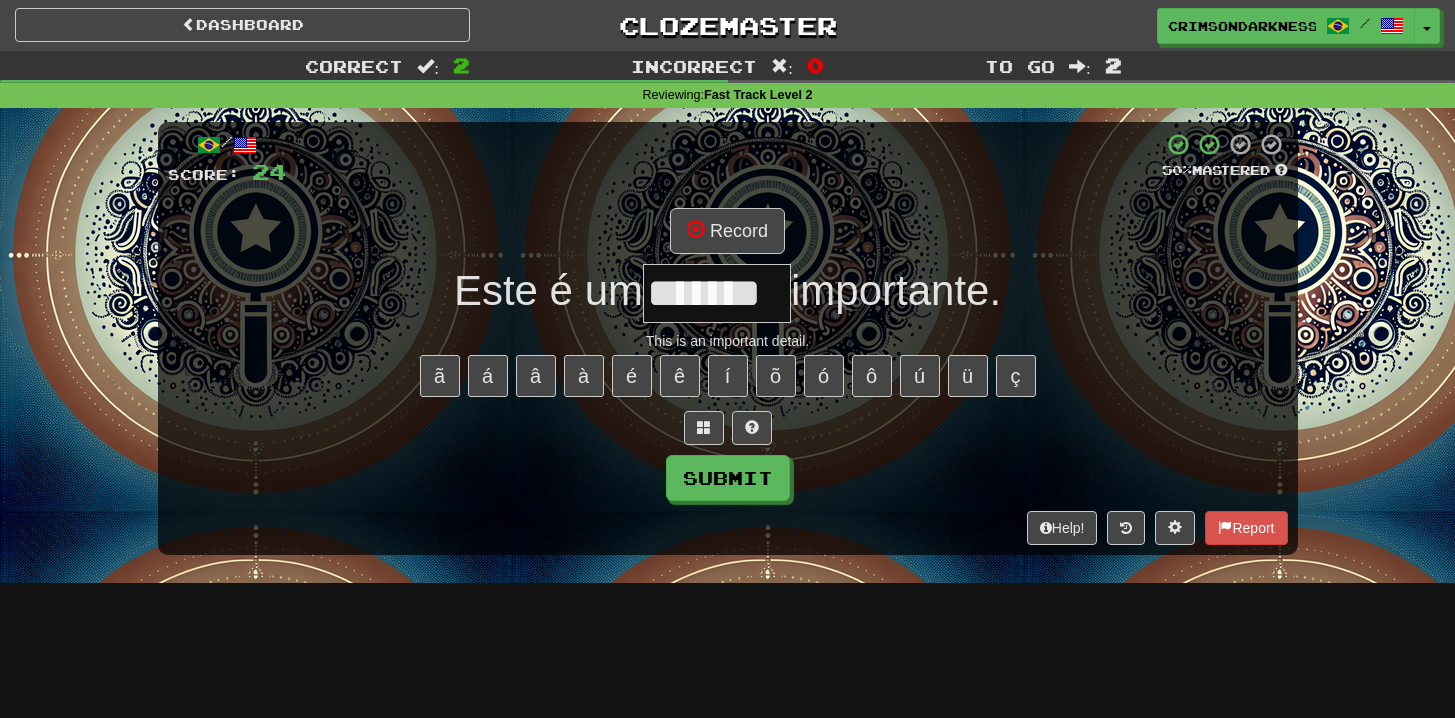 type on "*******" 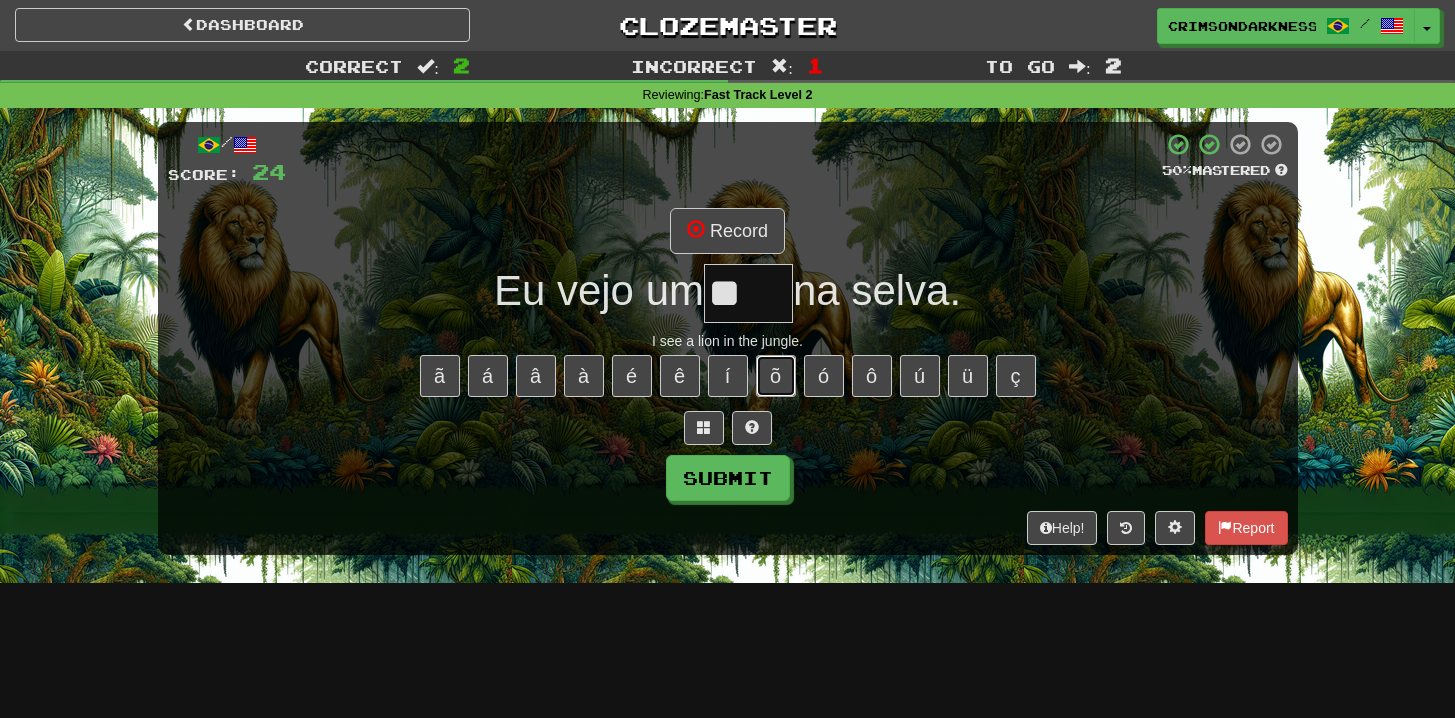 click on "õ" at bounding box center (776, 376) 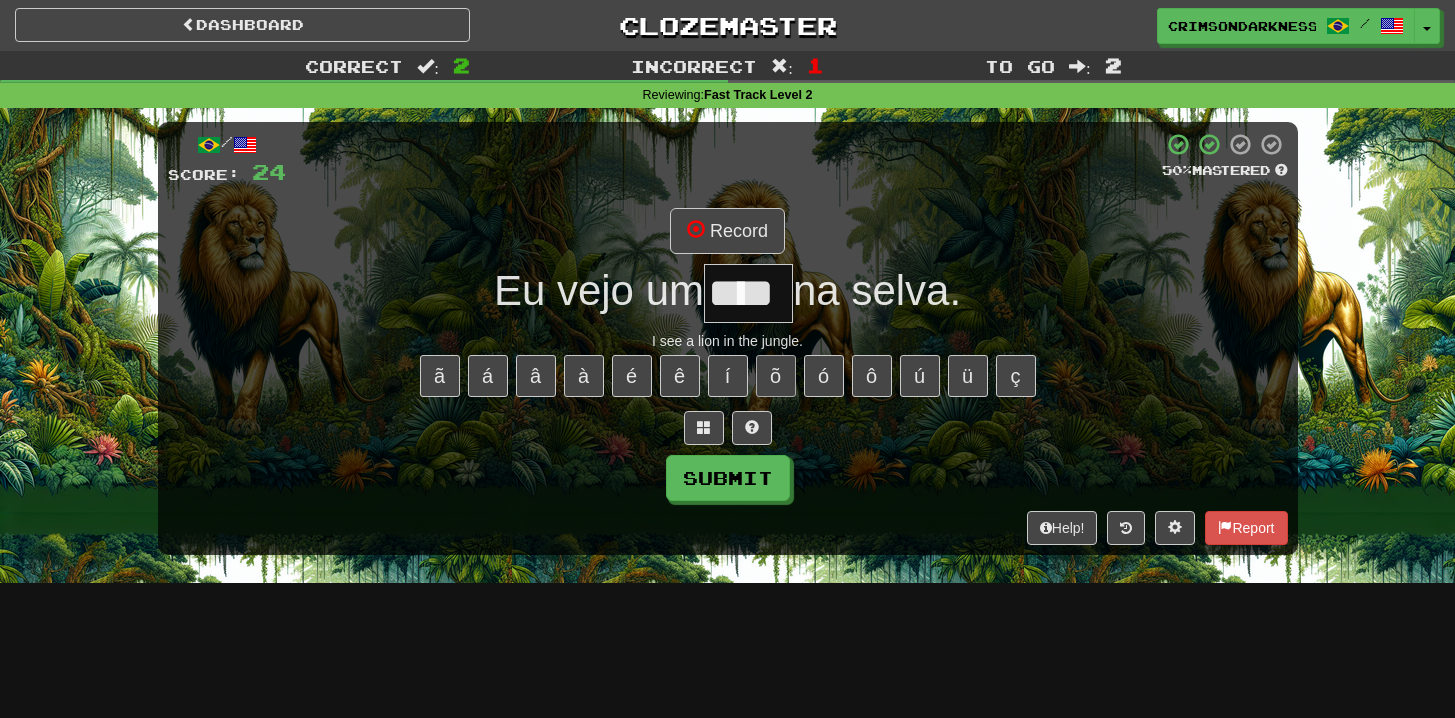 type on "****" 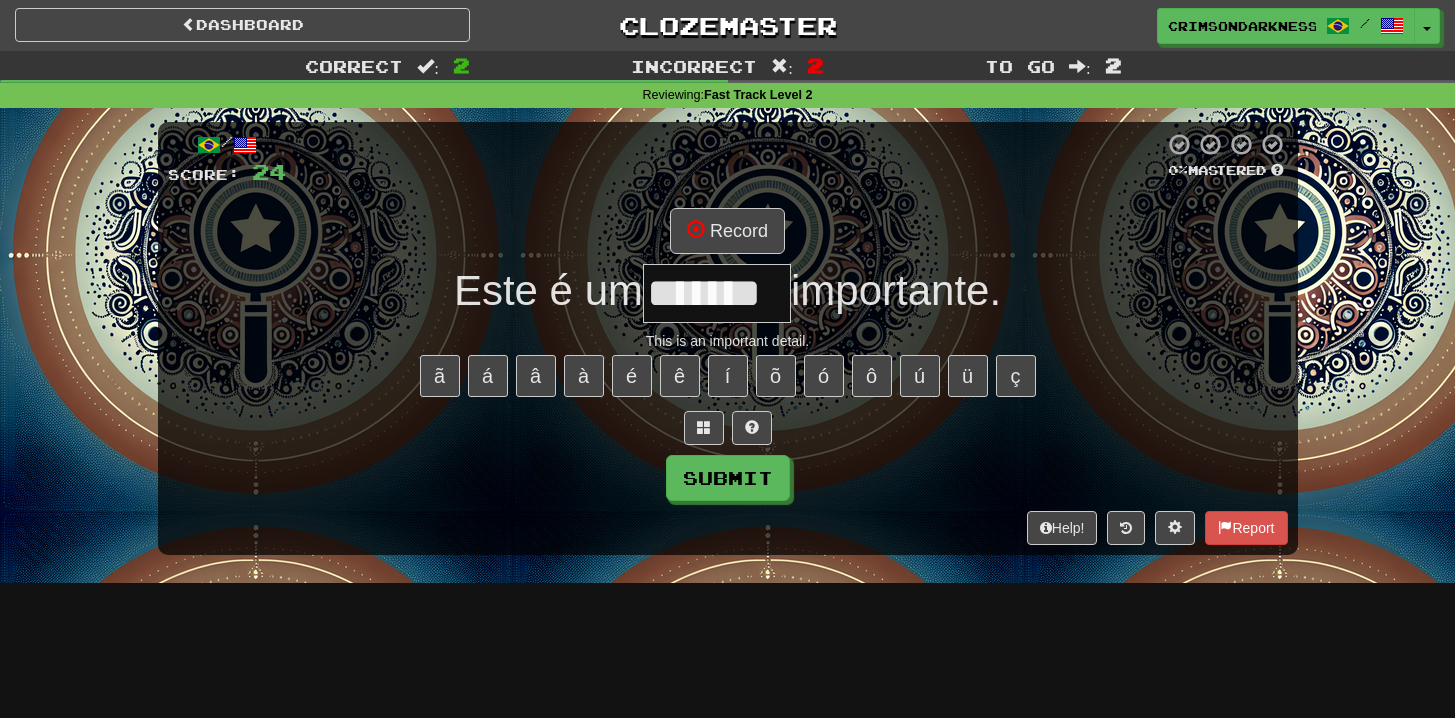 type on "*******" 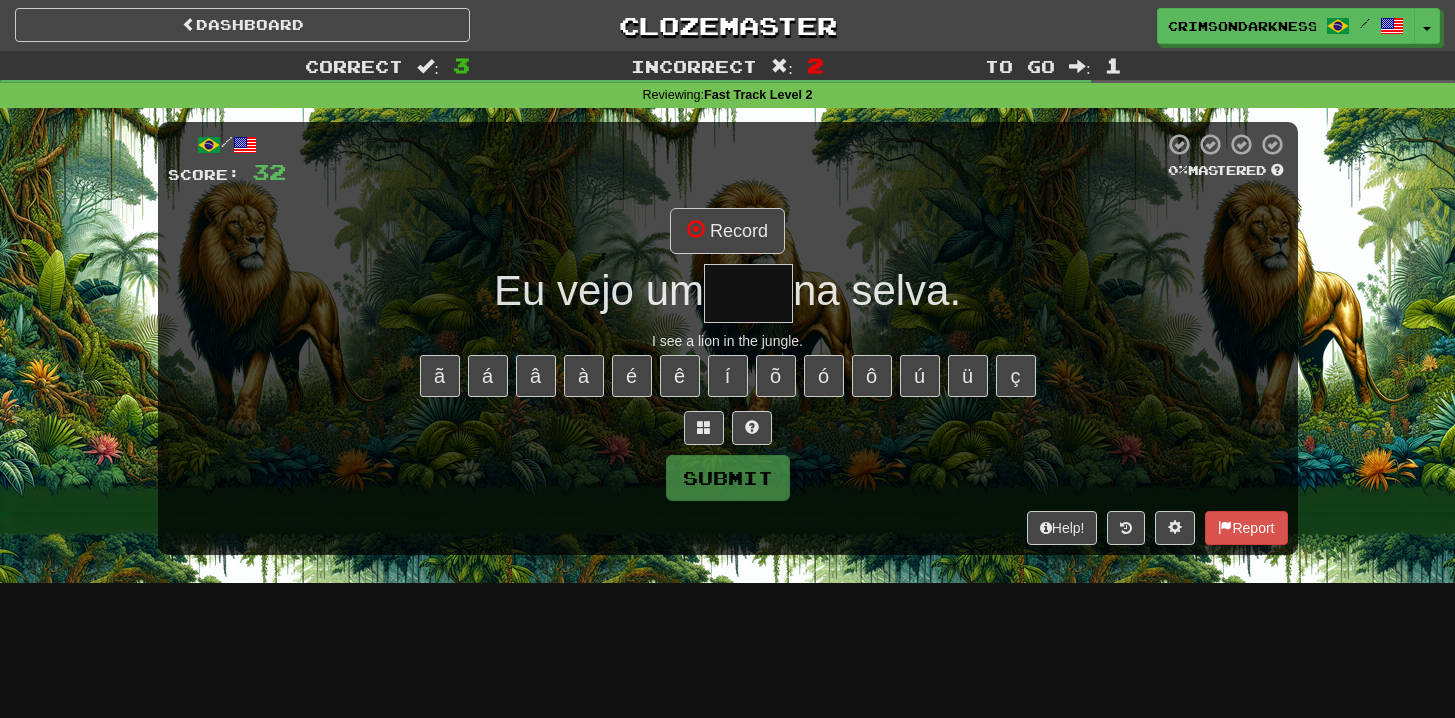 type on "****" 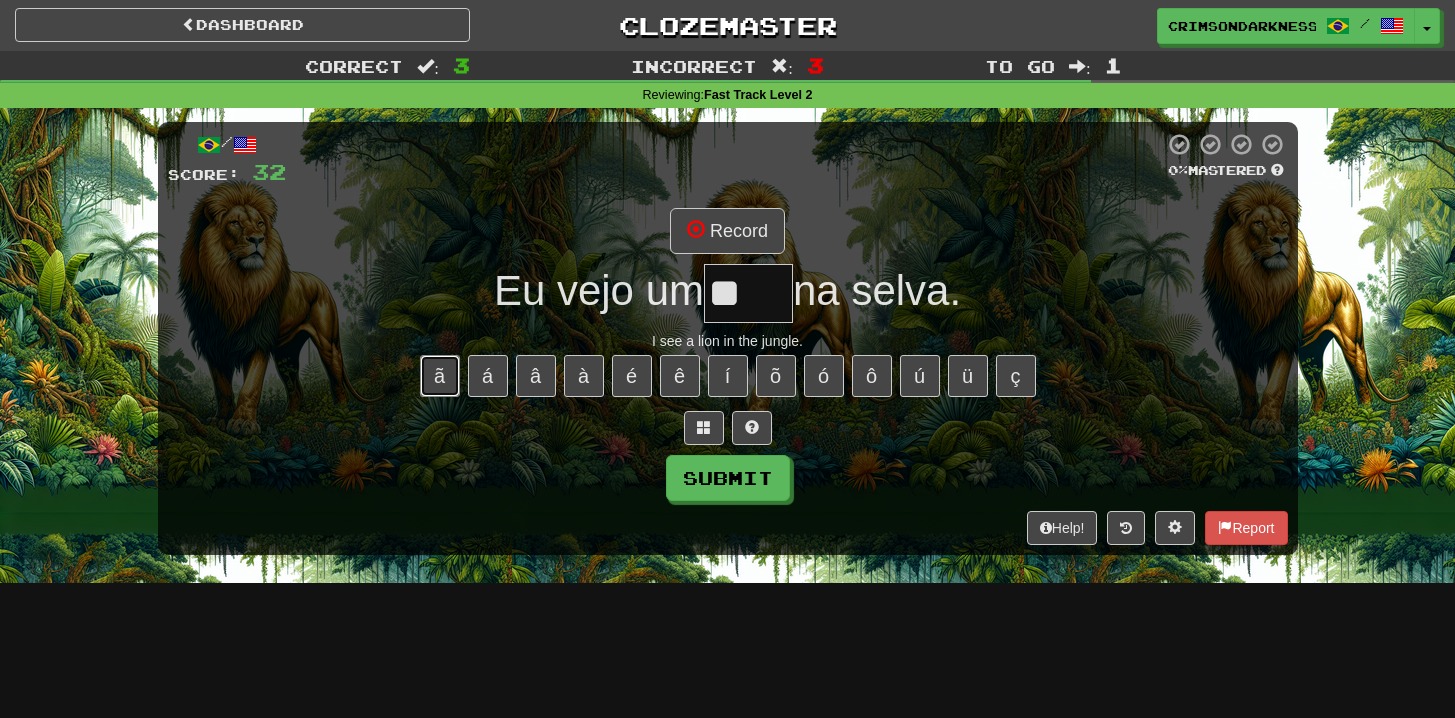click on "ã" at bounding box center (440, 376) 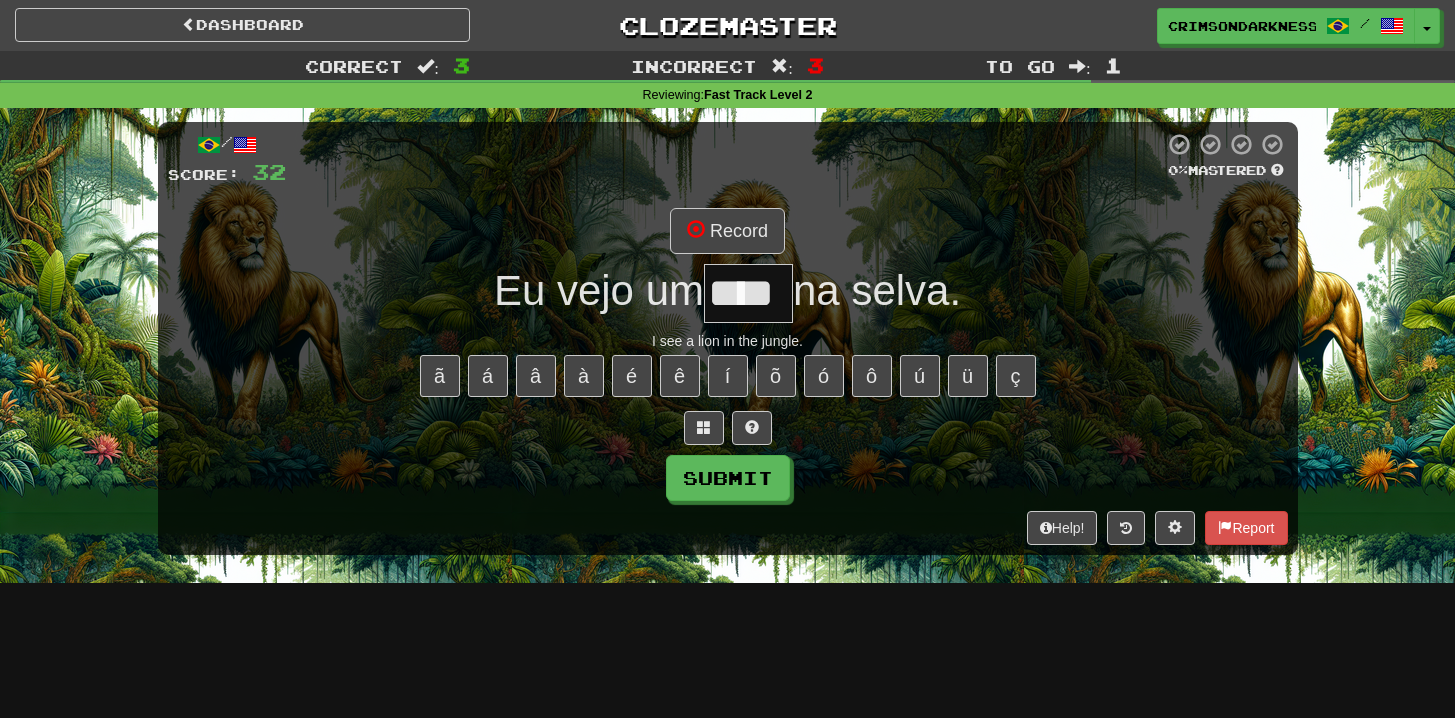 type on "****" 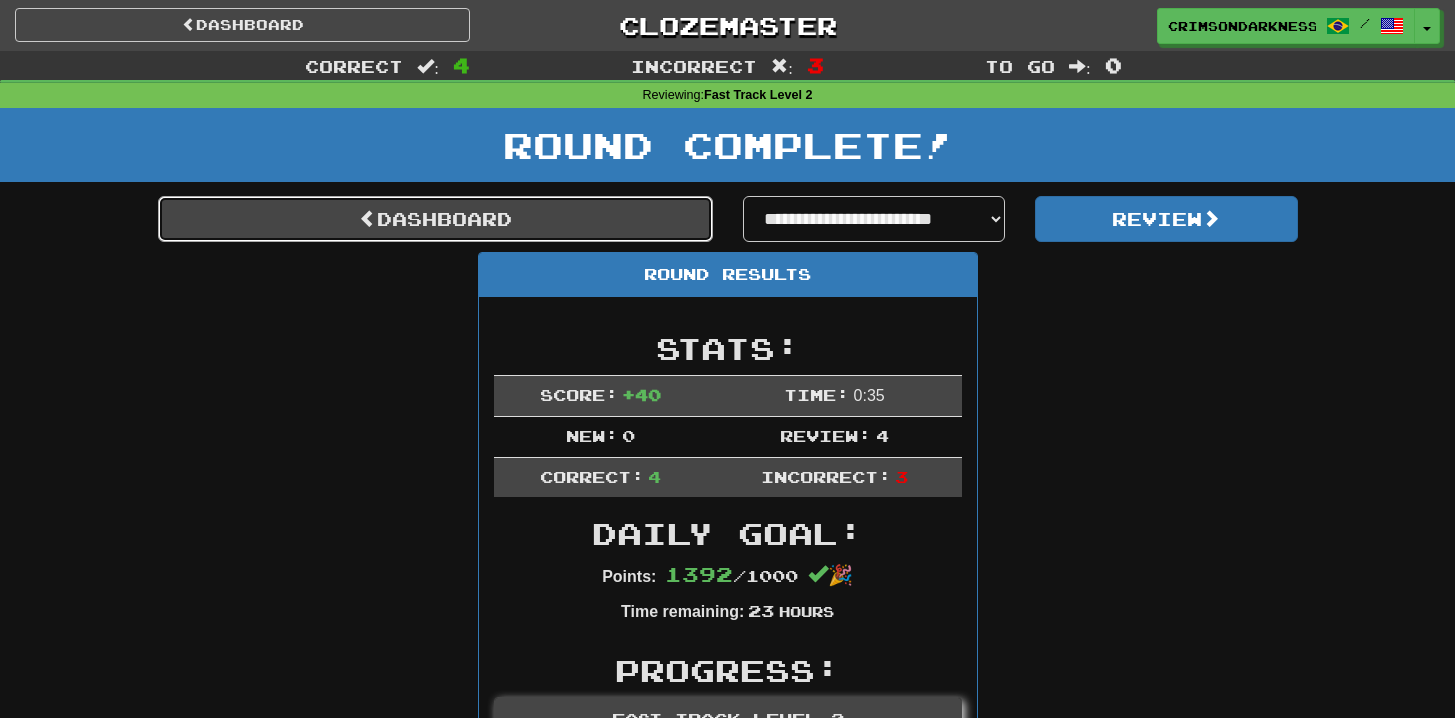 click on "Dashboard" at bounding box center (435, 219) 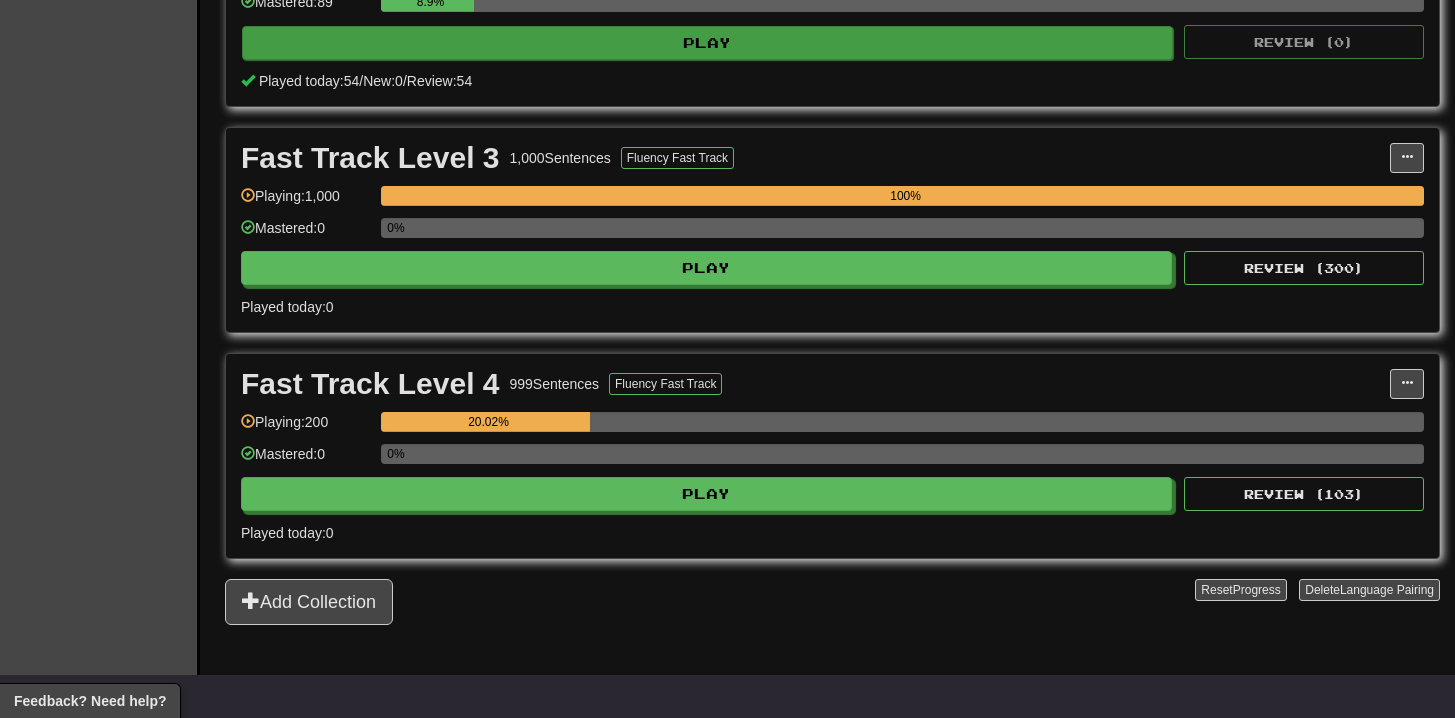 scroll, scrollTop: 791, scrollLeft: 0, axis: vertical 